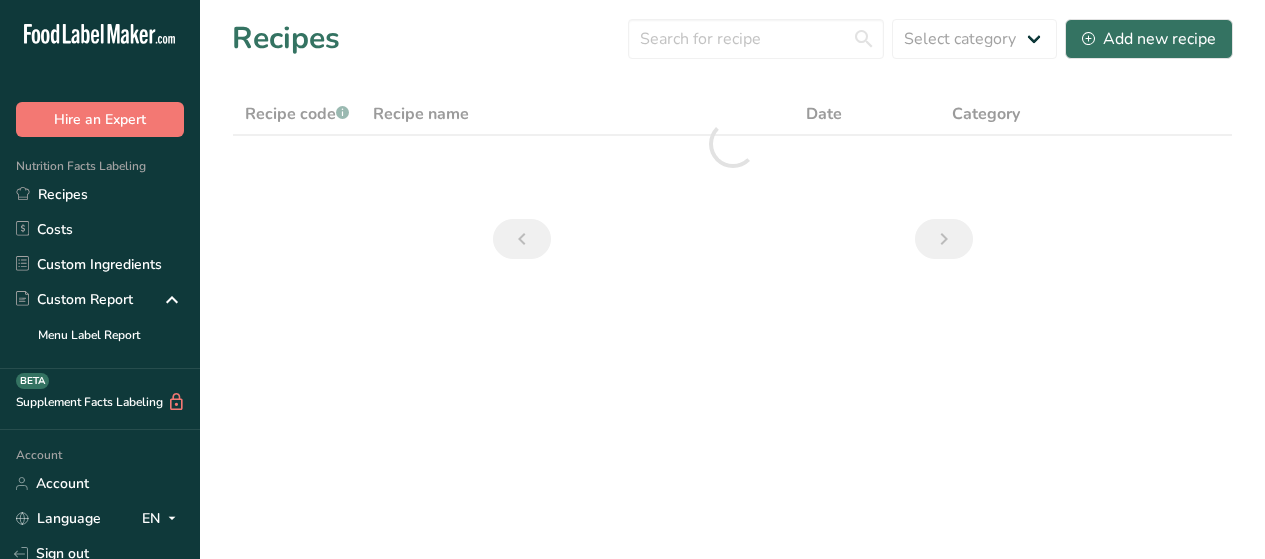 scroll, scrollTop: 0, scrollLeft: 0, axis: both 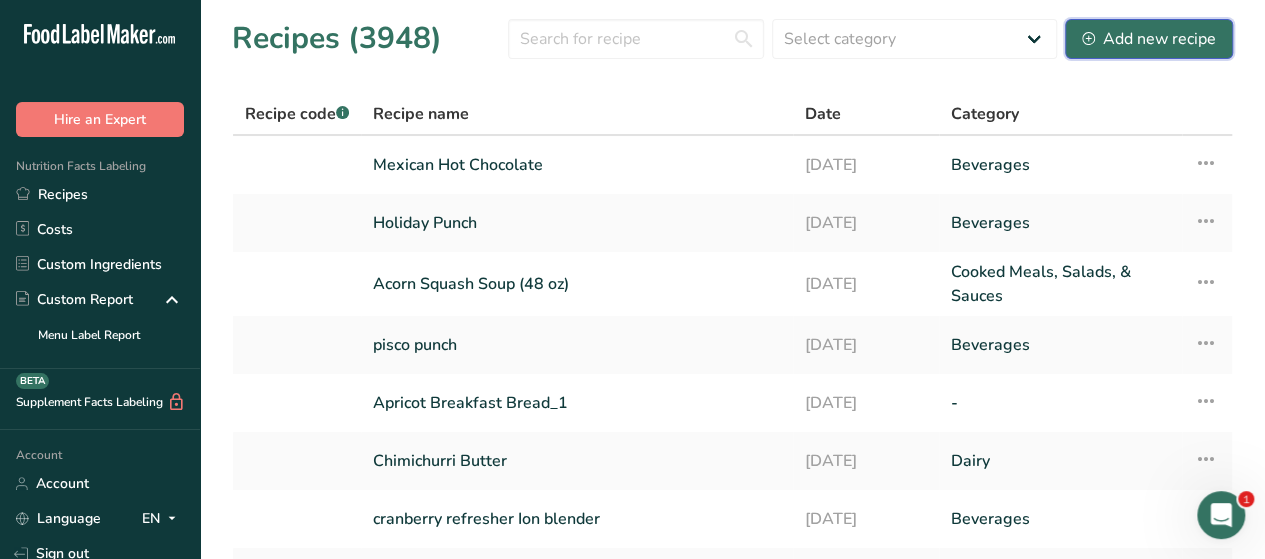 click 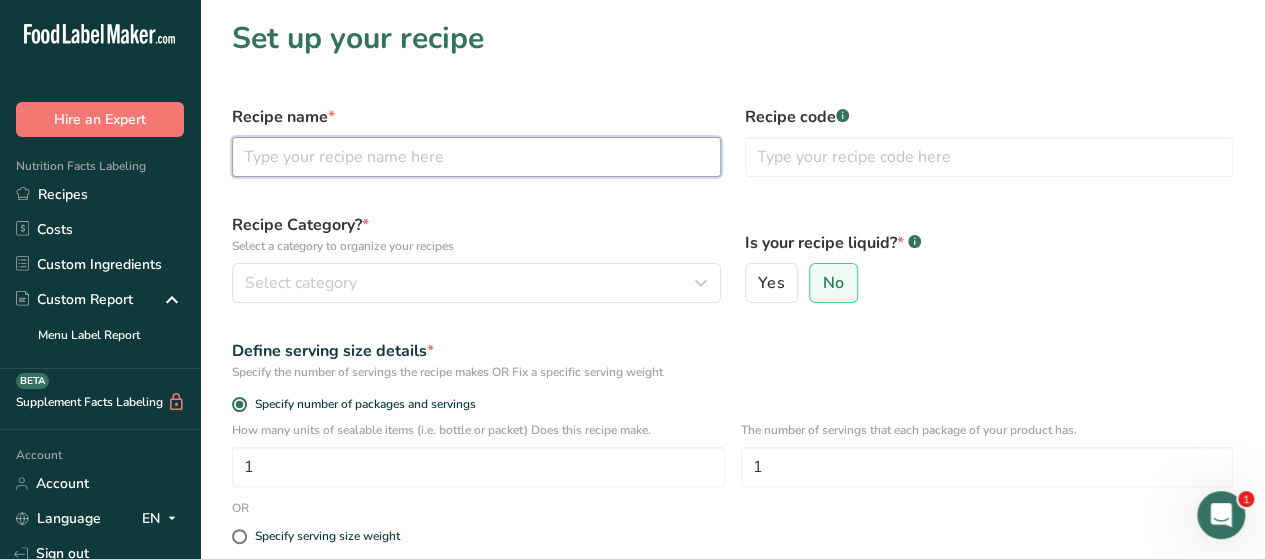 click at bounding box center [476, 157] 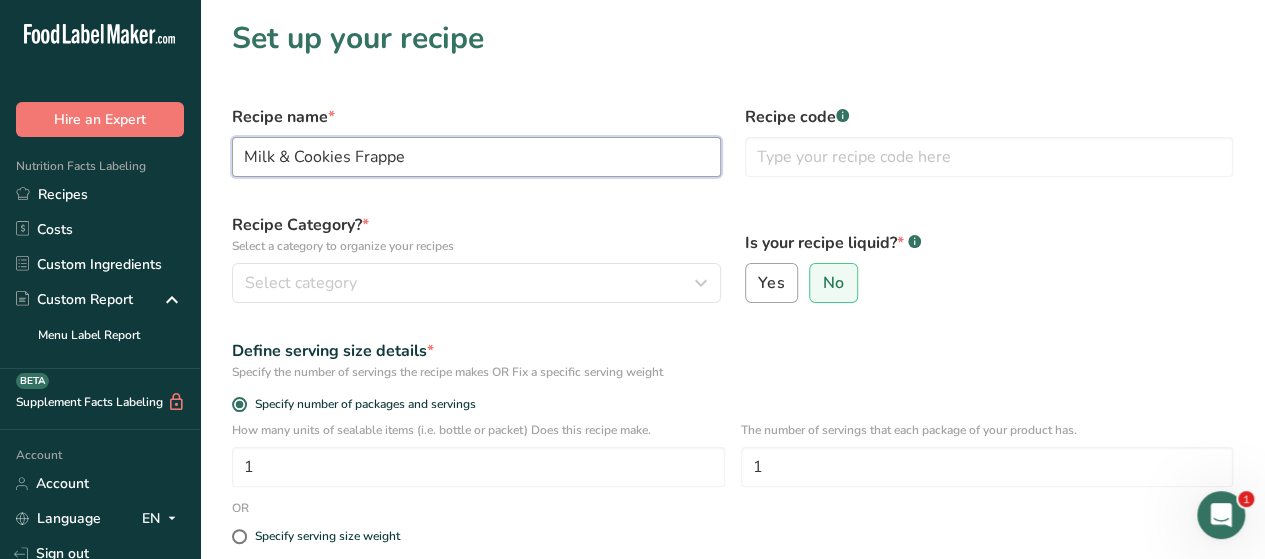 type on "Milk & Cookies Frappe" 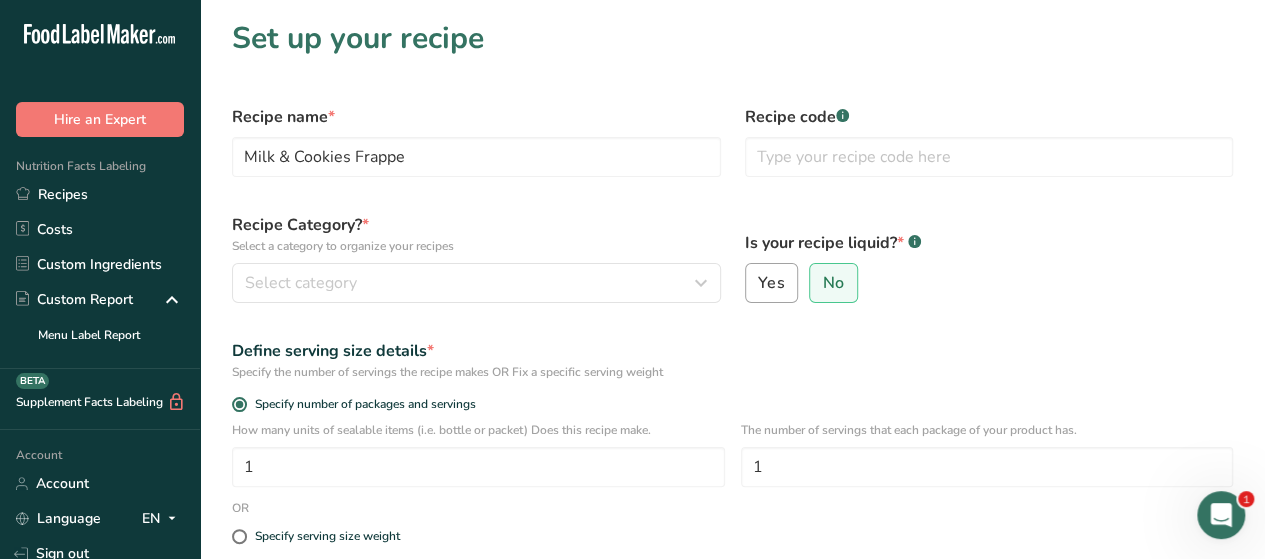 click on "Yes" at bounding box center [771, 283] 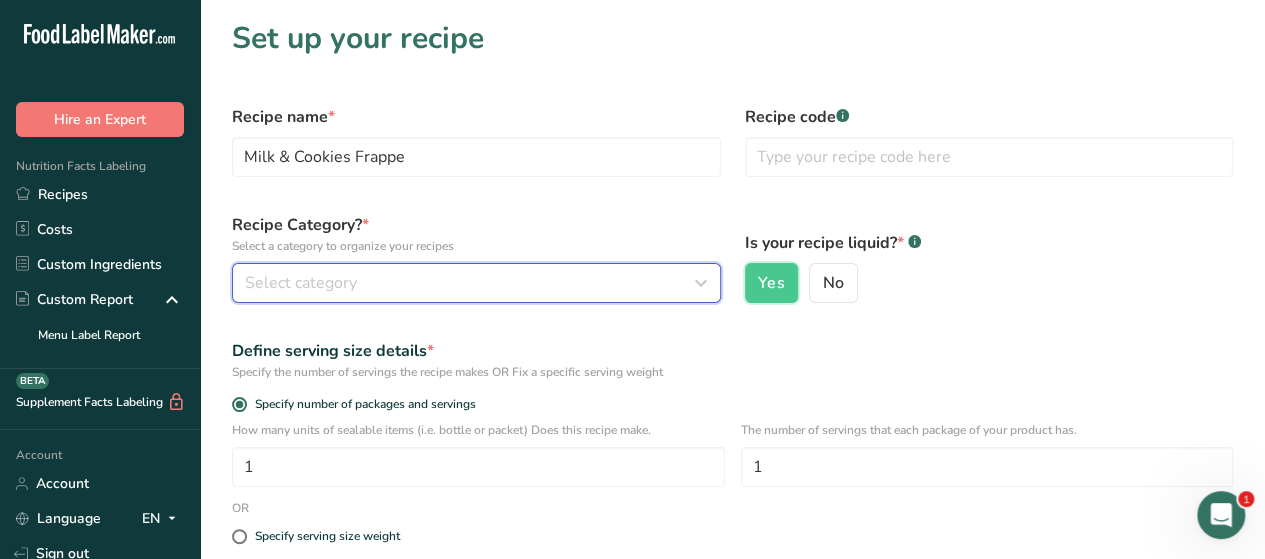 click on "Select category" at bounding box center (476, 283) 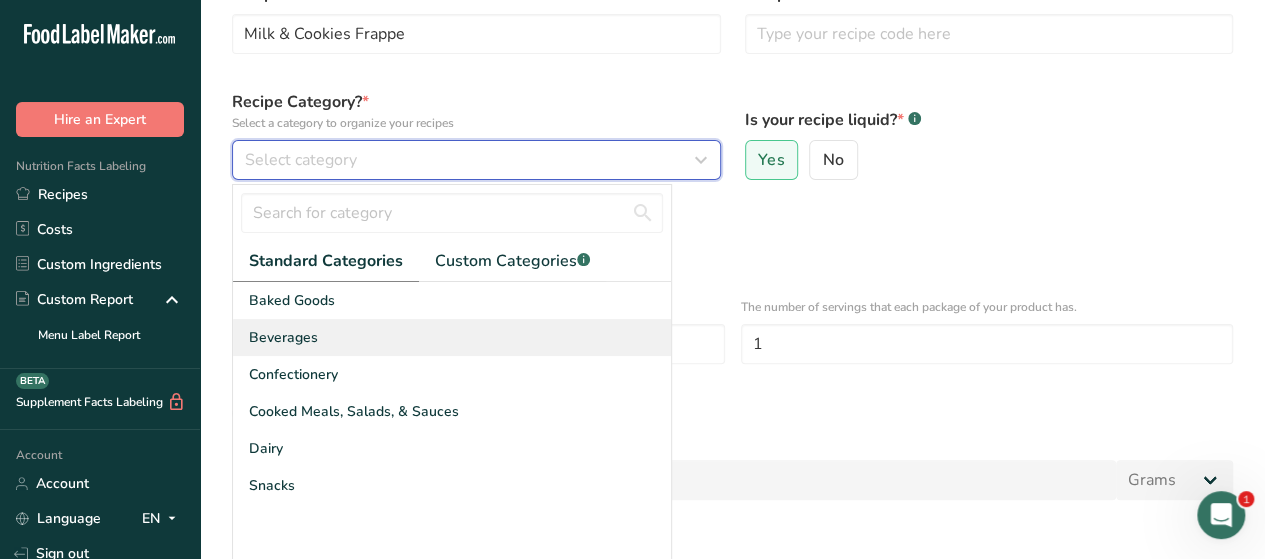 scroll, scrollTop: 116, scrollLeft: 0, axis: vertical 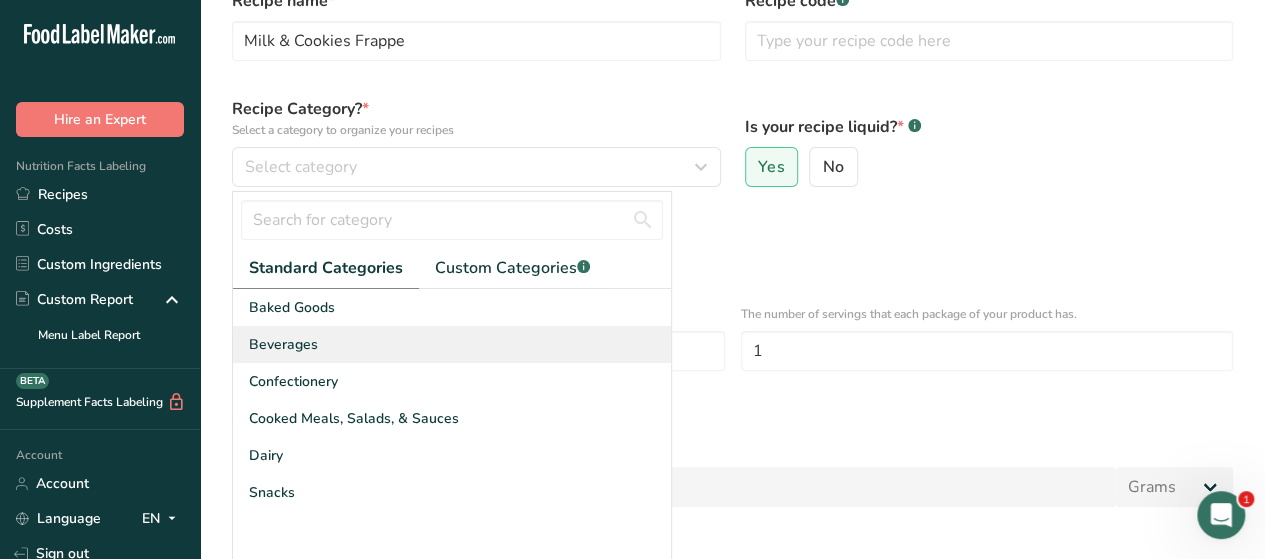 click on "Beverages" at bounding box center (452, 344) 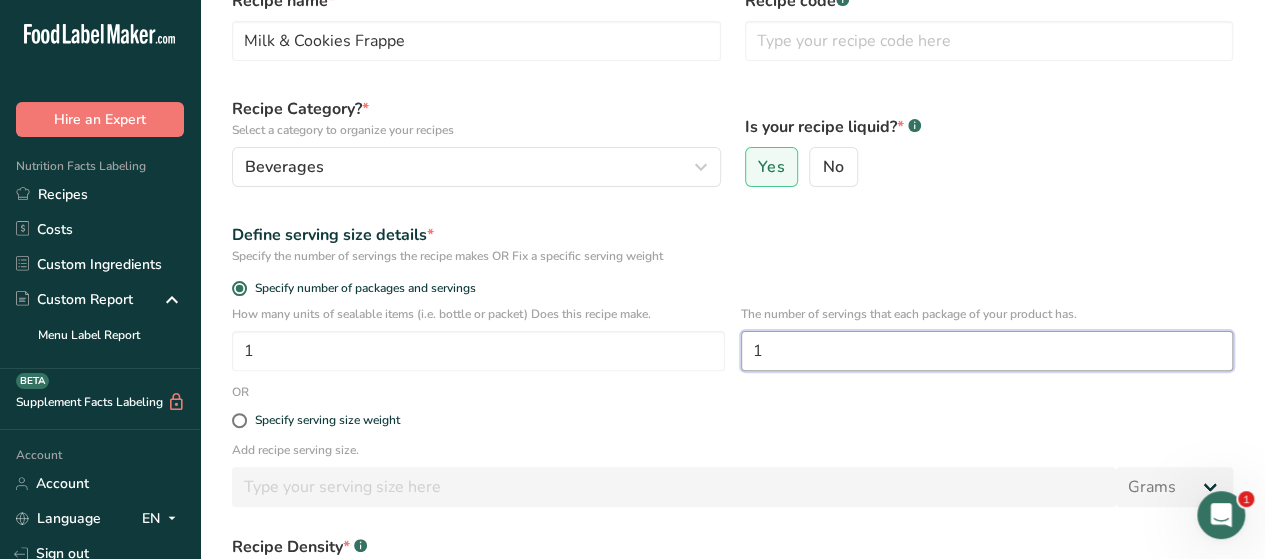 click on "1" at bounding box center (987, 351) 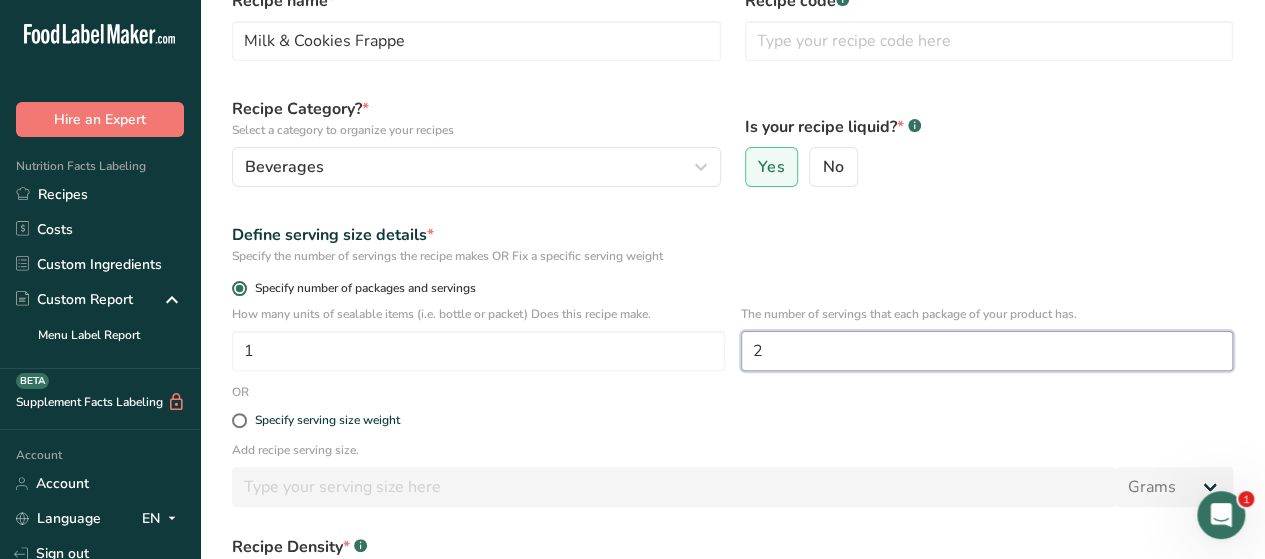 type on "2" 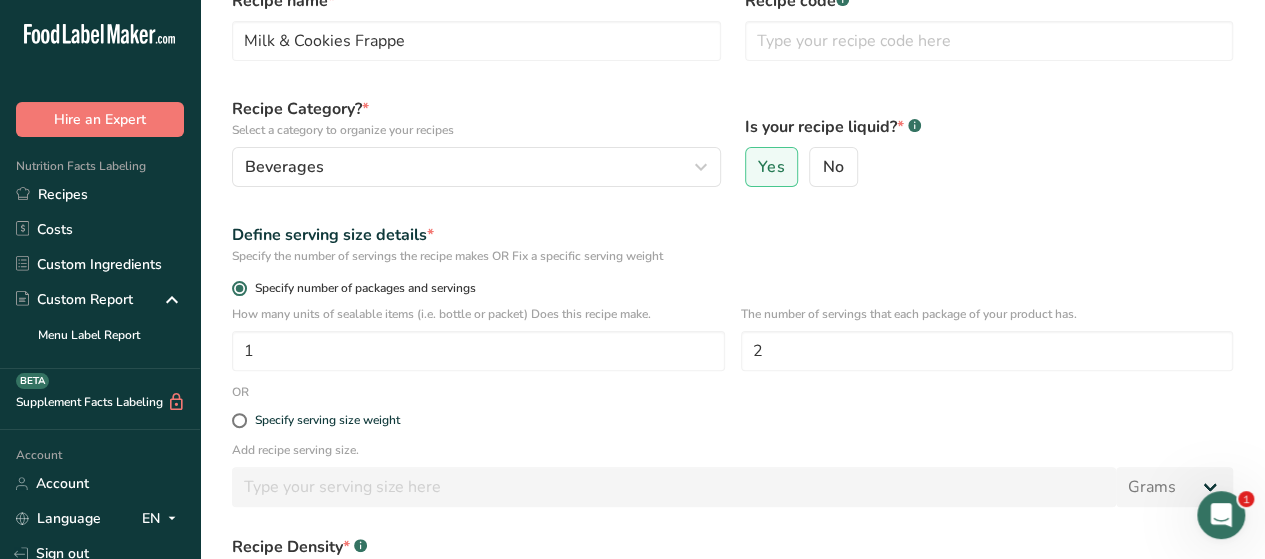 click on "Specify number of packages and servings" at bounding box center [732, 288] 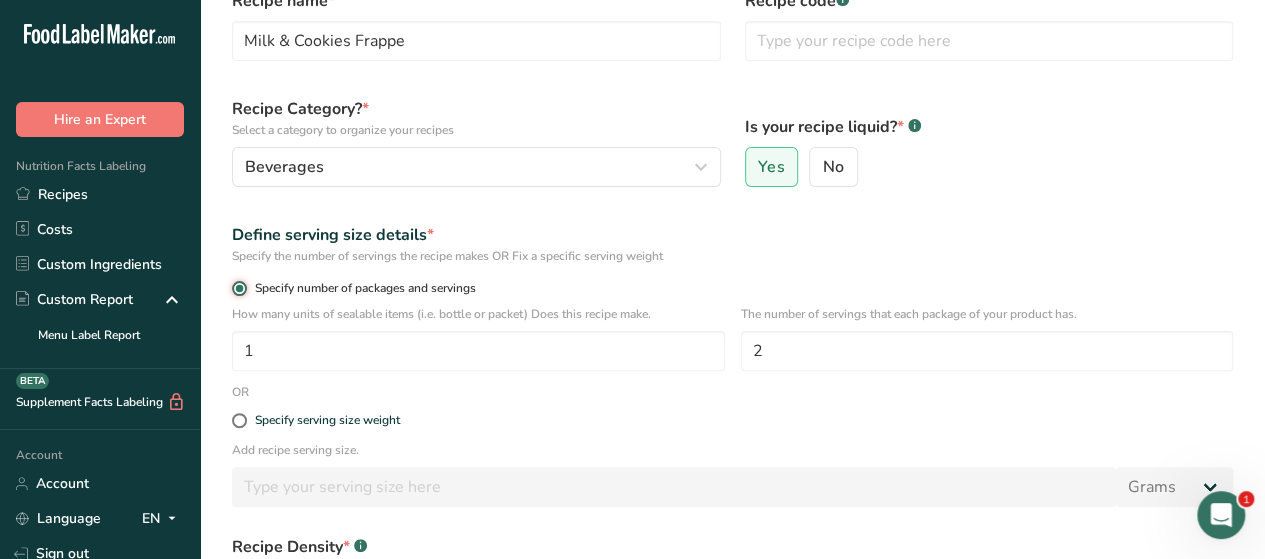 click on "Specify number of packages and servings" at bounding box center [238, 288] 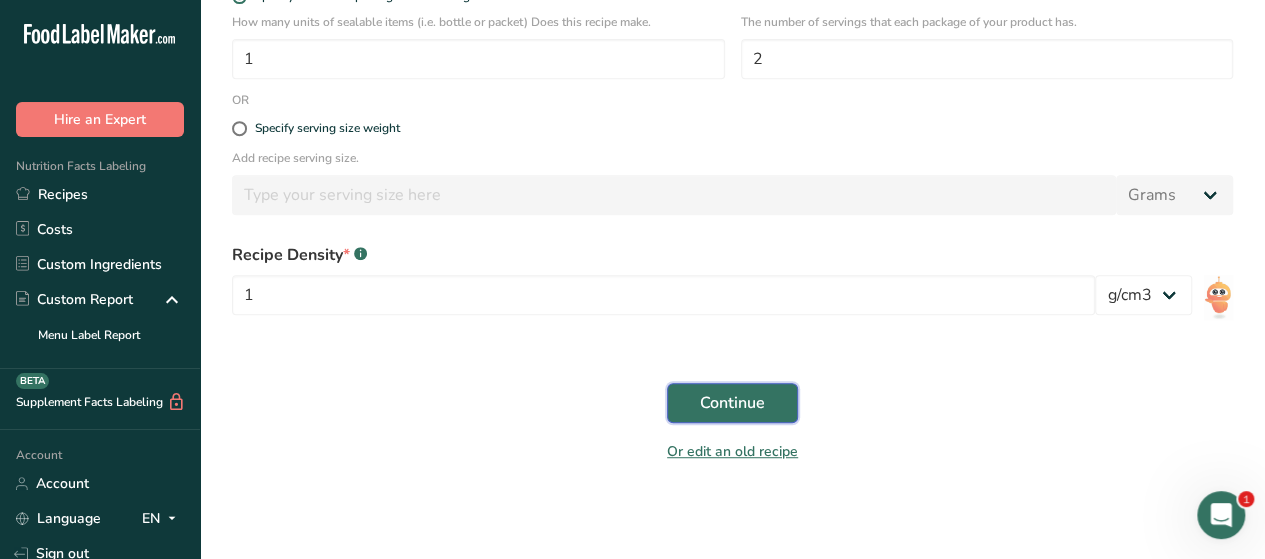 click on "Continue" at bounding box center (732, 403) 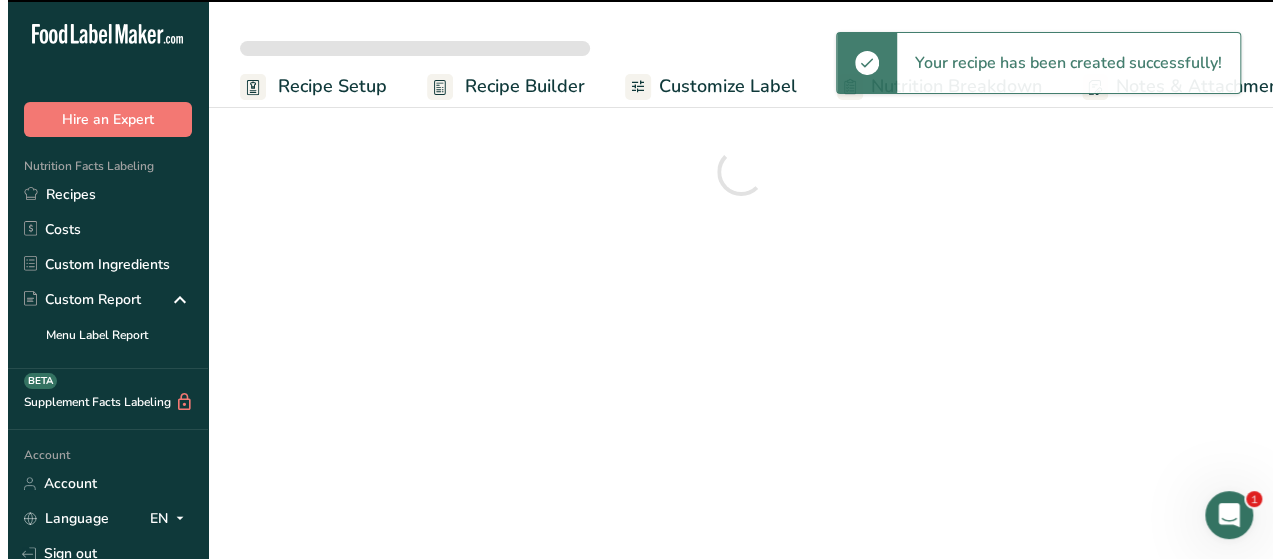 scroll, scrollTop: 0, scrollLeft: 0, axis: both 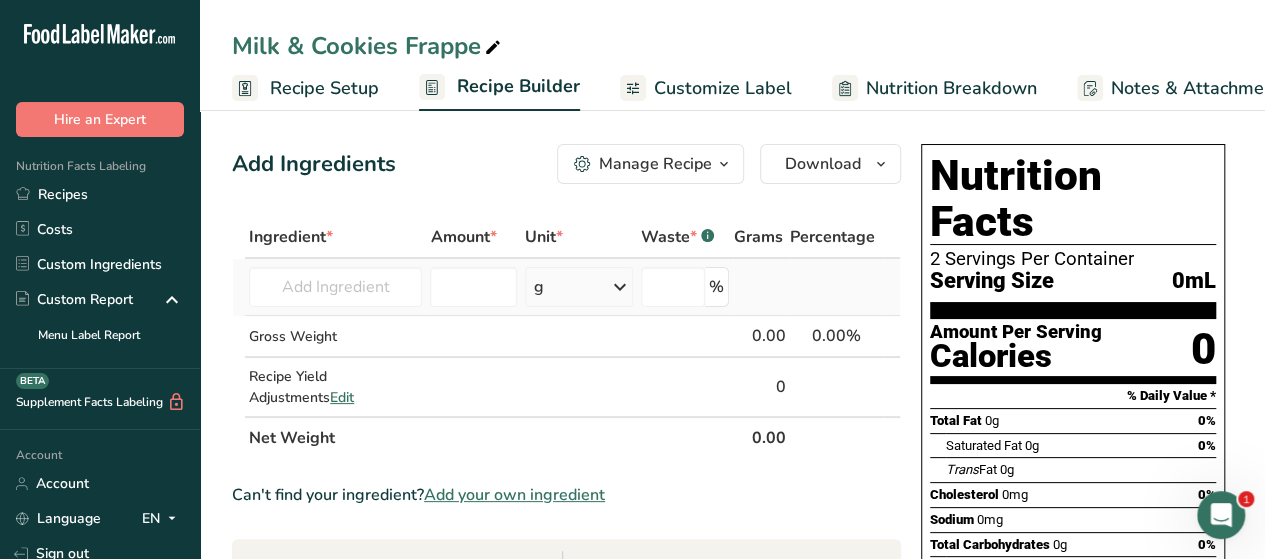 click on "Almond flour
Milk, whole, 3.25% milkfat, without added vitamin A and [MEDICAL_DATA]
Beef, tenderloin, steak, separable lean only, trimmed to 1/8" fat, all grades, raw
Beef, grass-fed, strip steaks, lean only, raw
Beef, ground, 70% lean meat / 30% fat, raw
See full Results" at bounding box center (335, 287) 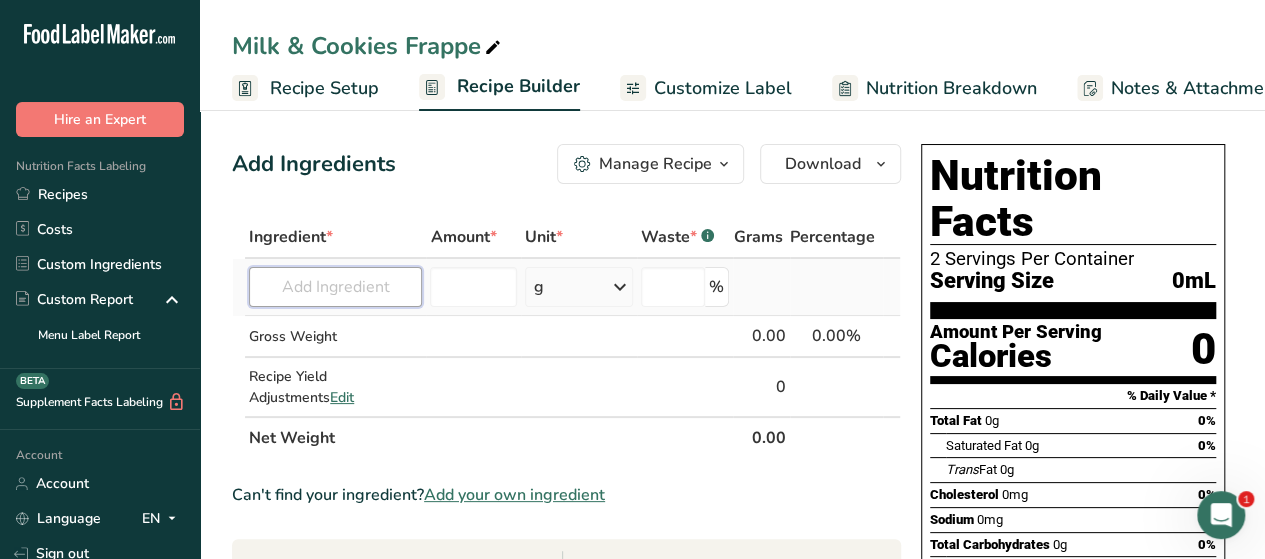 click at bounding box center [335, 287] 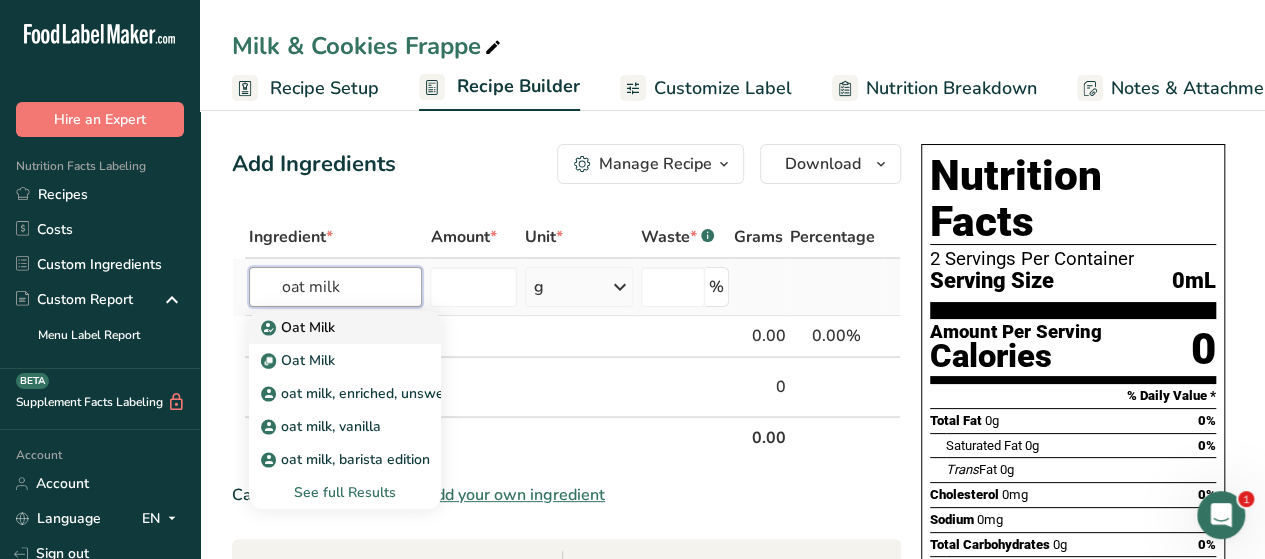 type on "oat milk" 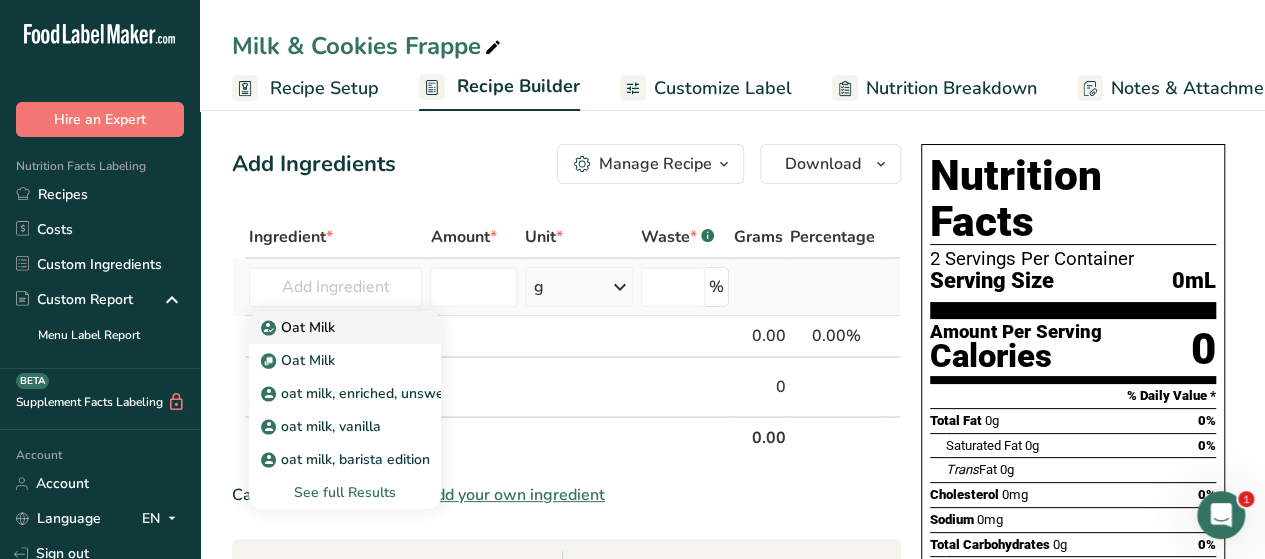 click on "Oat Milk" at bounding box center (300, 327) 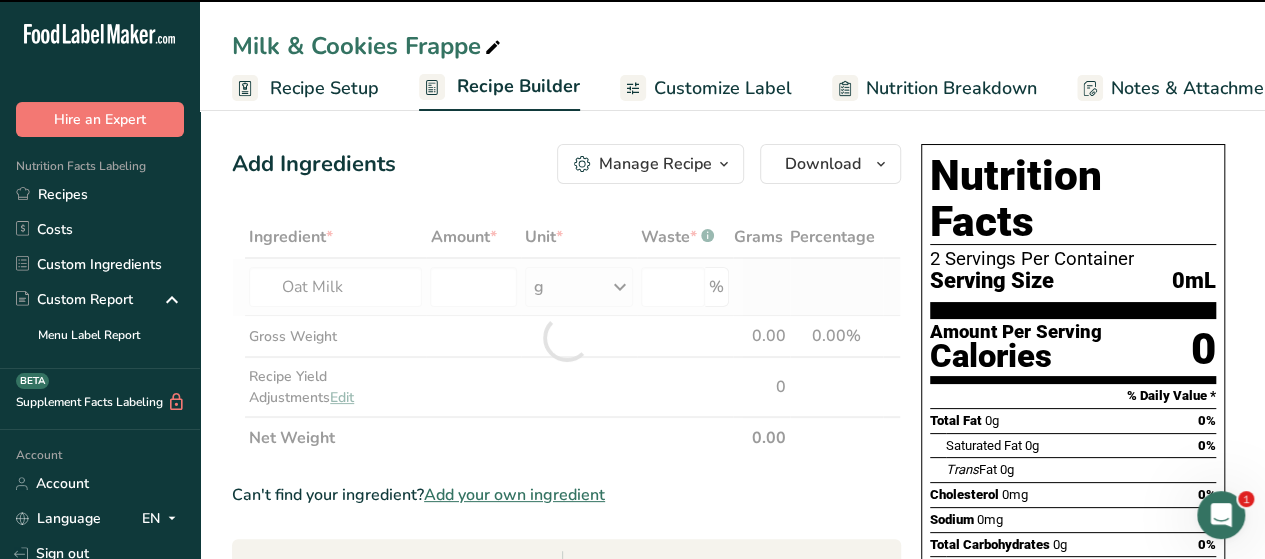 type on "0" 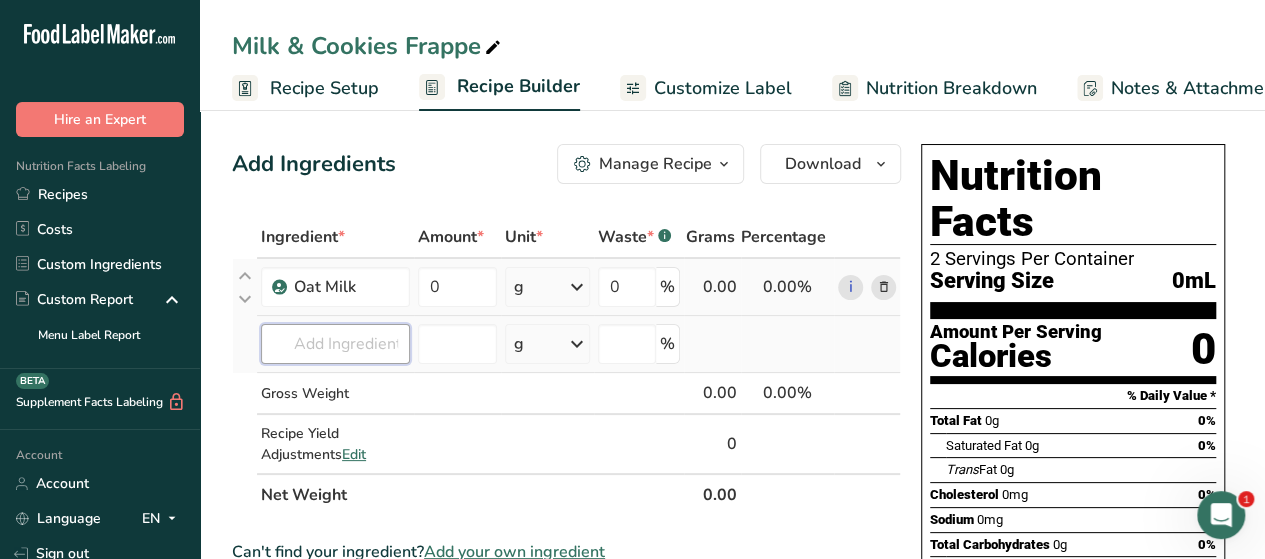 click at bounding box center (335, 344) 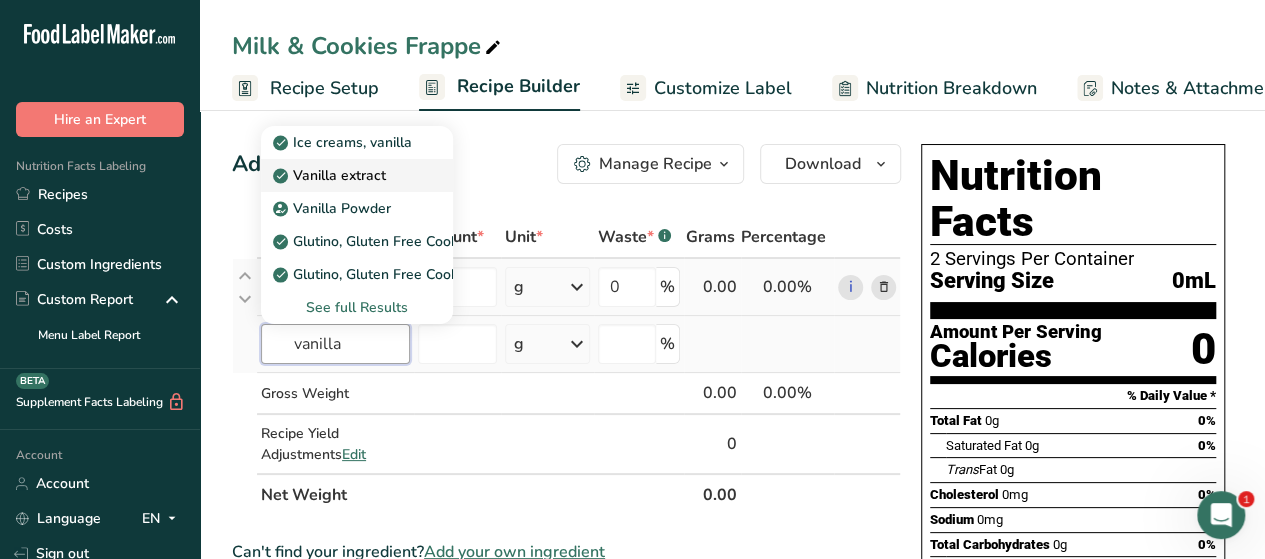 type on "vanilla" 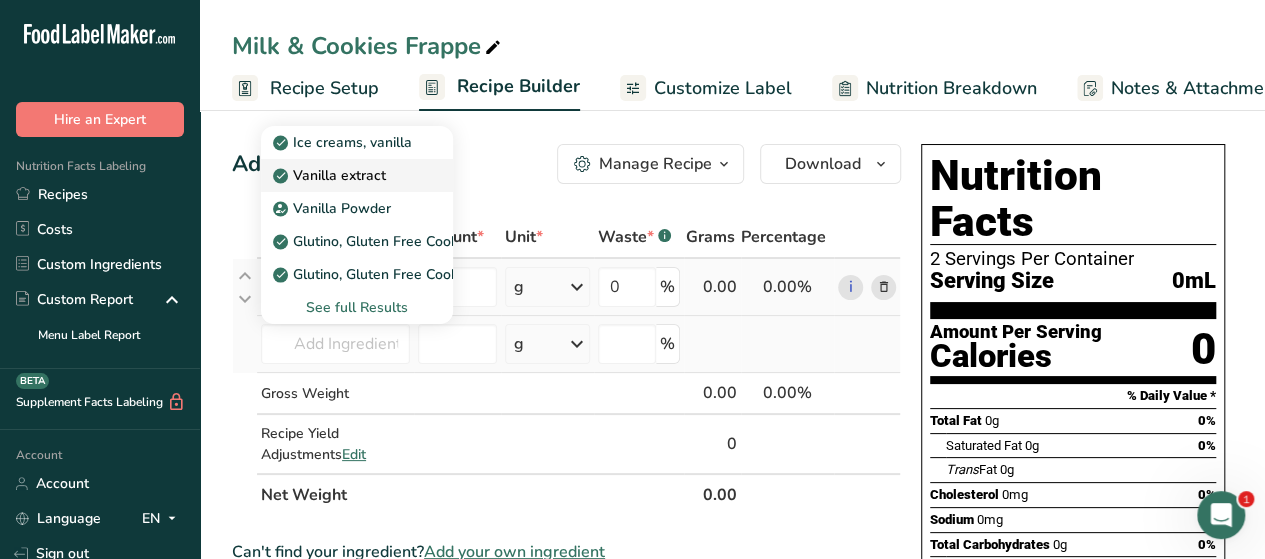 click on "Vanilla extract" at bounding box center [331, 175] 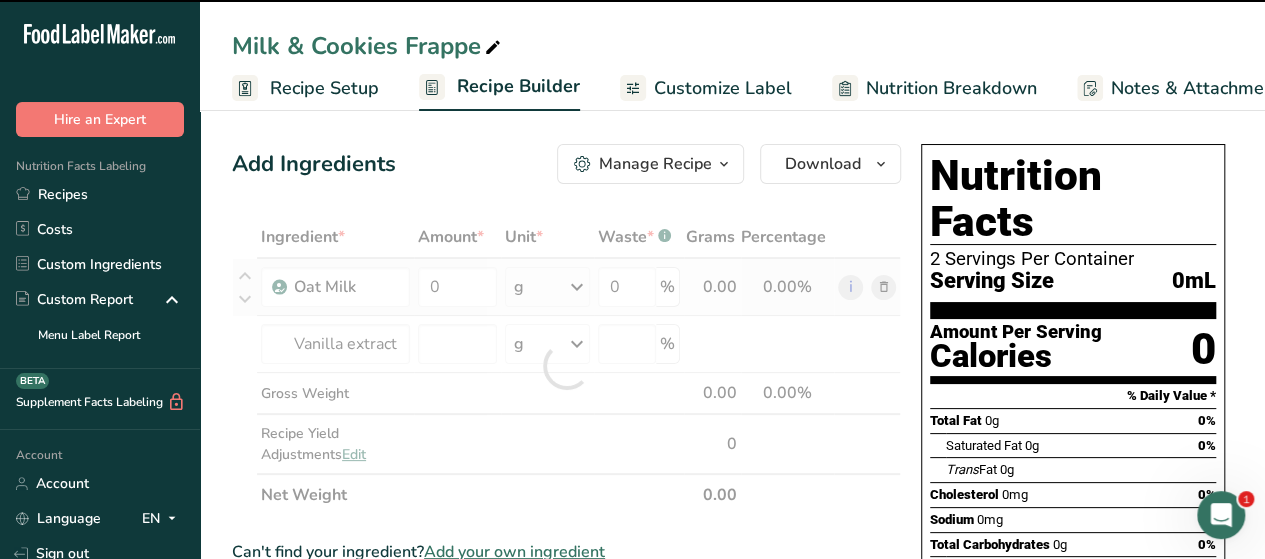 type on "0" 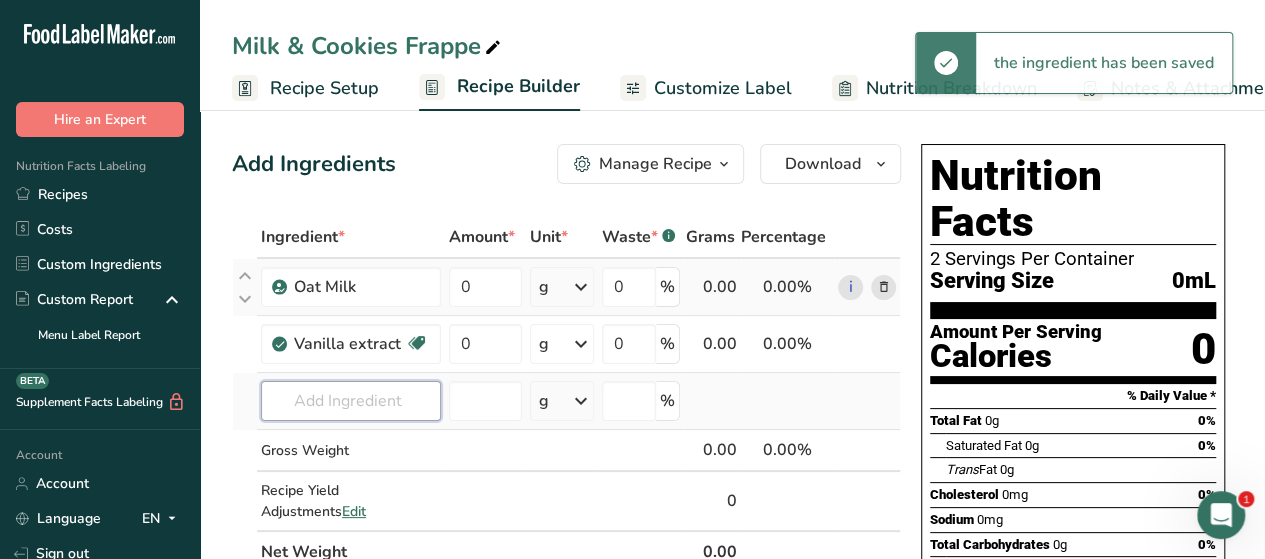 click at bounding box center (351, 401) 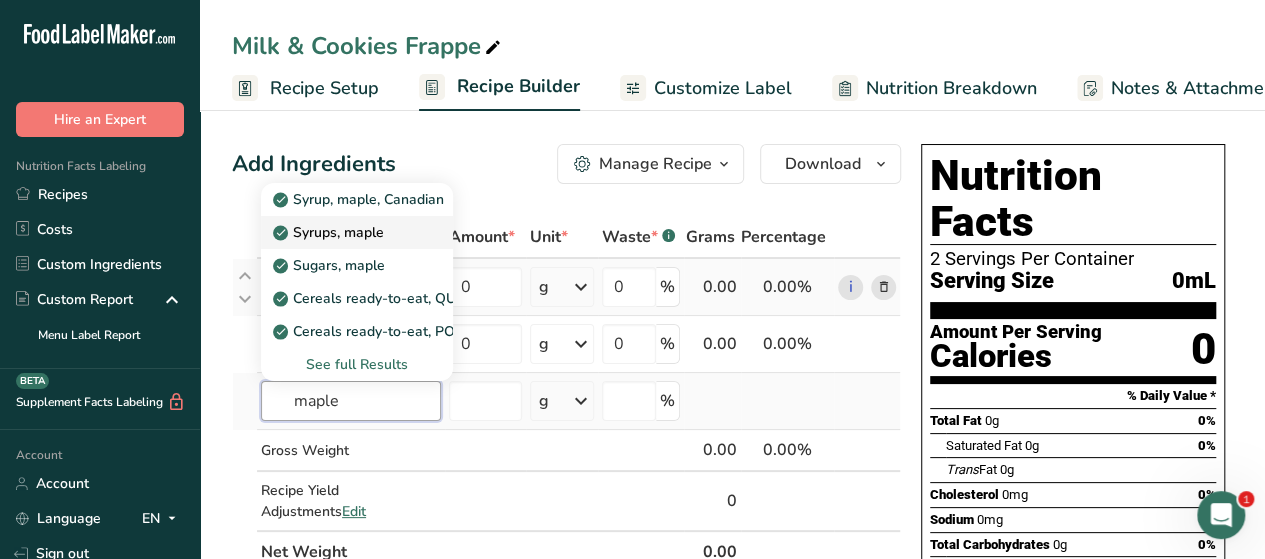 type on "maple" 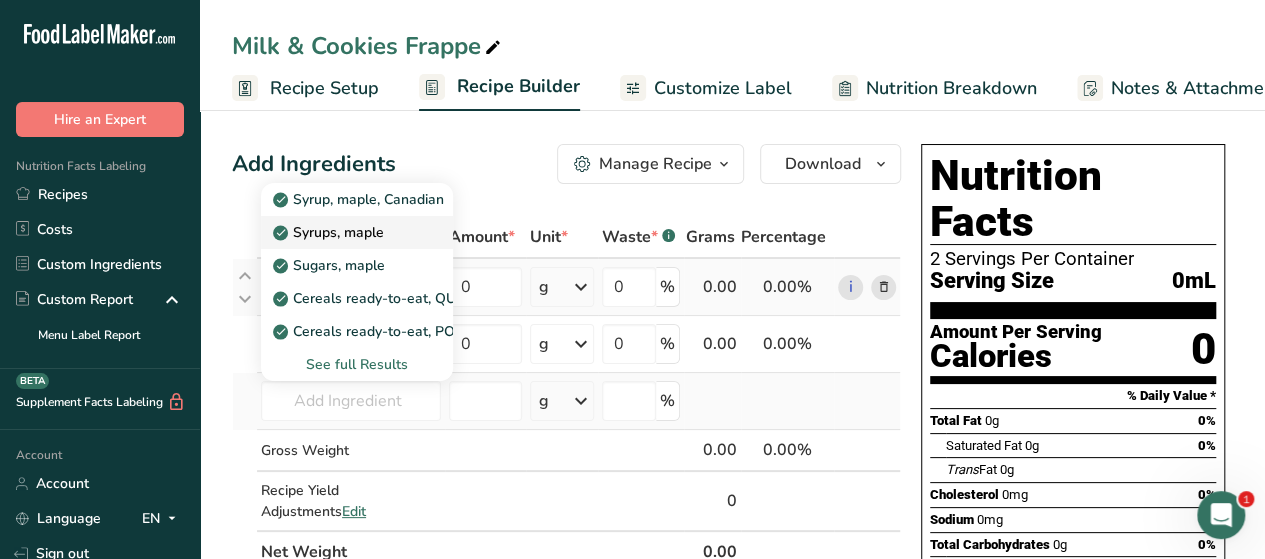 click on "Syrups, maple" at bounding box center [330, 232] 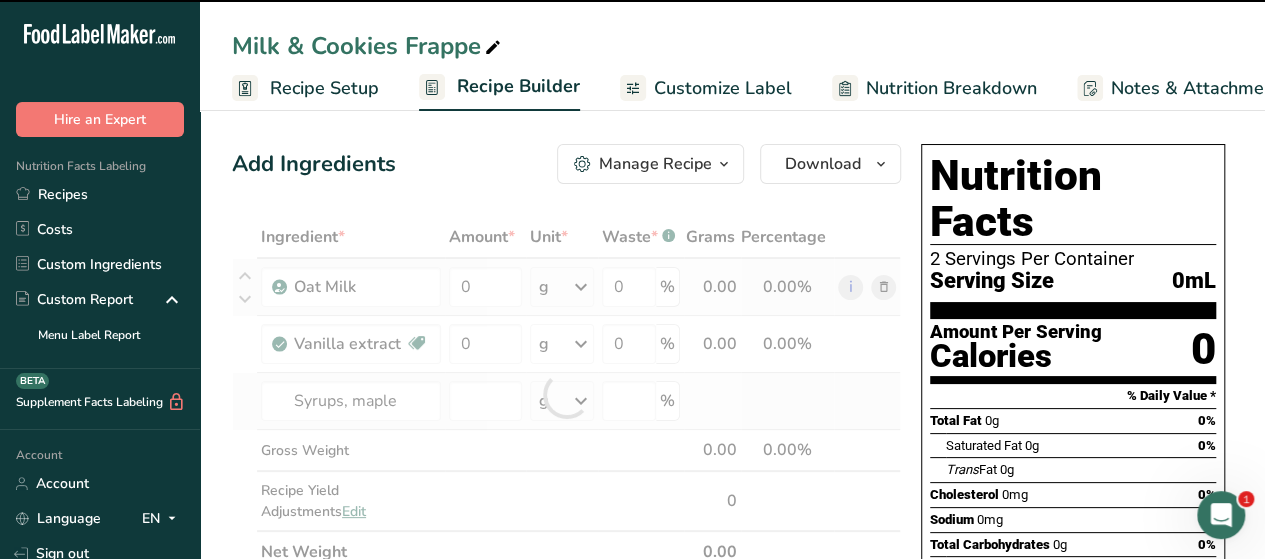 type on "0" 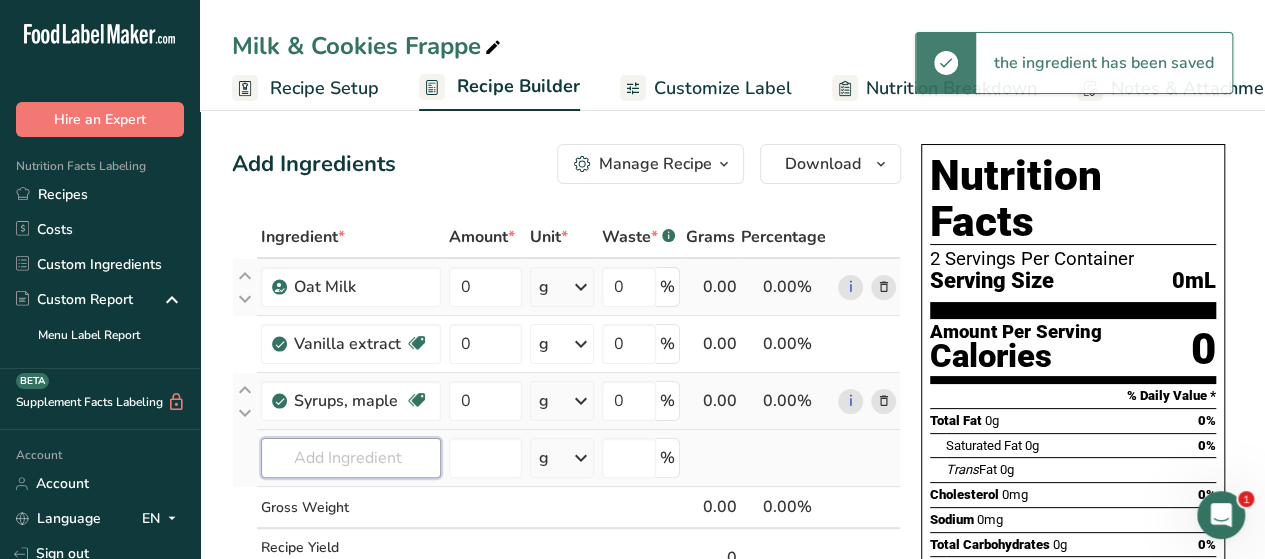 click at bounding box center (351, 458) 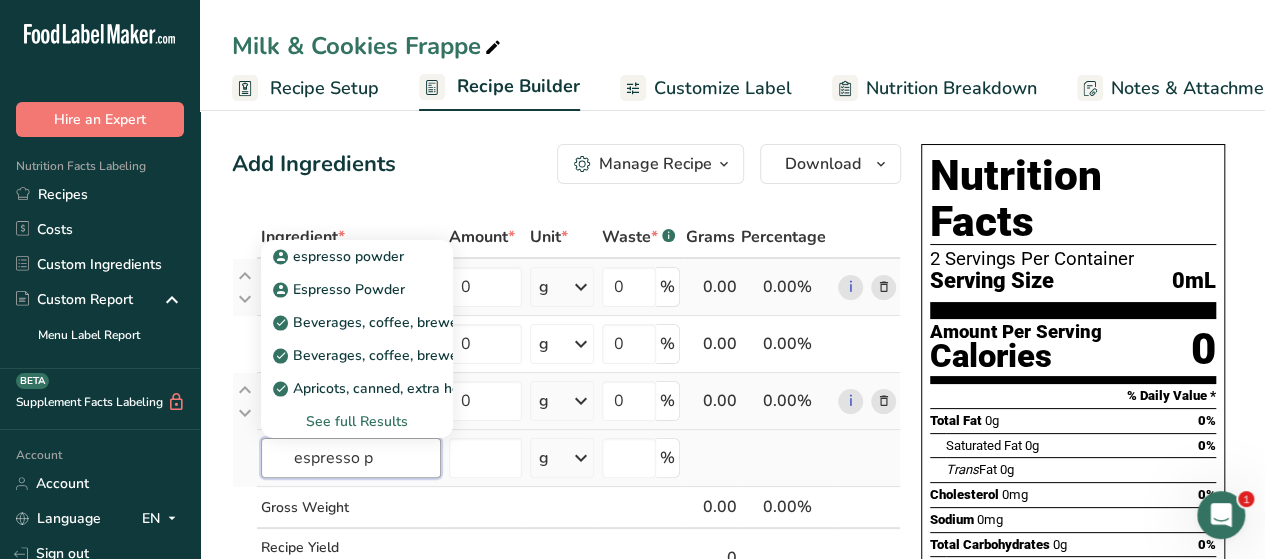type on "espresso p" 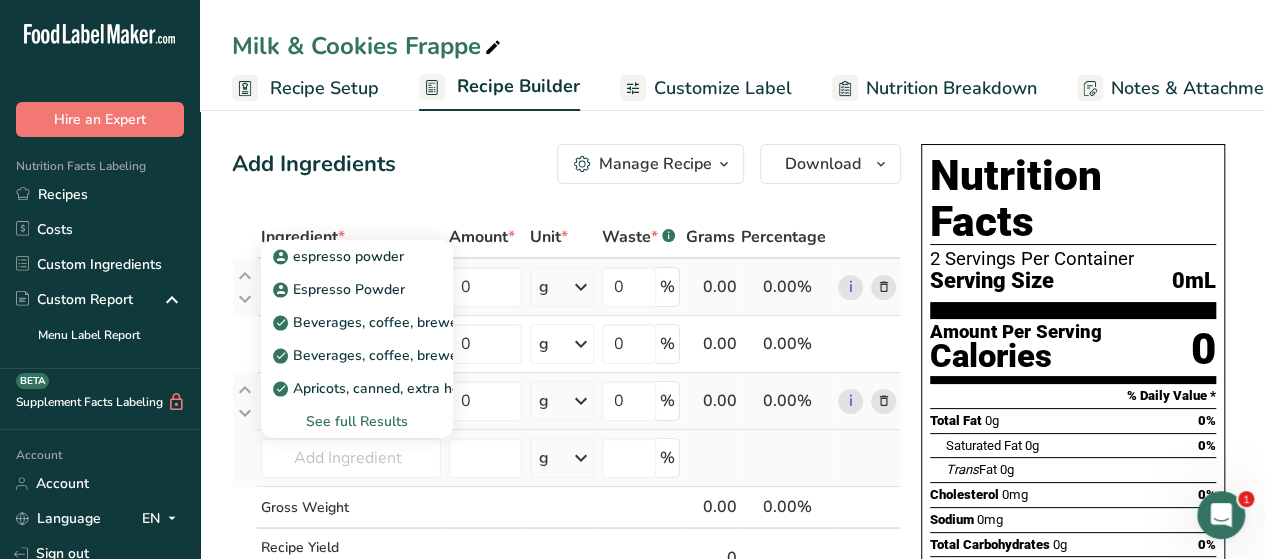 click on "See full Results" at bounding box center (357, 421) 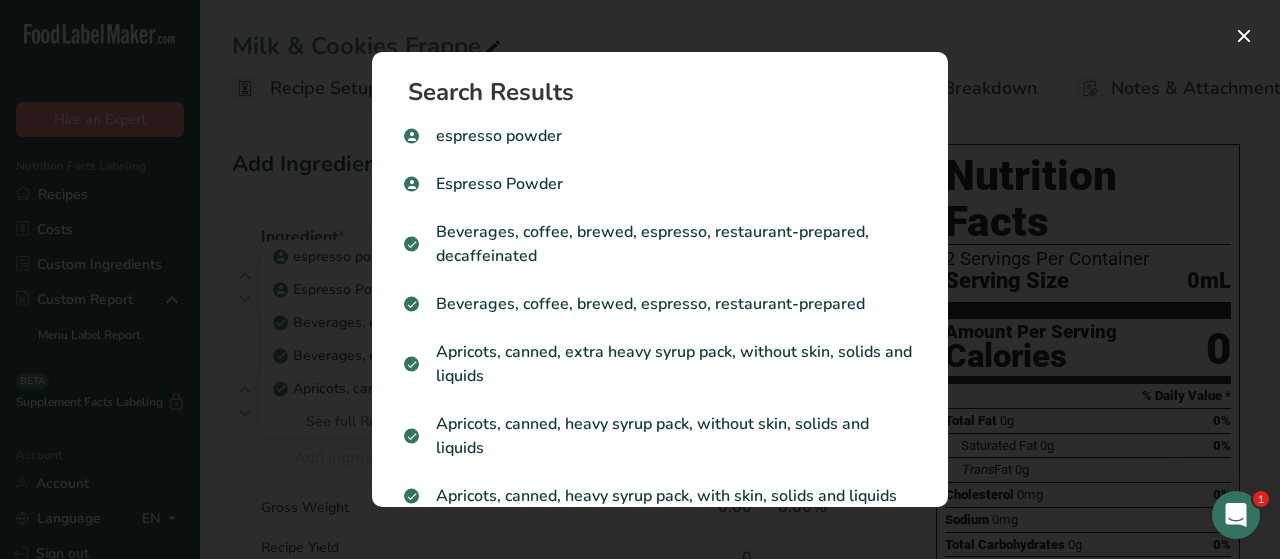 click at bounding box center (640, 279) 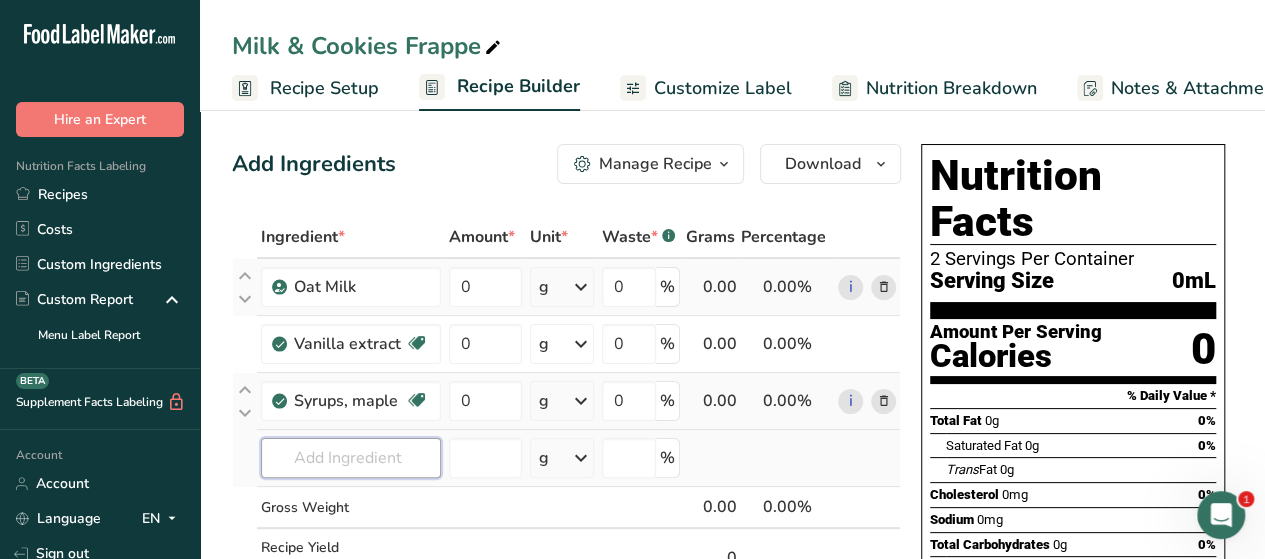 click at bounding box center [351, 458] 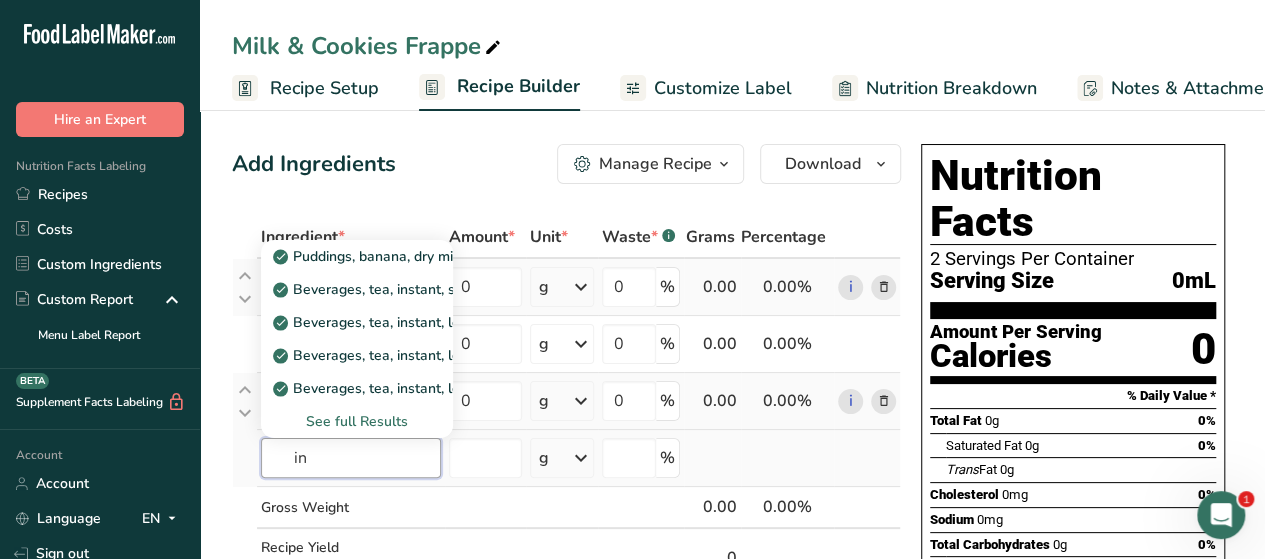 type on "i" 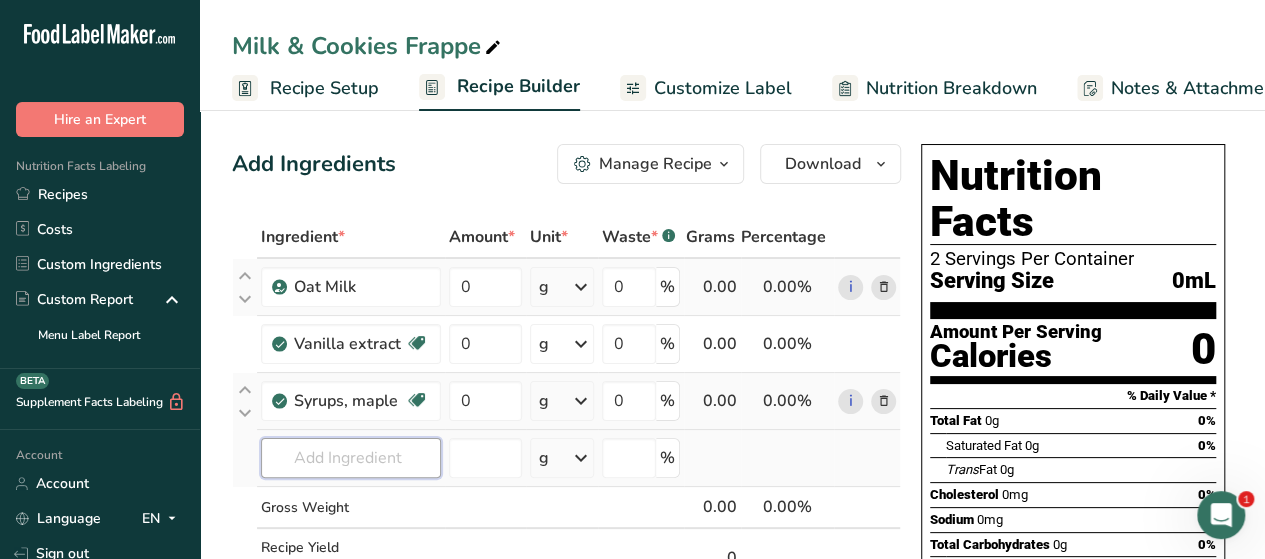 type on "e" 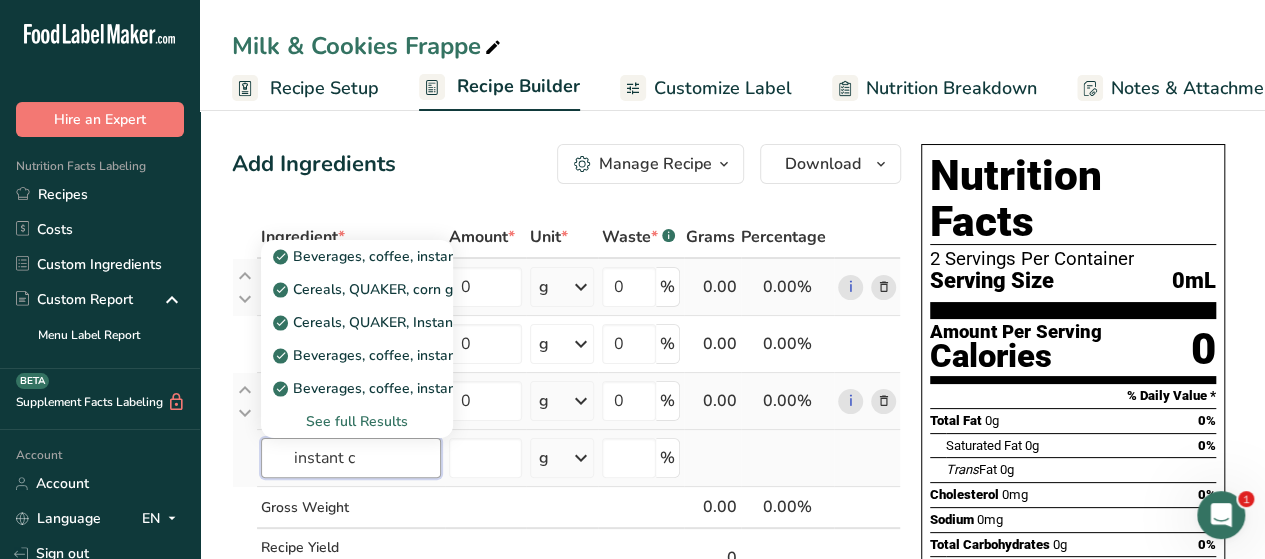 type on "instant c" 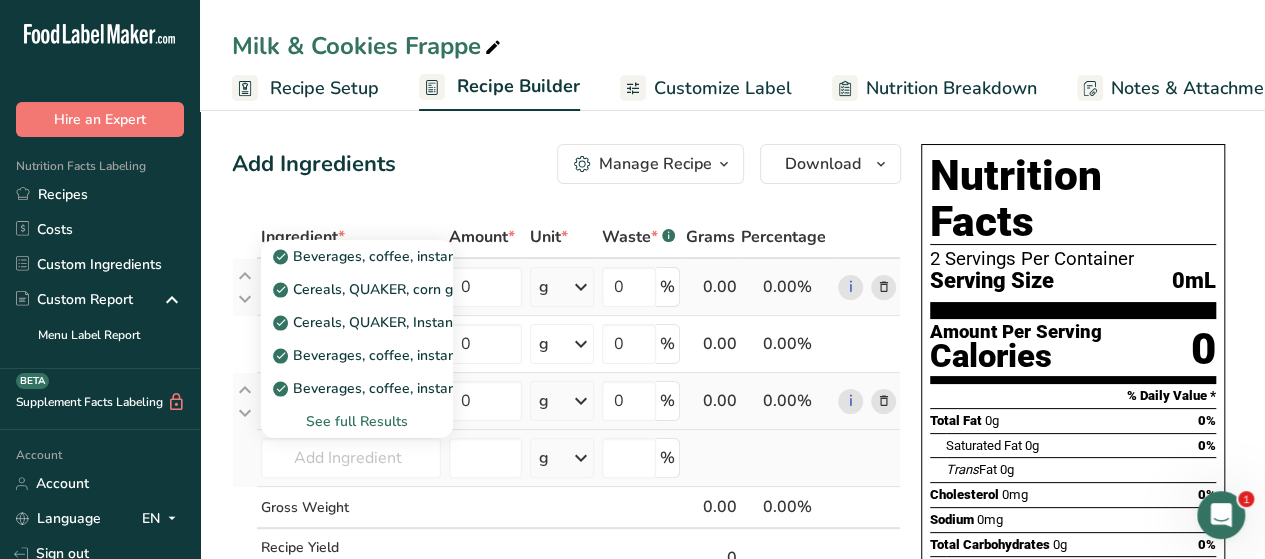 click on "See full Results" at bounding box center (357, 421) 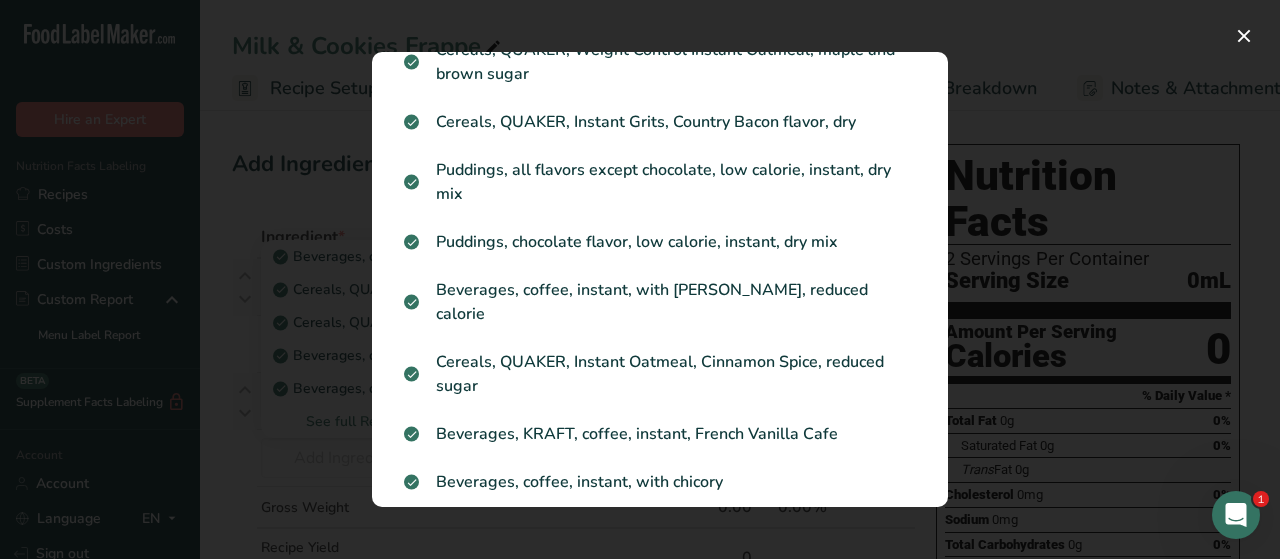 scroll, scrollTop: 792, scrollLeft: 0, axis: vertical 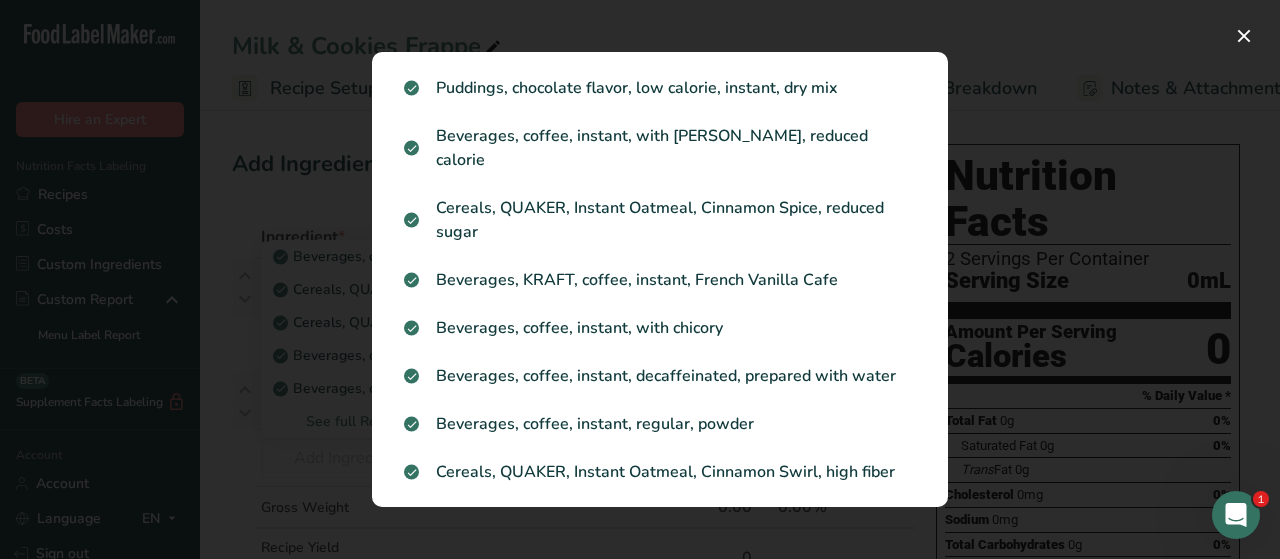 click at bounding box center (640, 279) 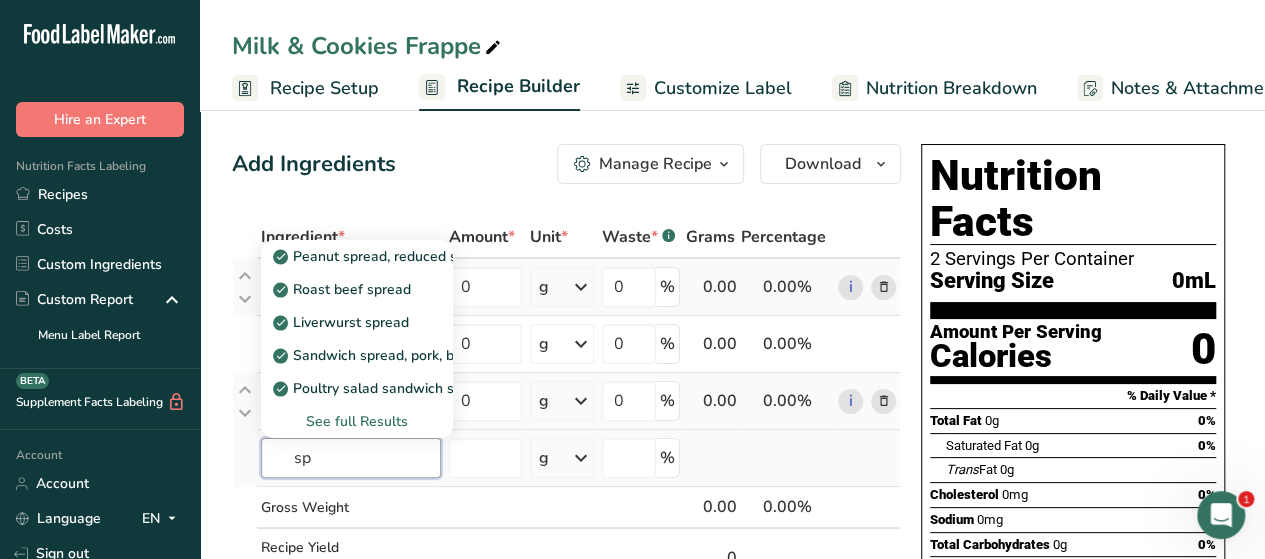 type on "s" 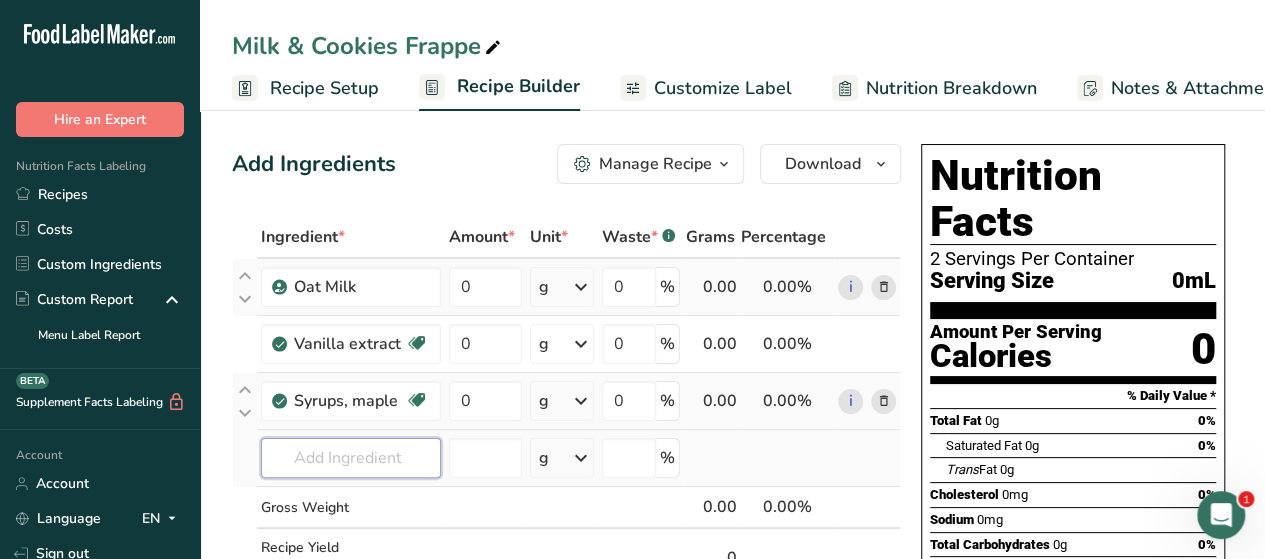 click at bounding box center (351, 458) 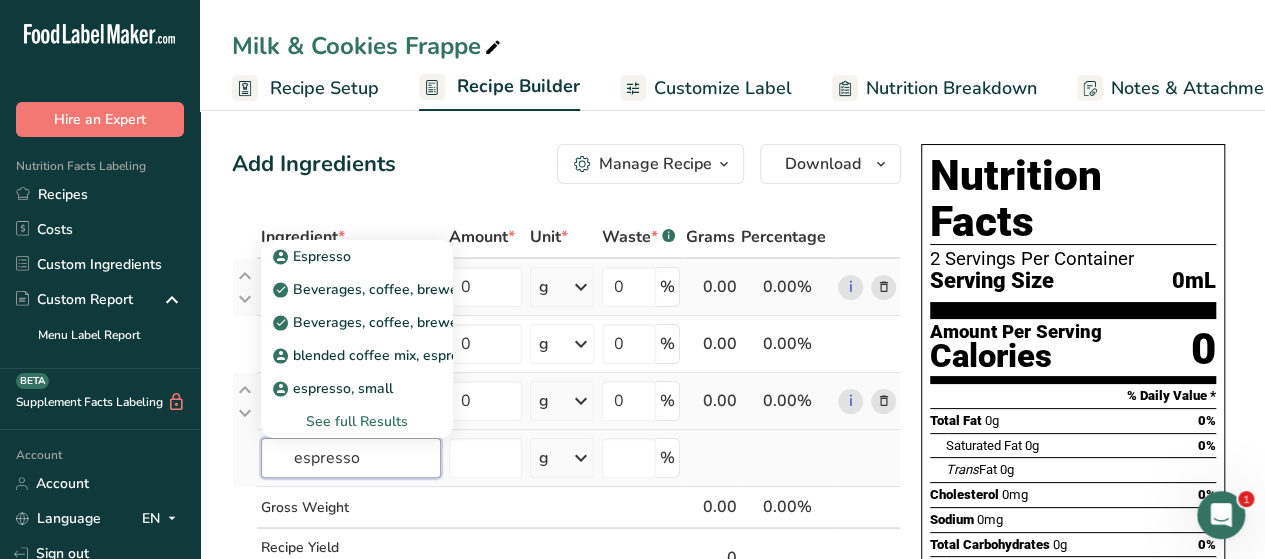 type on "espresso" 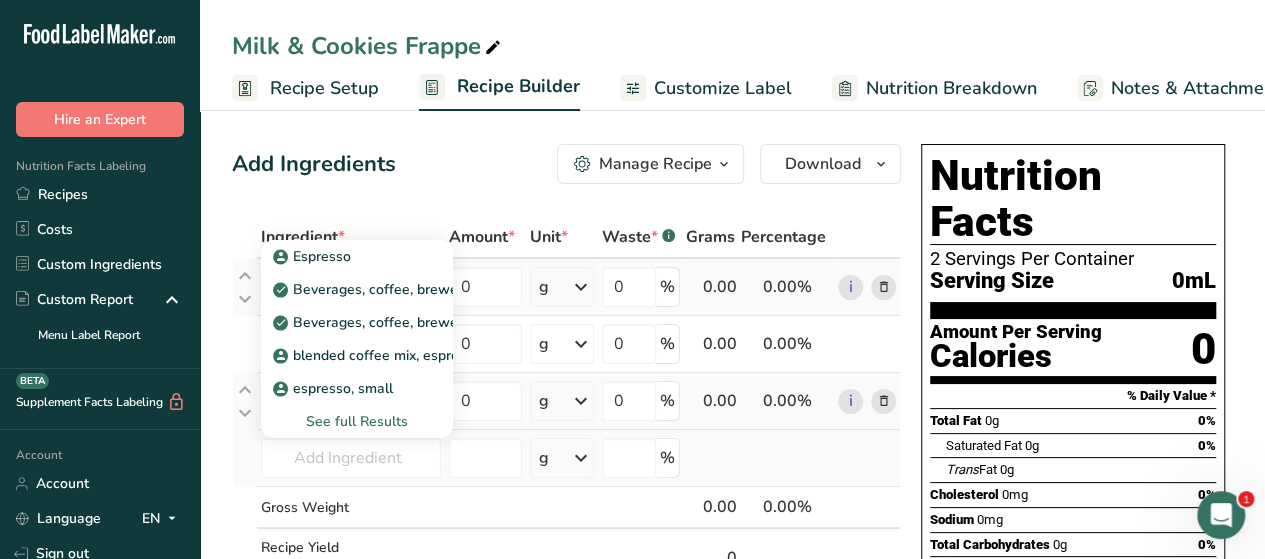 click on "See full Results" at bounding box center [357, 421] 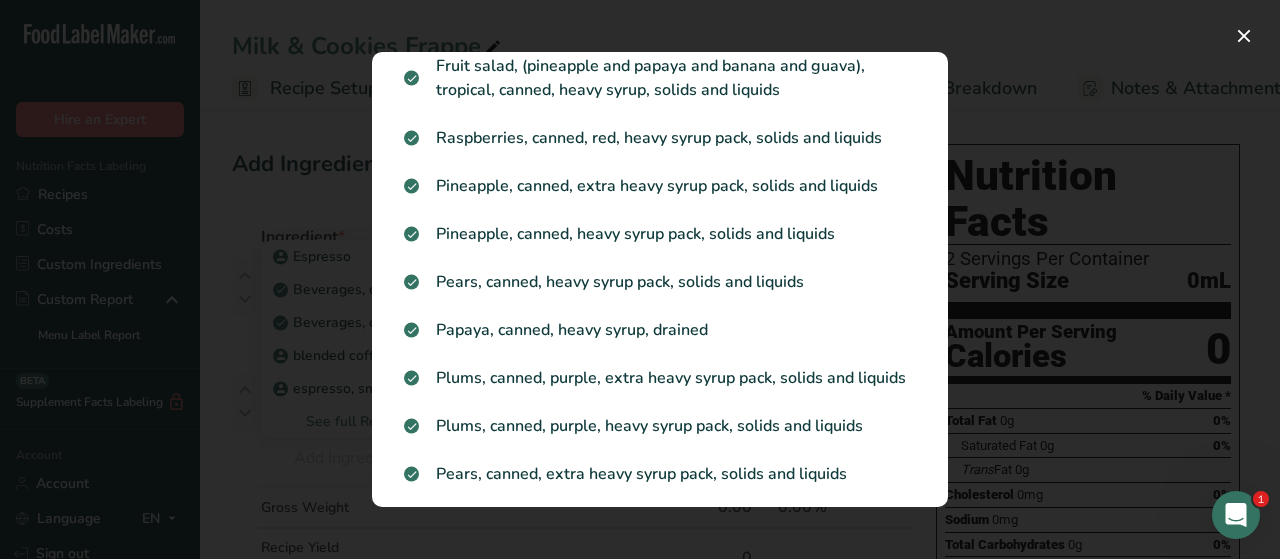 scroll, scrollTop: 2072, scrollLeft: 0, axis: vertical 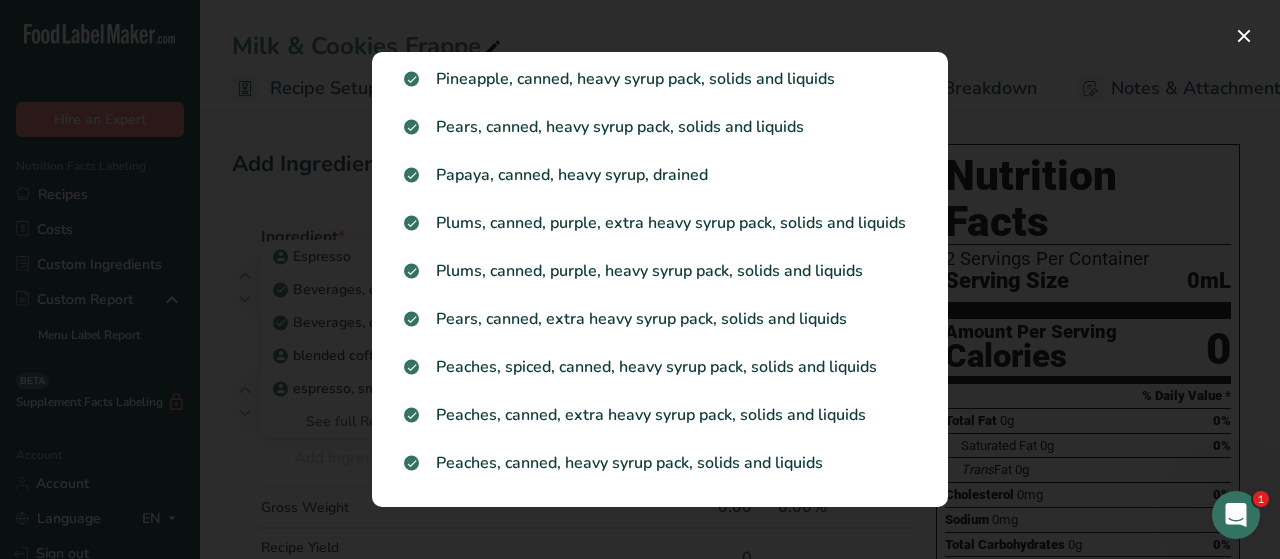 click at bounding box center (640, 279) 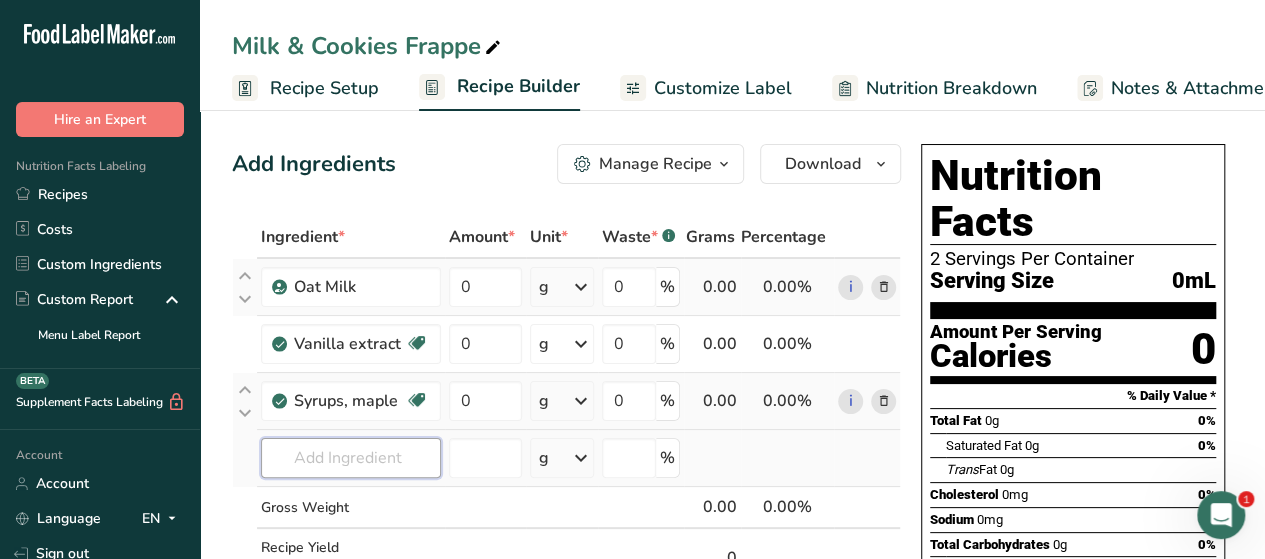 click at bounding box center (351, 458) 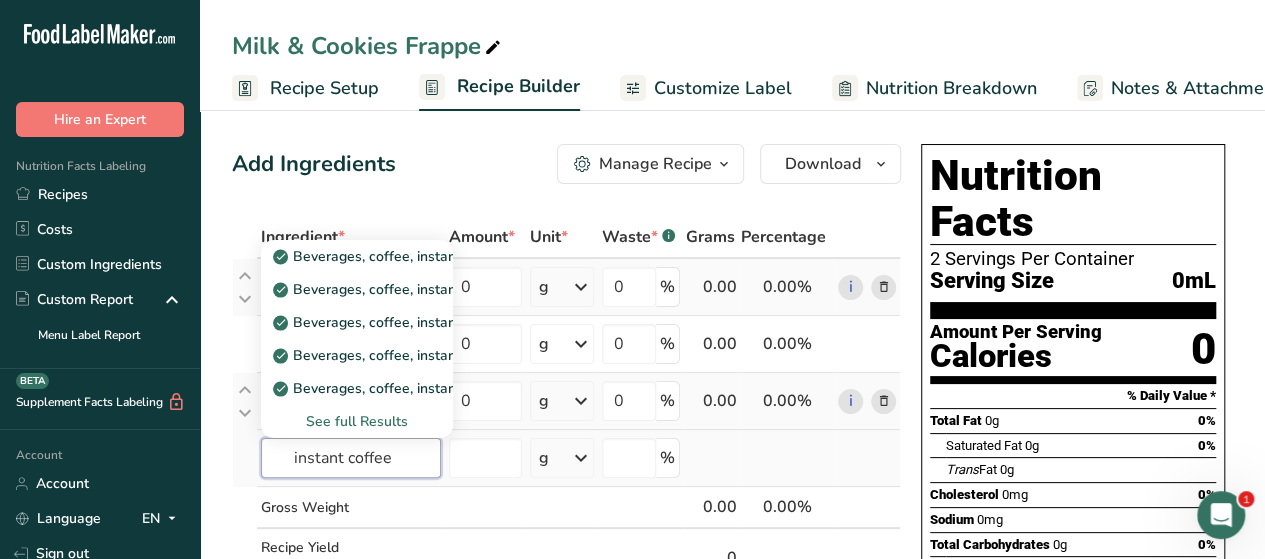 type on "instant coffee" 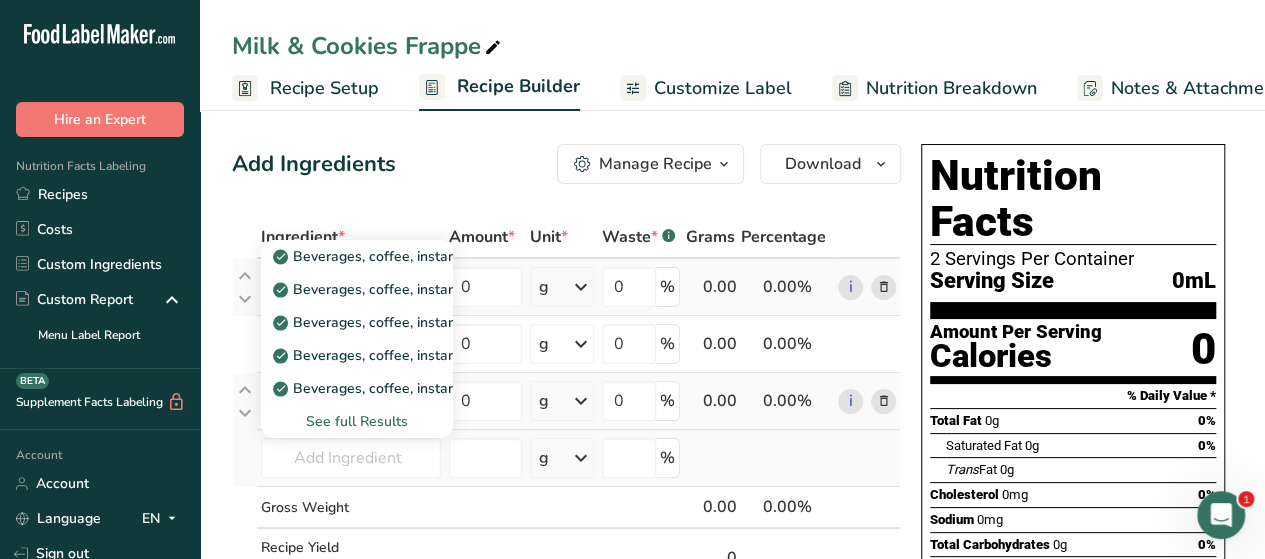 click on "See full Results" at bounding box center [357, 421] 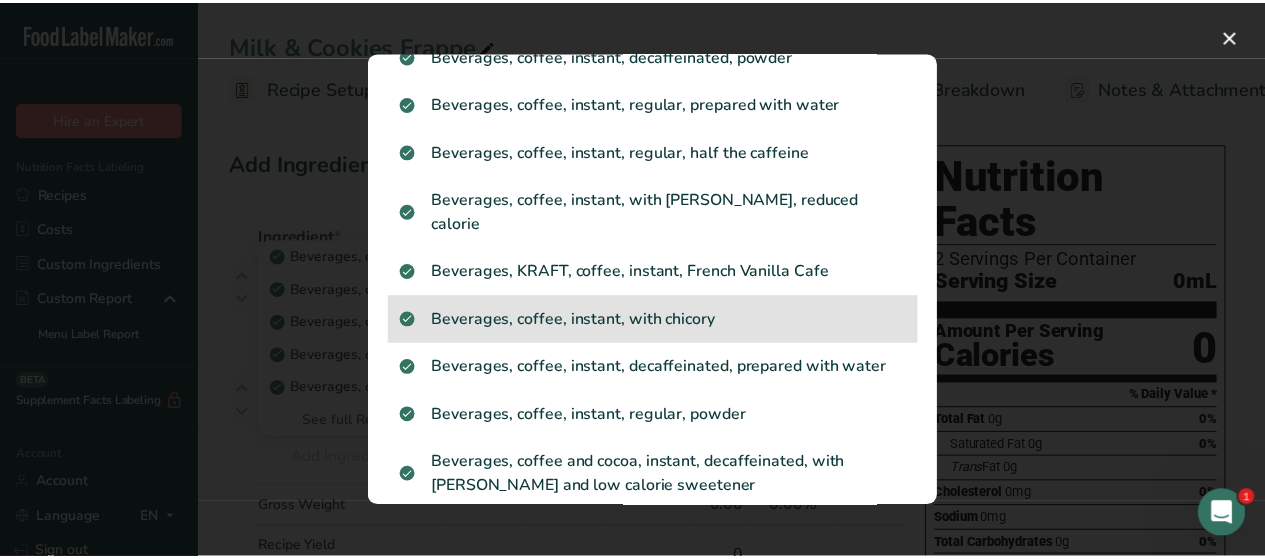 scroll, scrollTop: 0, scrollLeft: 0, axis: both 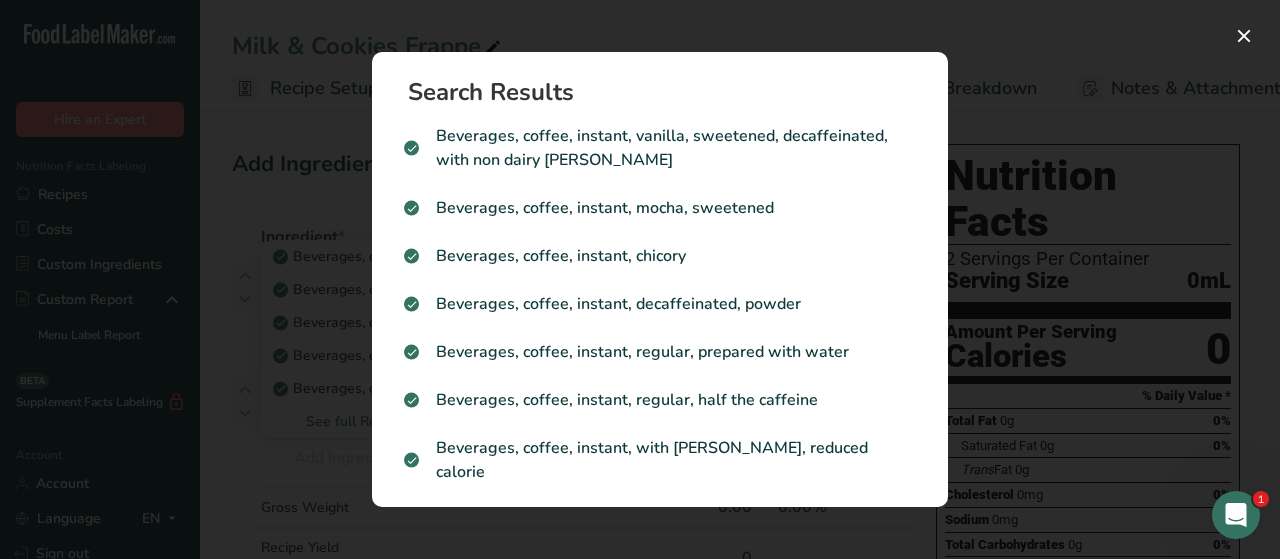 click at bounding box center [640, 279] 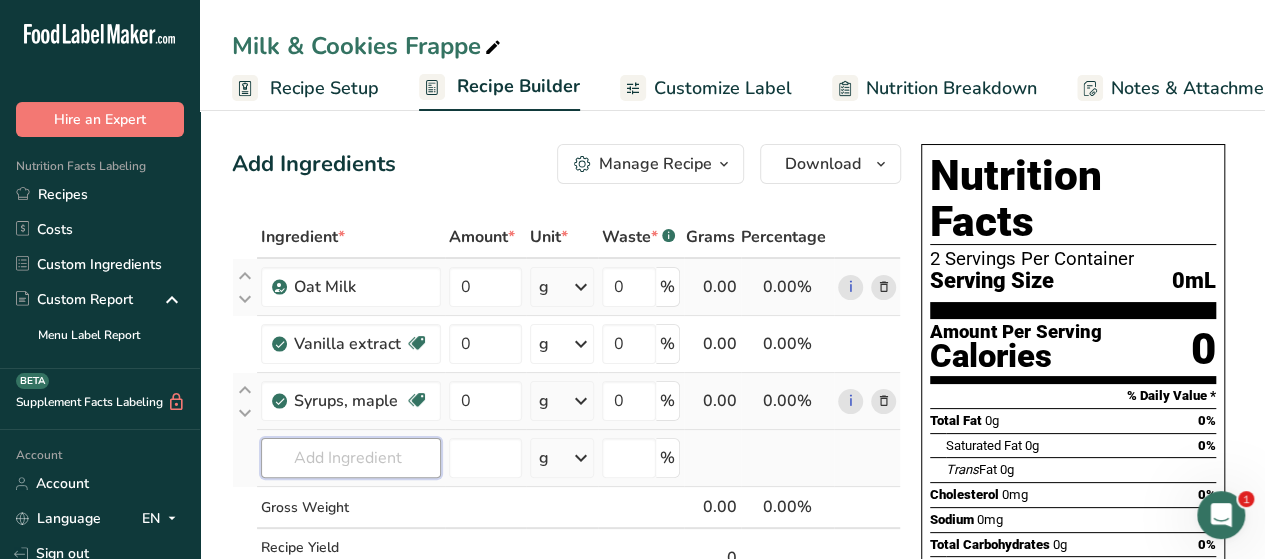 click at bounding box center [351, 458] 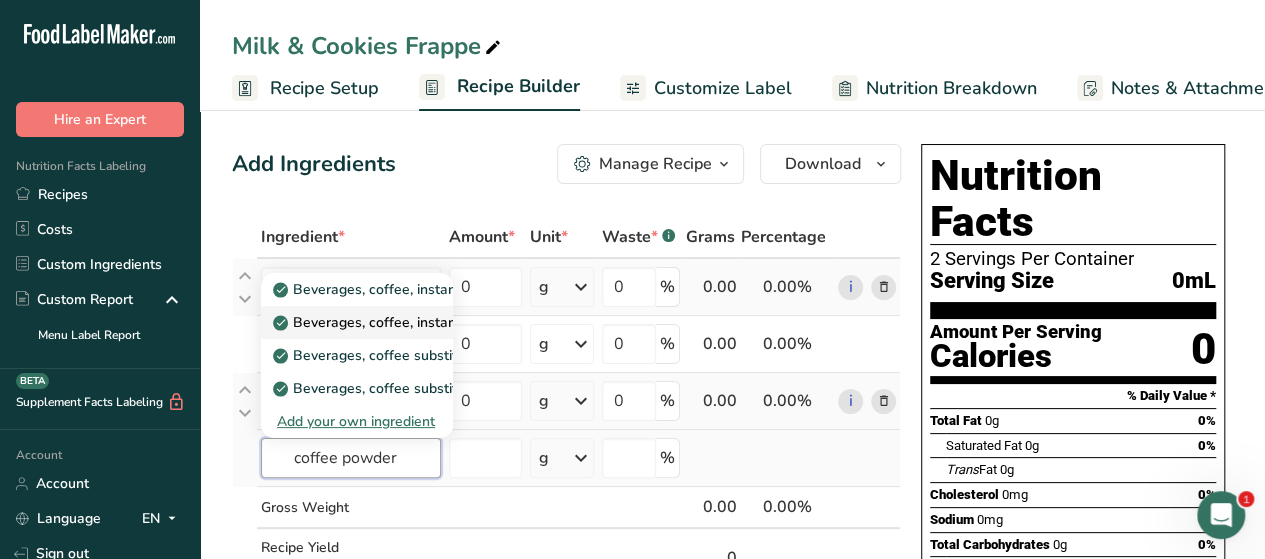 type on "coffee powder" 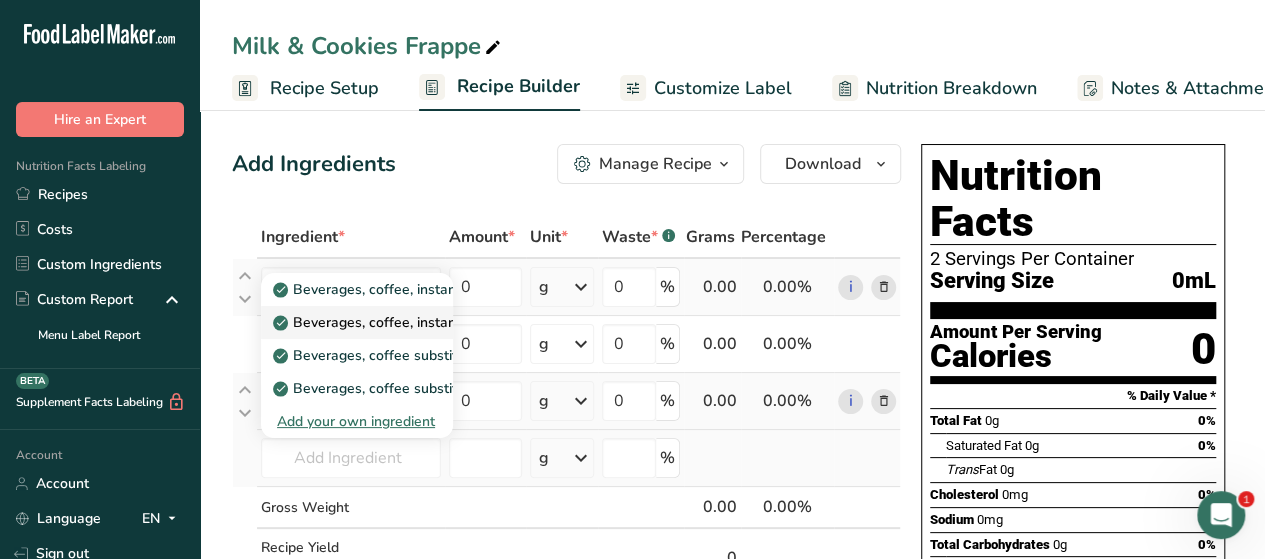click on "Beverages, coffee, instant, regular, powder" at bounding box center [423, 322] 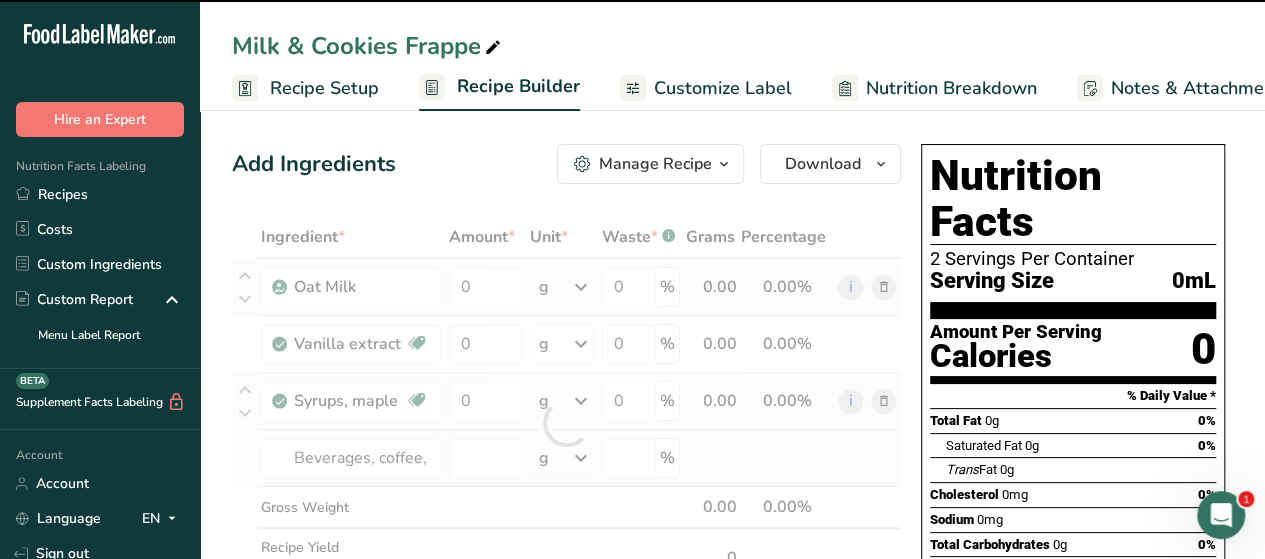 type on "0" 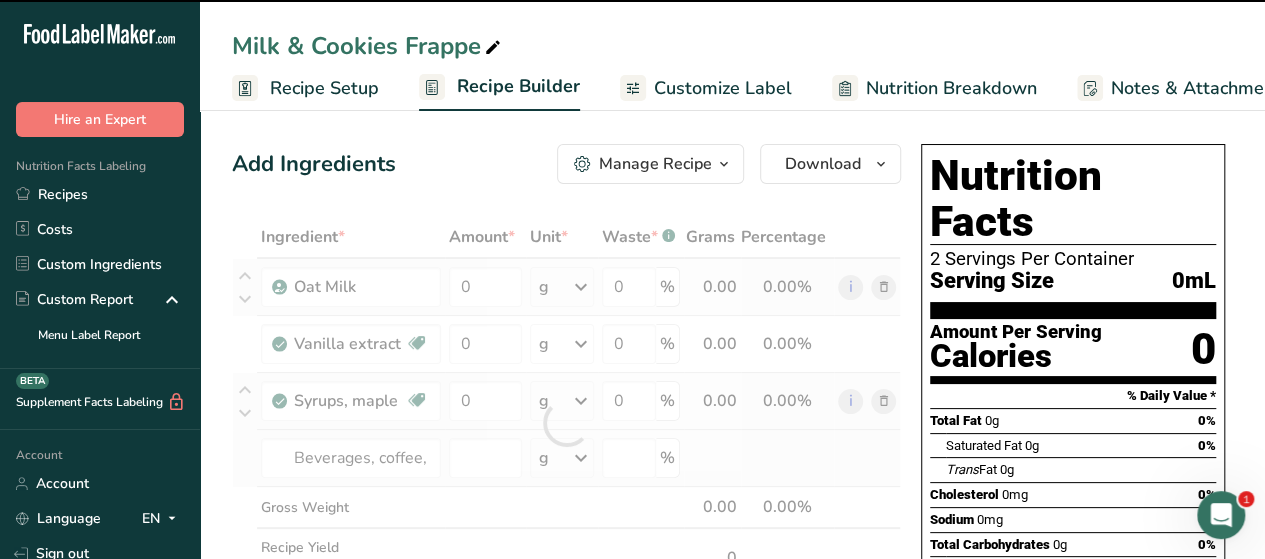 type on "0" 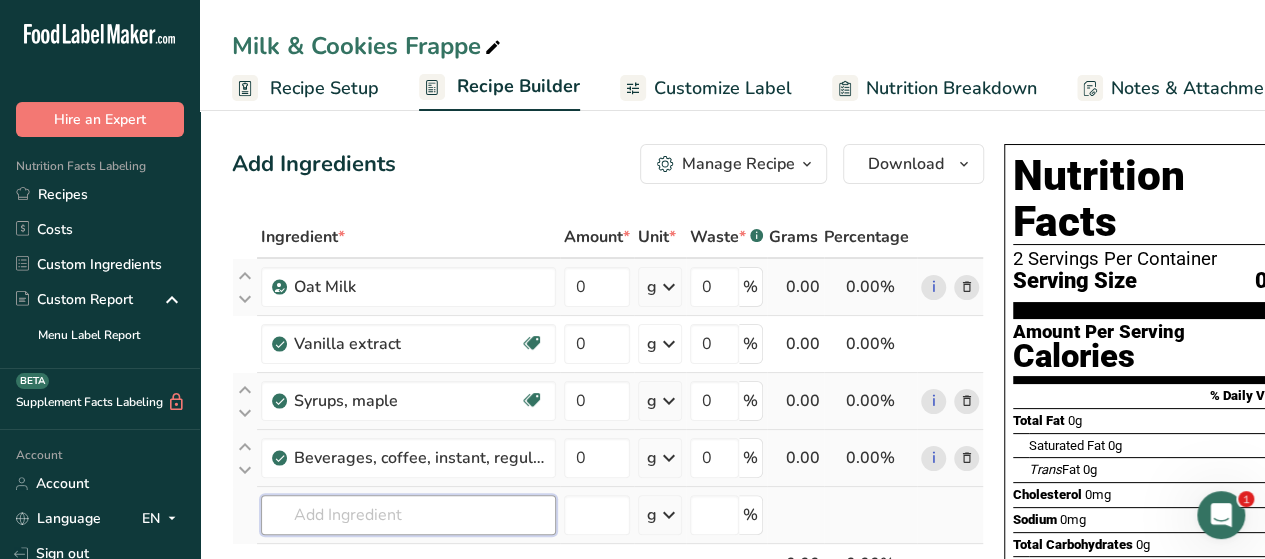 click at bounding box center (408, 515) 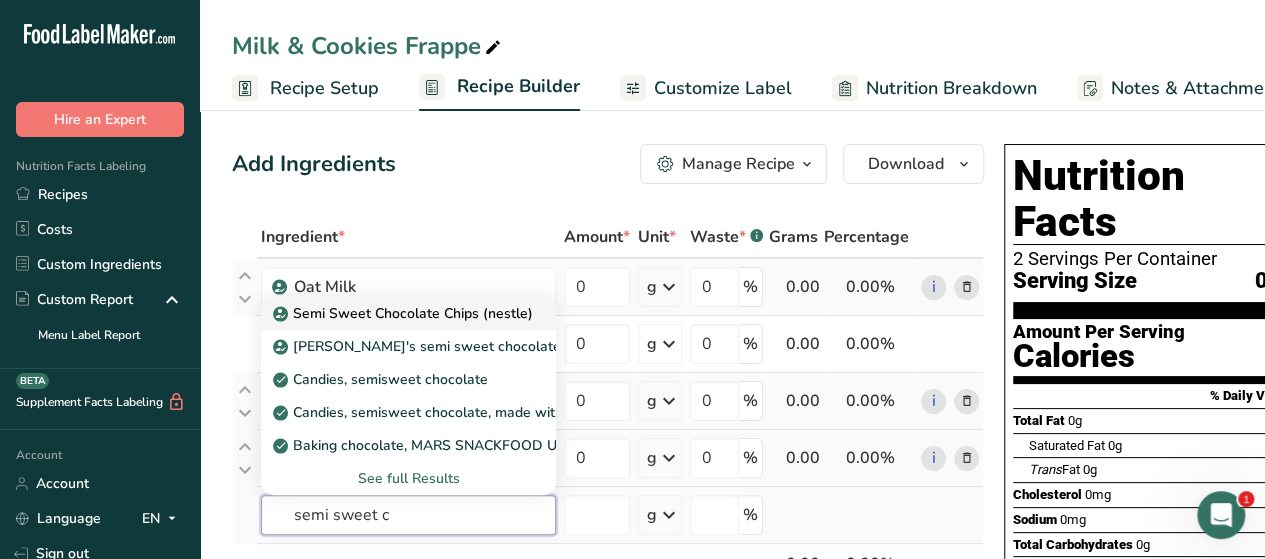 type on "semi sweet c" 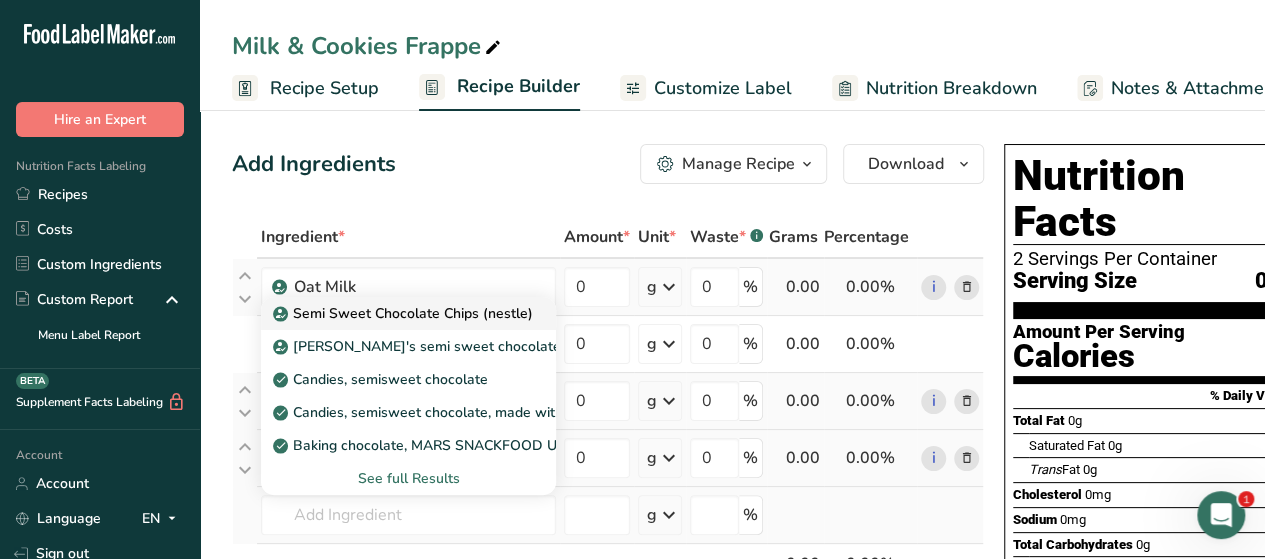 click on "Semi Sweet Chocolate Chips (nestle)" at bounding box center [405, 313] 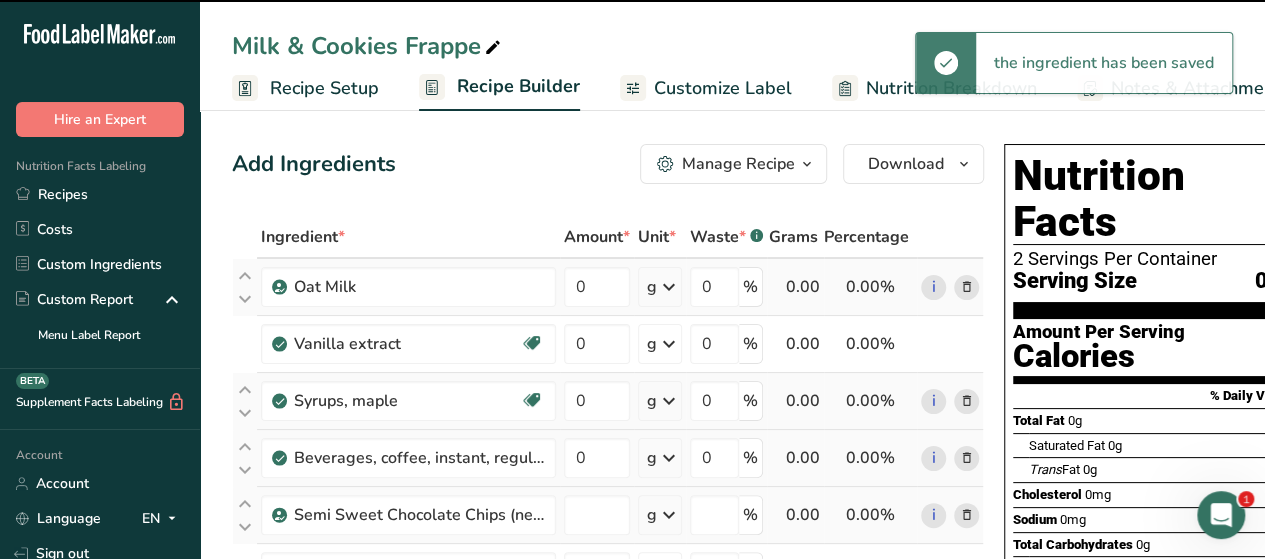 type on "0" 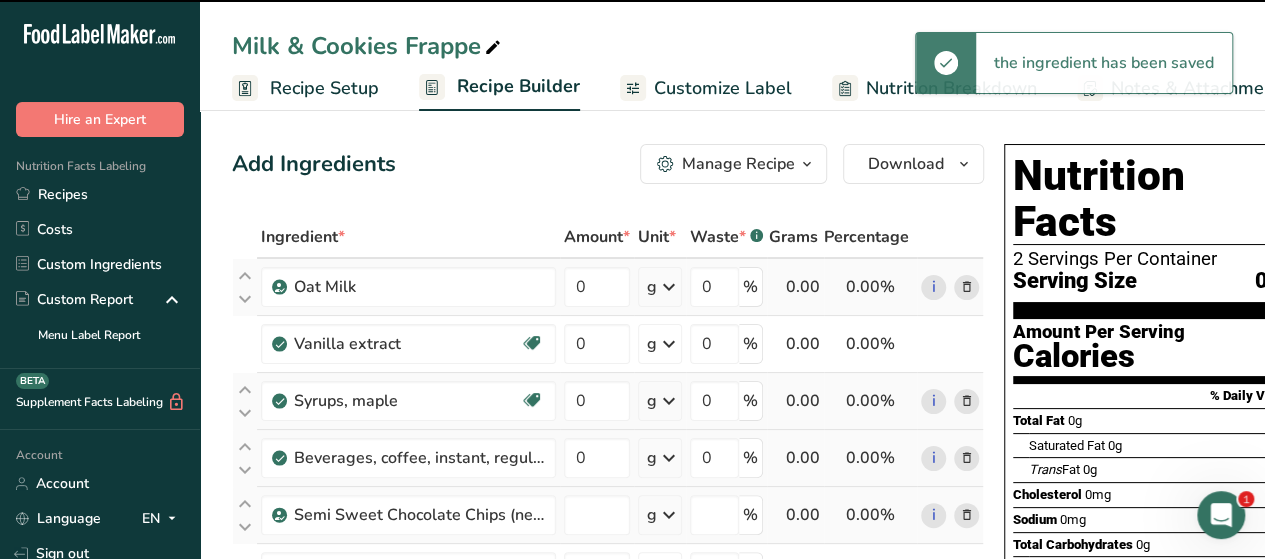 type on "0" 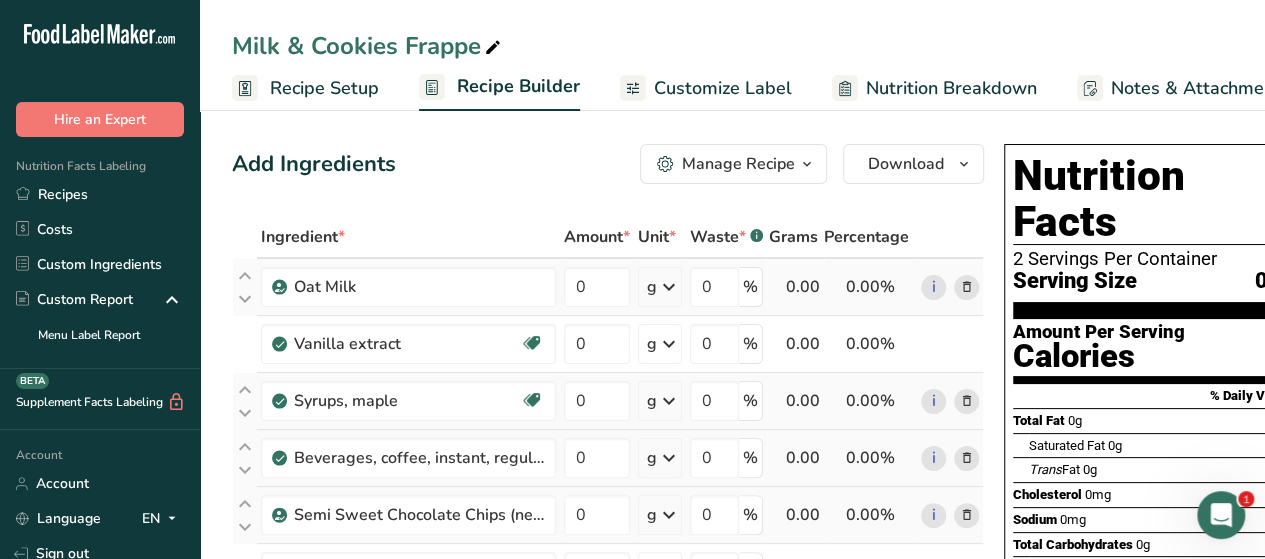 scroll, scrollTop: 208, scrollLeft: 0, axis: vertical 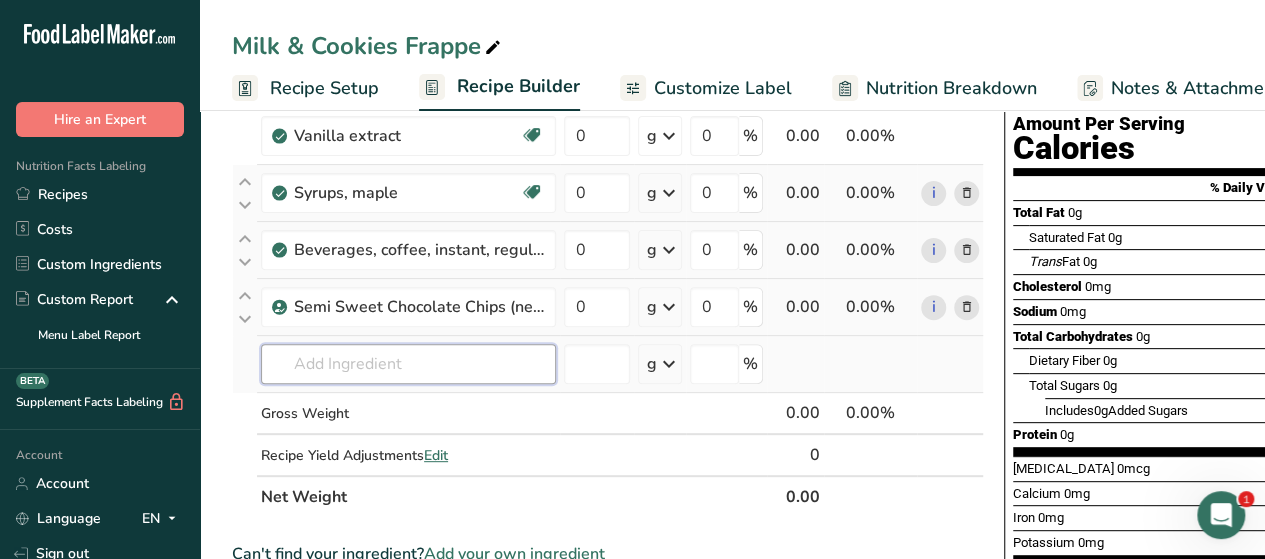 click at bounding box center [408, 364] 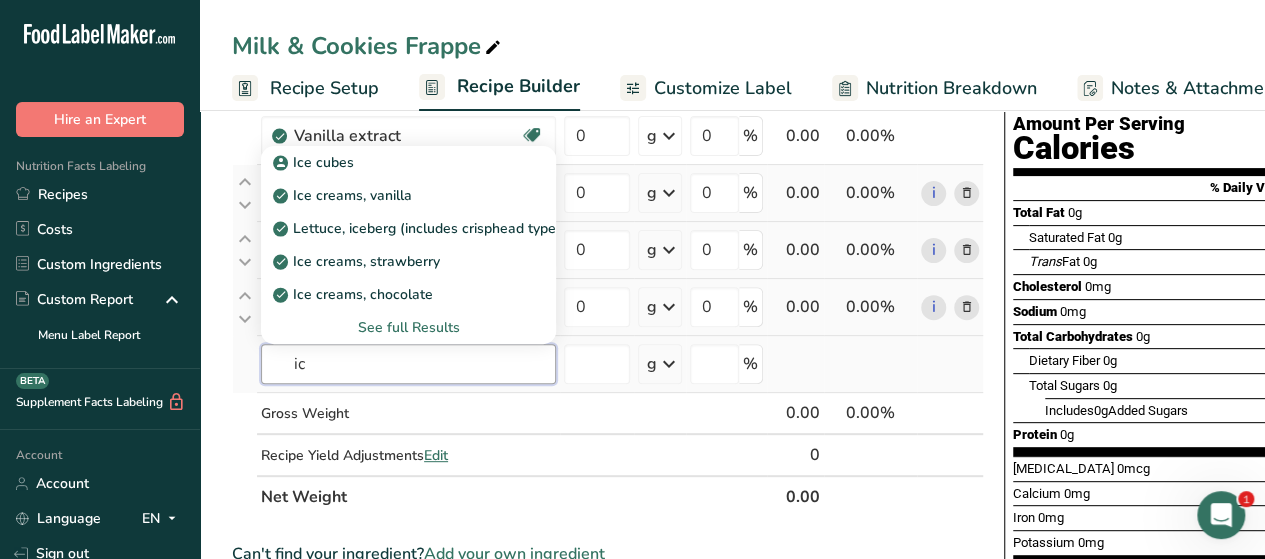 type on "i" 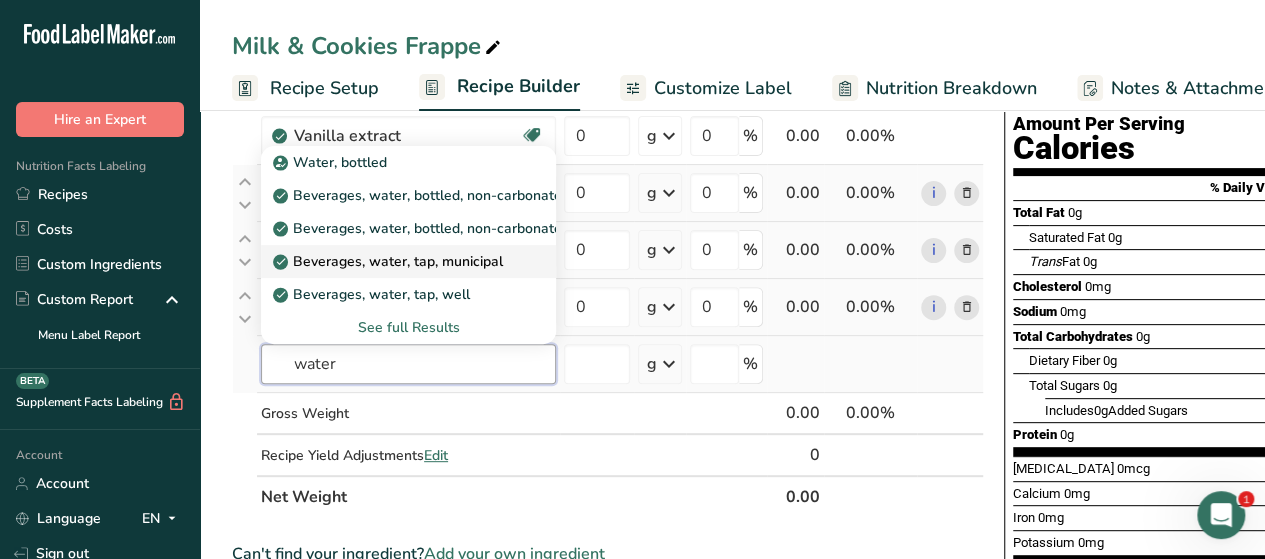 type on "water" 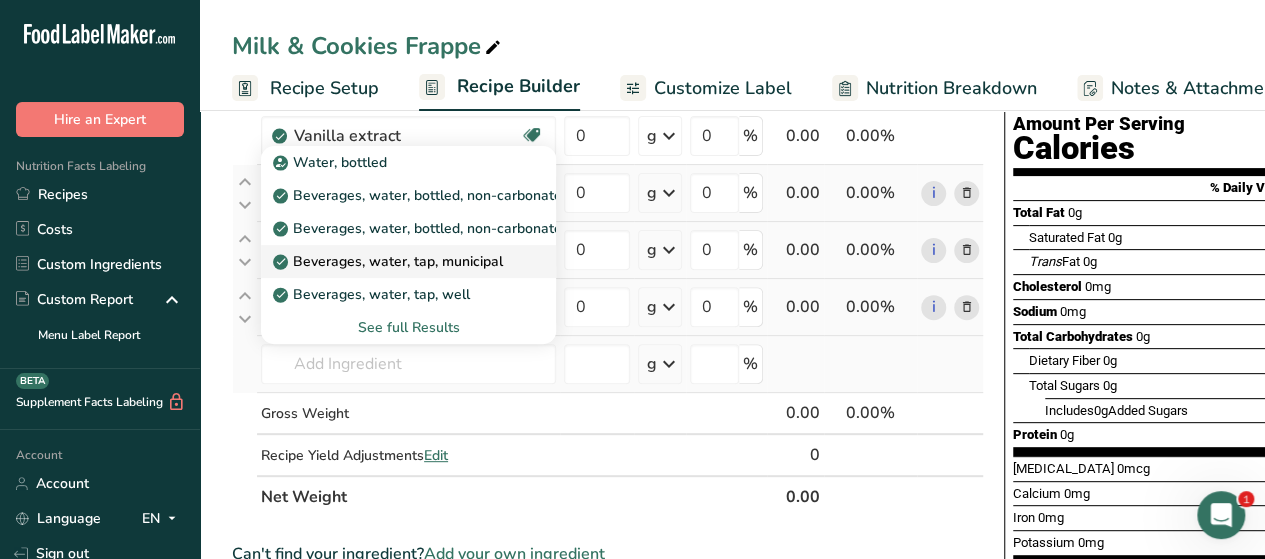 click on "Beverages, water, tap, municipal" at bounding box center (390, 261) 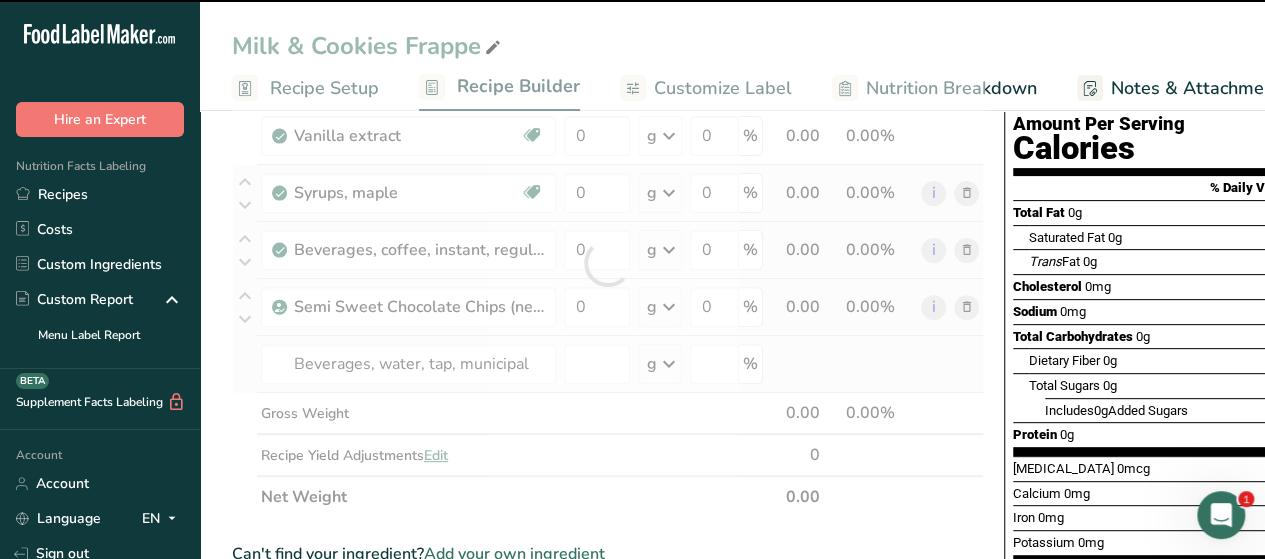 type on "0" 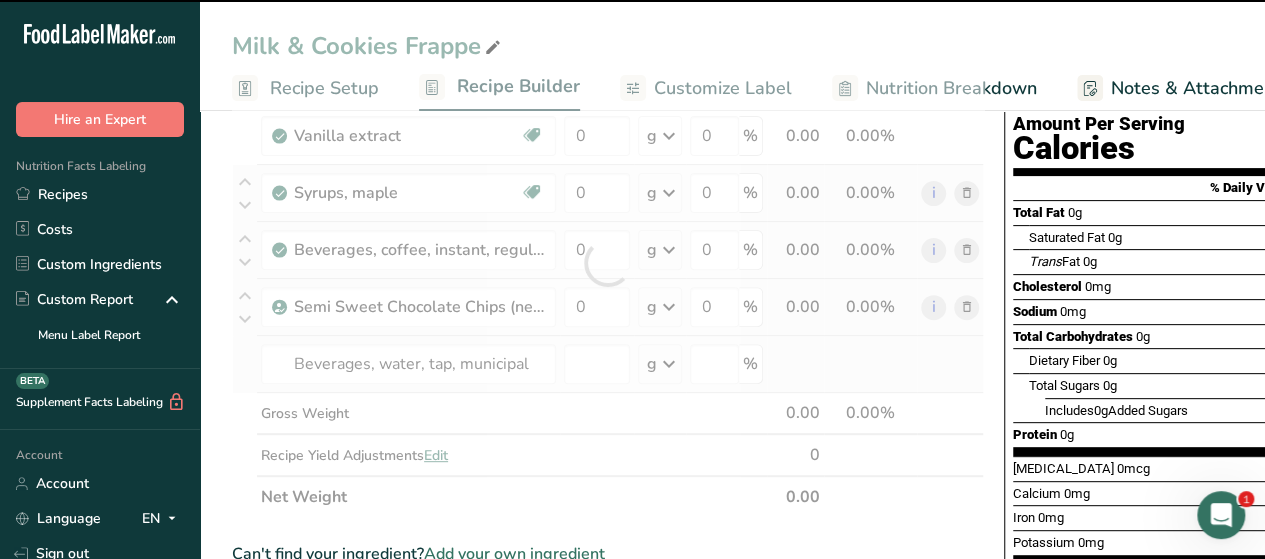 type on "0" 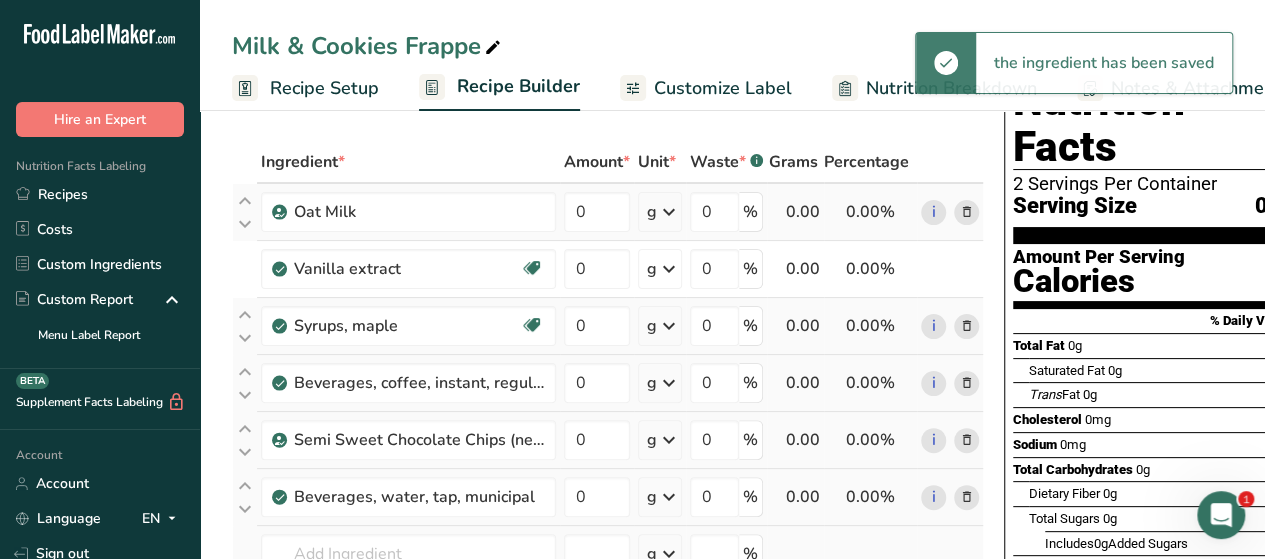 scroll, scrollTop: 74, scrollLeft: 0, axis: vertical 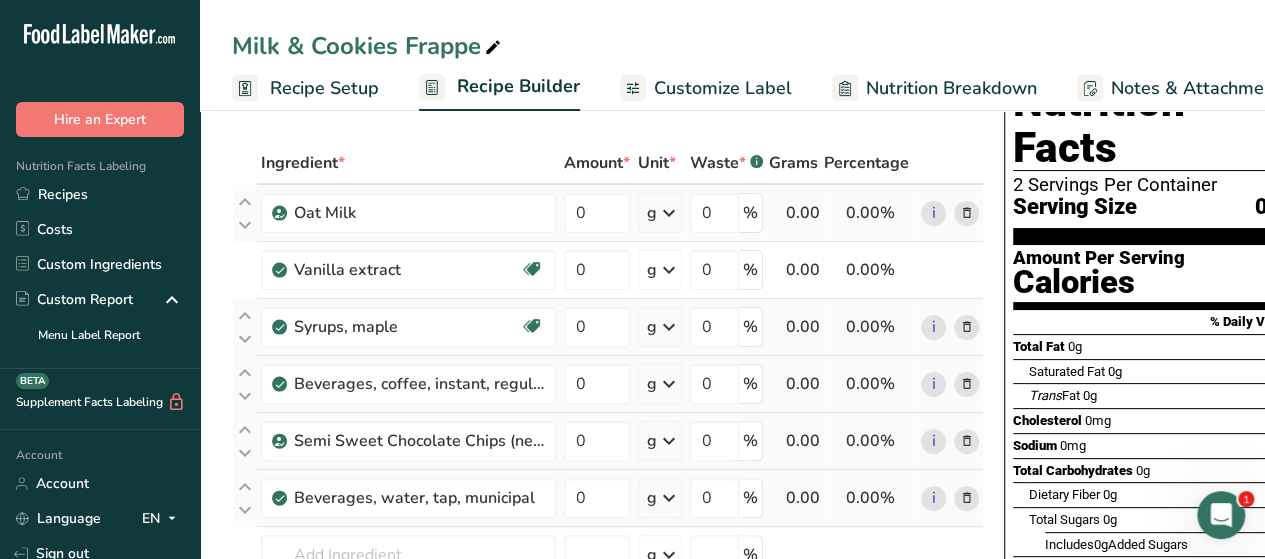 click at bounding box center (669, 213) 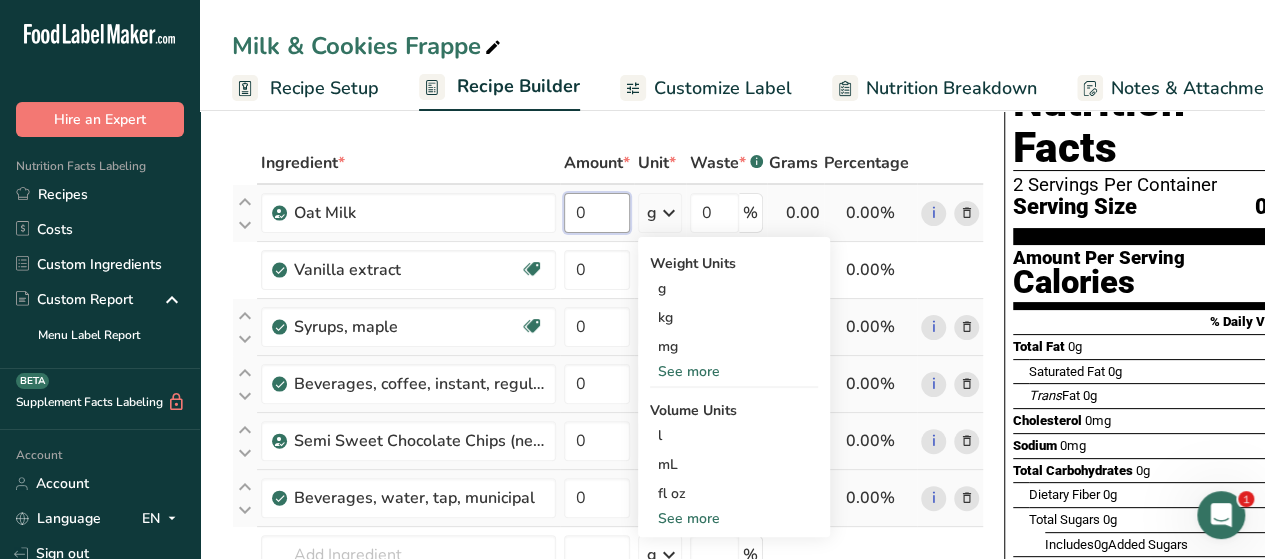 click on "0" at bounding box center [597, 213] 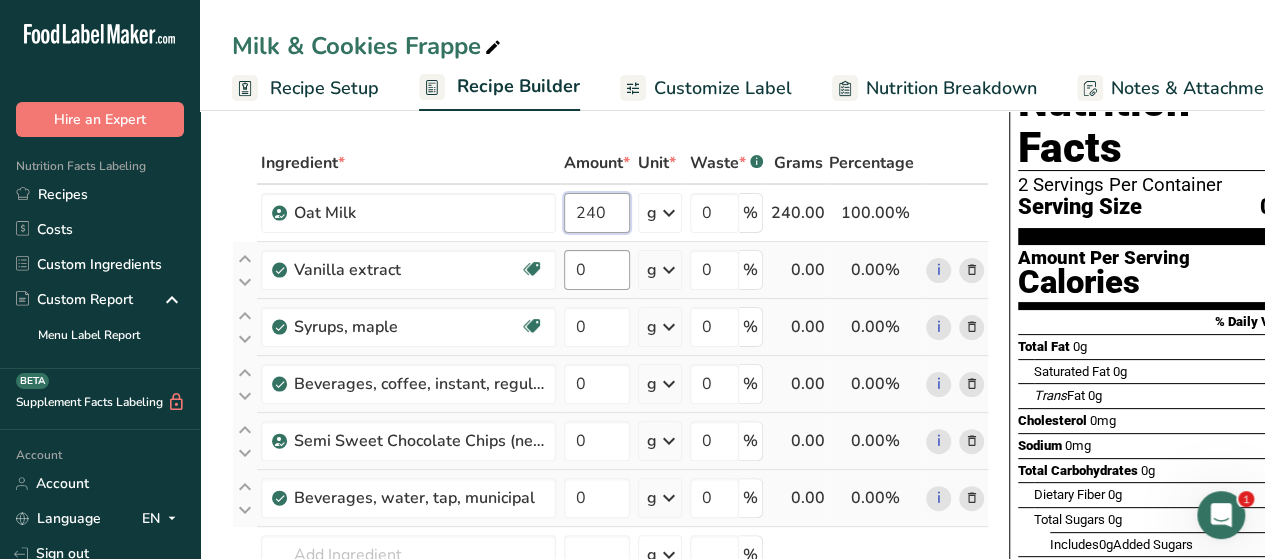 type on "240" 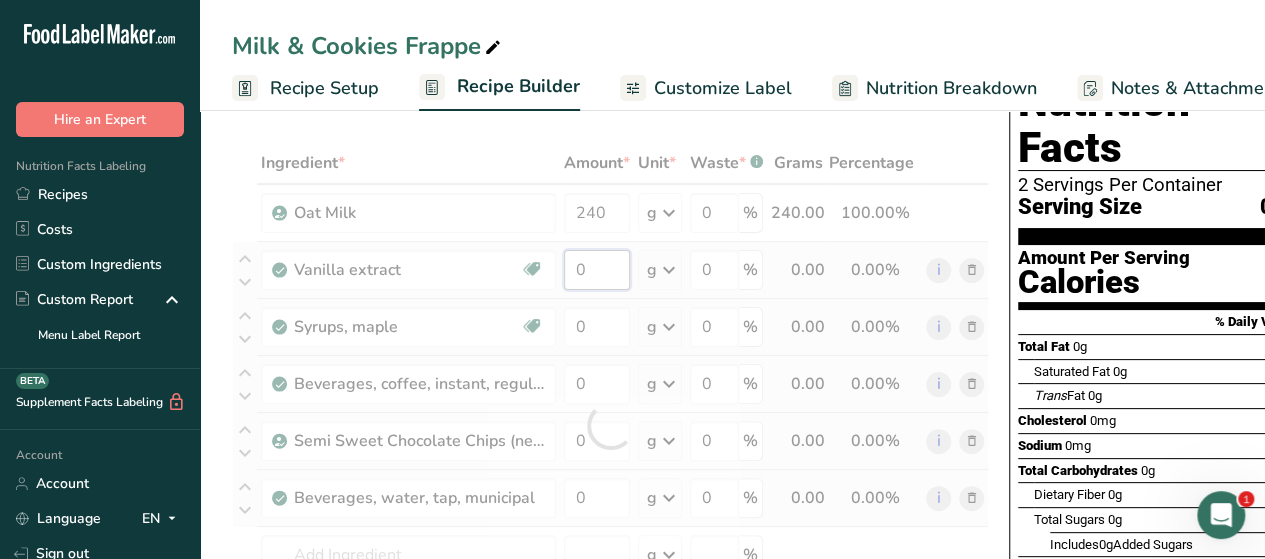 click on "Ingredient *
Amount *
Unit *
Waste *   .a-a{fill:#347362;}.b-a{fill:#fff;}          Grams
Percentage
Oat Milk
240
g
Weight Units
g
kg
mg
See more
Volume Units
l
Volume units require a density conversion. If you know your ingredient's density enter it below. Otherwise, click on "RIA" our AI Regulatory bot - she will be able to help you
lb/ft3
g/cm3
Confirm
mL
Volume units require a density conversion. If you know your ingredient's density enter it below. Otherwise, click on "RIA" our AI Regulatory bot - she will be able to help you
lb/ft3" at bounding box center (610, 425) 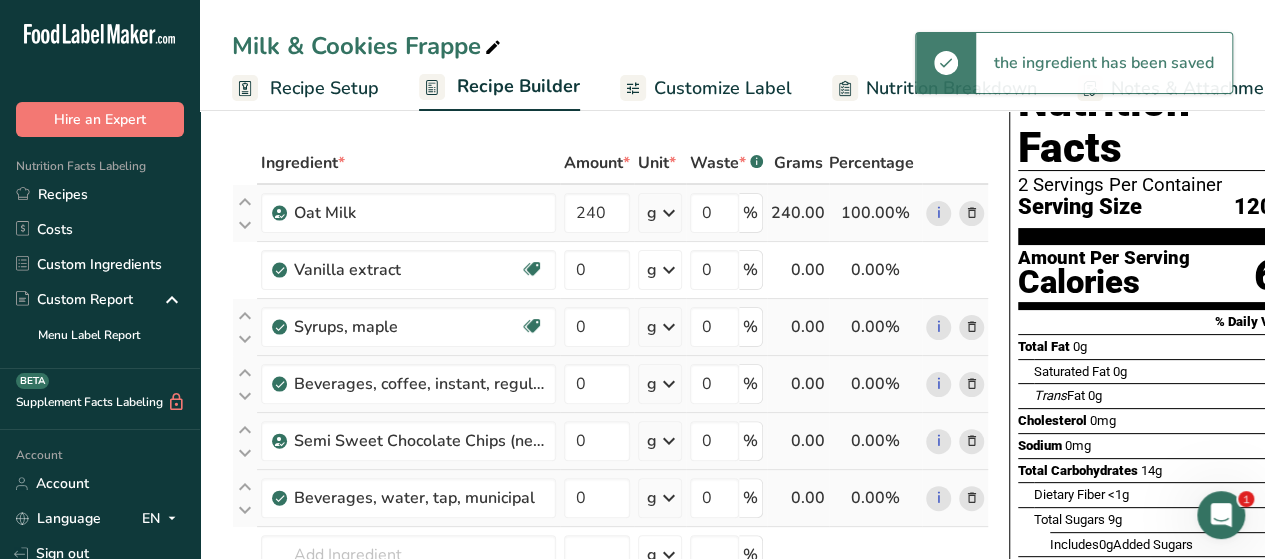 click on "Ingredient *
Amount *
Unit *
Waste *   .a-a{fill:#347362;}.b-a{fill:#fff;}          Grams
Percentage
Oat Milk
240
g
Weight Units
g
kg
mg
See more
Volume Units
l
Volume units require a density conversion. If you know your ingredient's density enter it below. Otherwise, click on "RIA" our AI Regulatory bot - she will be able to help you
lb/ft3
g/cm3
Confirm
mL
Volume units require a density conversion. If you know your ingredient's density enter it below. Otherwise, click on "RIA" our AI Regulatory bot - she will be able to help you
lb/ft3" at bounding box center (610, 425) 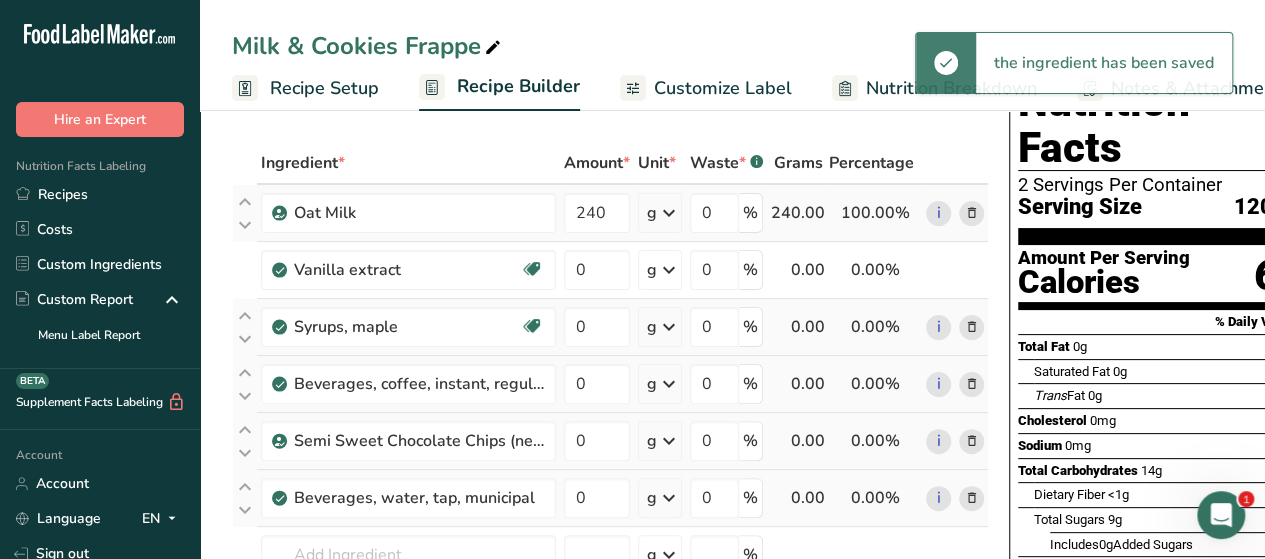 click at bounding box center [669, 213] 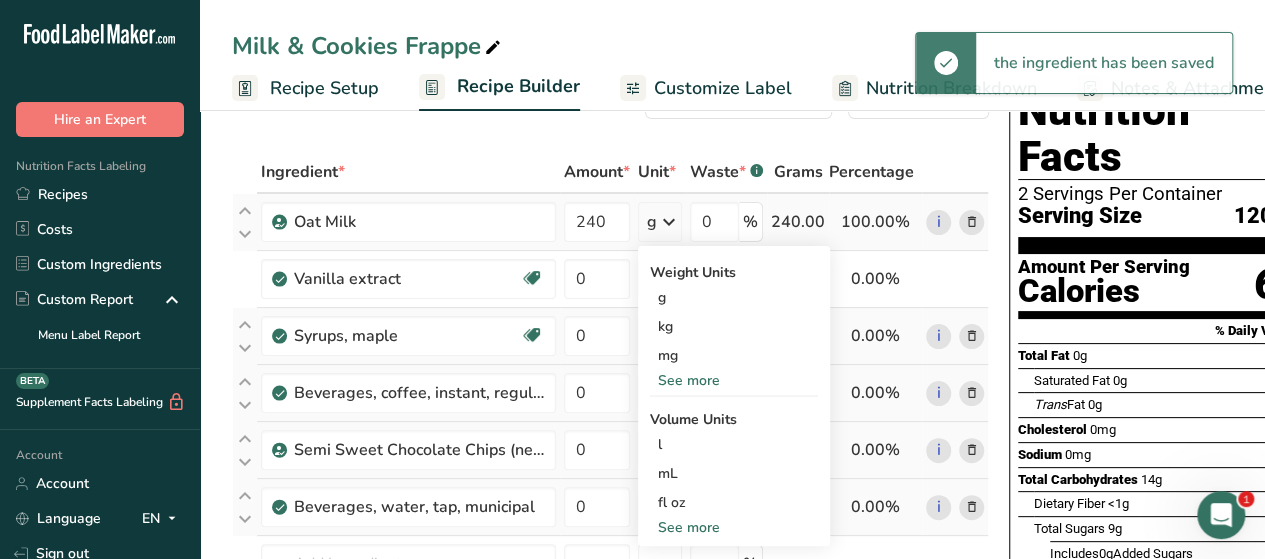 scroll, scrollTop: 64, scrollLeft: 0, axis: vertical 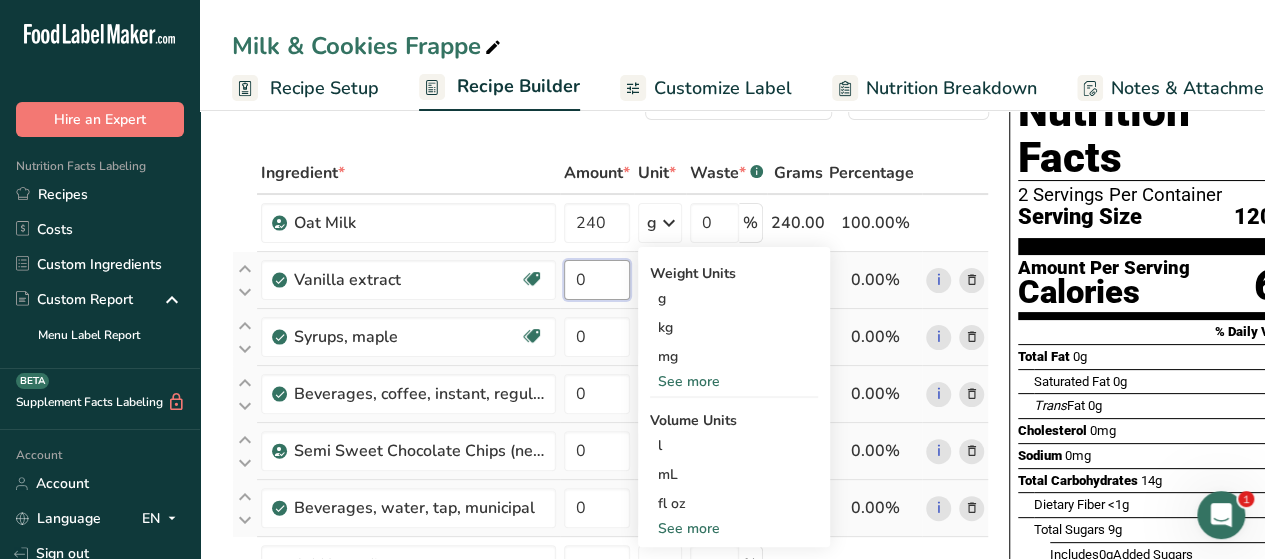 click on "0" at bounding box center [597, 280] 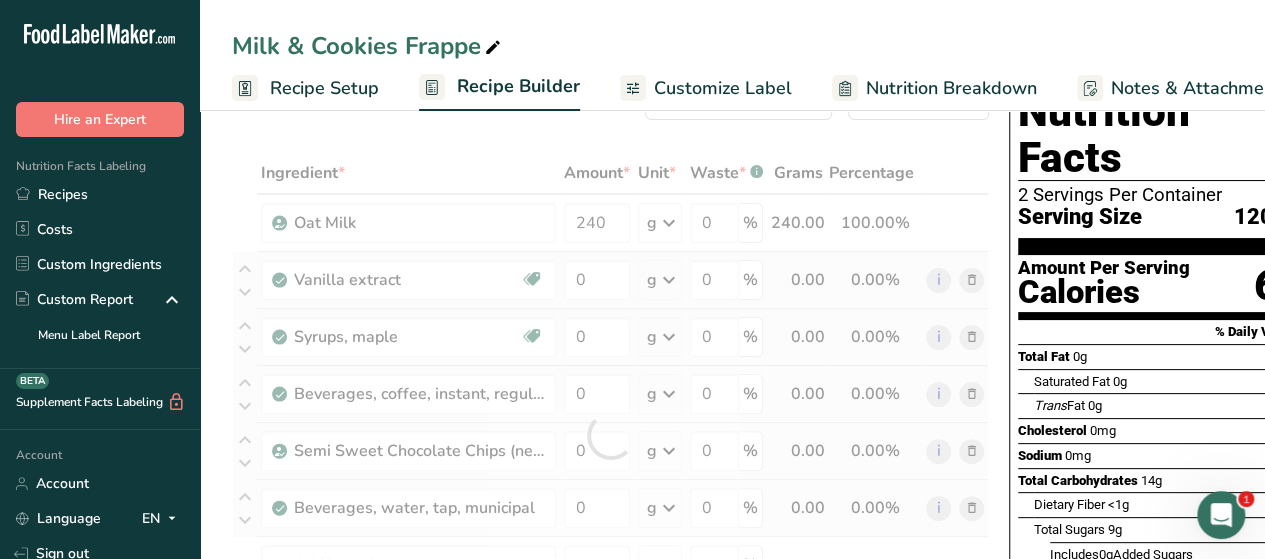 click on "Ingredient *
Amount *
Unit *
Waste *   .a-a{fill:#347362;}.b-a{fill:#fff;}          Grams
Percentage
Oat Milk
240
g
Weight Units
g
kg
mg
See more
Volume Units
l
Volume units require a density conversion. If you know your ingredient's density enter it below. Otherwise, click on "RIA" our AI Regulatory bot - she will be able to help you
lb/ft3
g/cm3
Confirm
mL
Volume units require a density conversion. If you know your ingredient's density enter it below. Otherwise, click on "RIA" our AI Regulatory bot - she will be able to help you
lb/ft3" at bounding box center [610, 435] 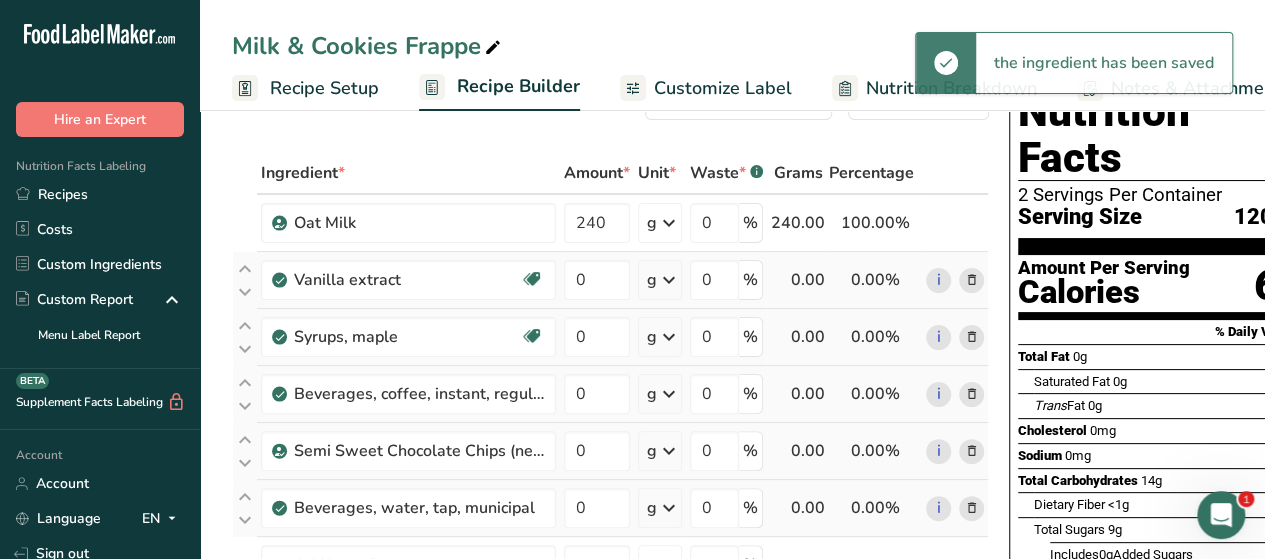 click at bounding box center [669, 280] 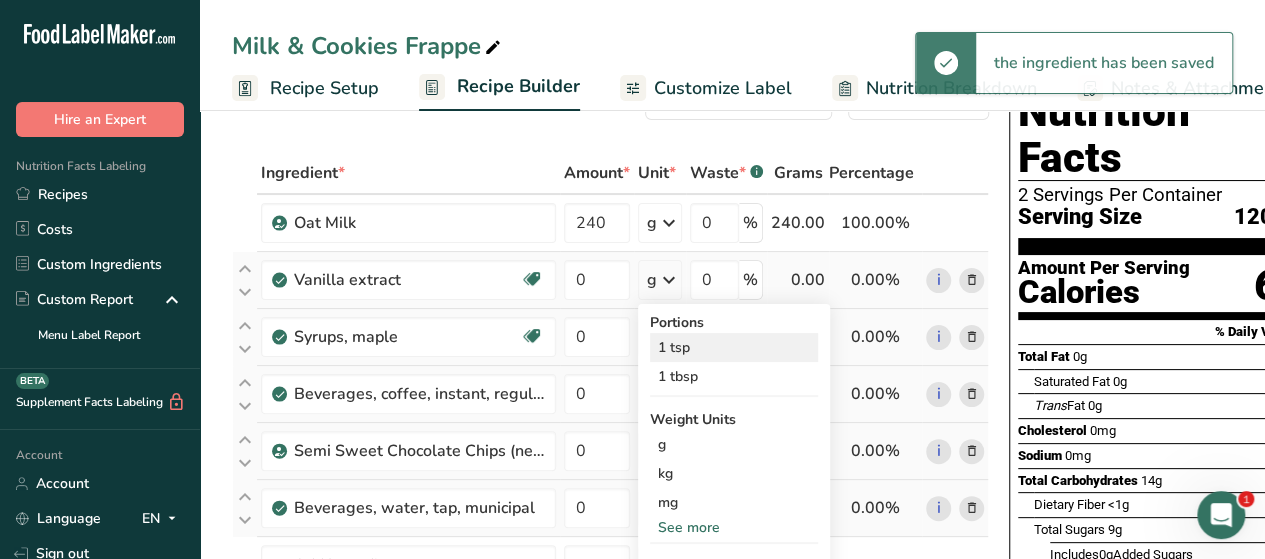 click on "1 tsp" at bounding box center (734, 347) 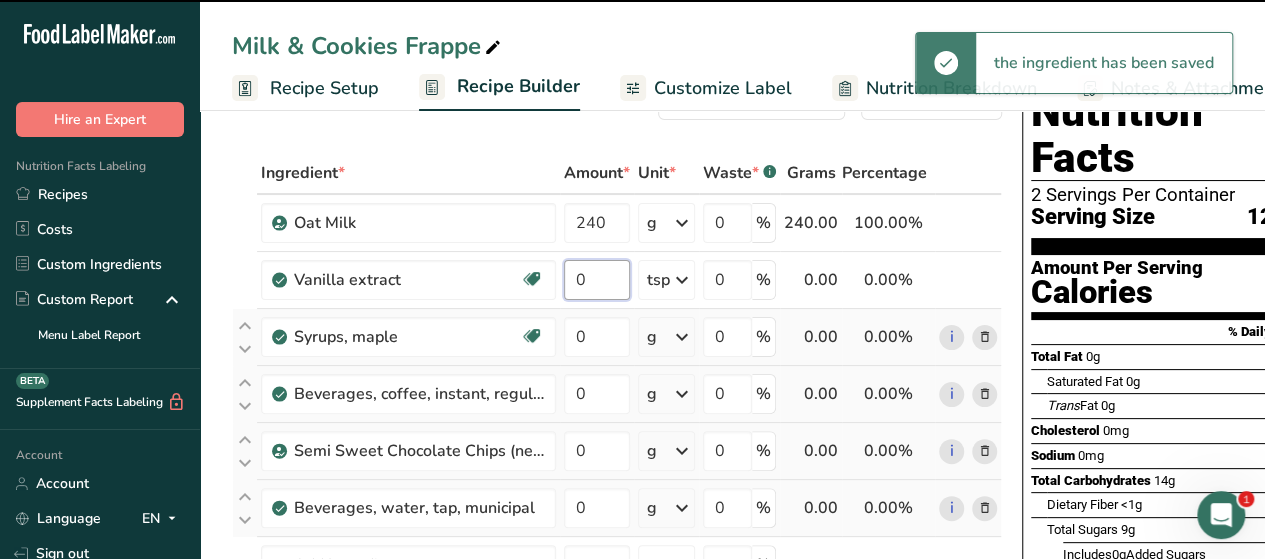 click on "0" at bounding box center (597, 280) 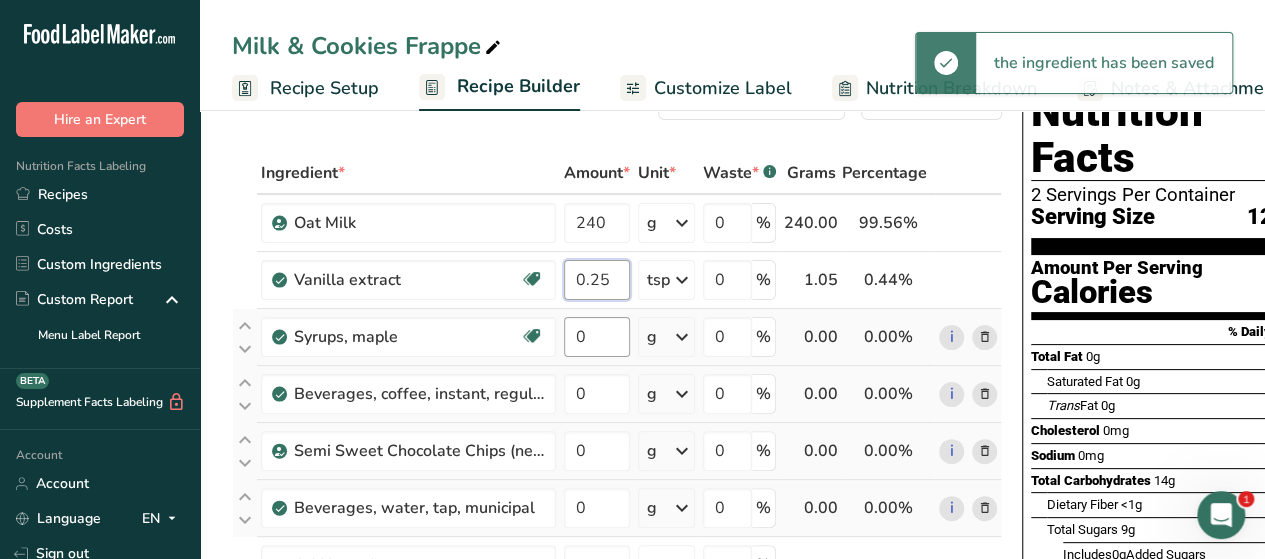 type on "0.25" 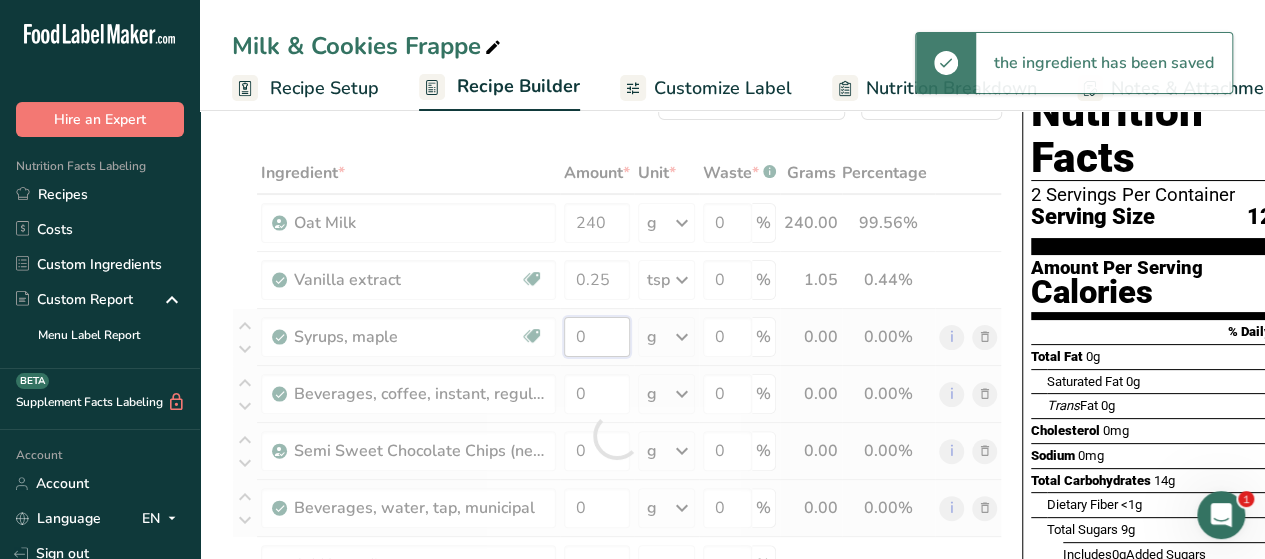 click on "Ingredient *
Amount *
Unit *
Waste *   .a-a{fill:#347362;}.b-a{fill:#fff;}          Grams
Percentage
Oat Milk
240
g
Weight Units
g
kg
mg
See more
Volume Units
l
Volume units require a density conversion. If you know your ingredient's density enter it below. Otherwise, click on "RIA" our AI Regulatory bot - she will be able to help you
lb/ft3
g/cm3
Confirm
mL
Volume units require a density conversion. If you know your ingredient's density enter it below. Otherwise, click on "RIA" our AI Regulatory bot - she will be able to help you
lb/ft3" at bounding box center (617, 435) 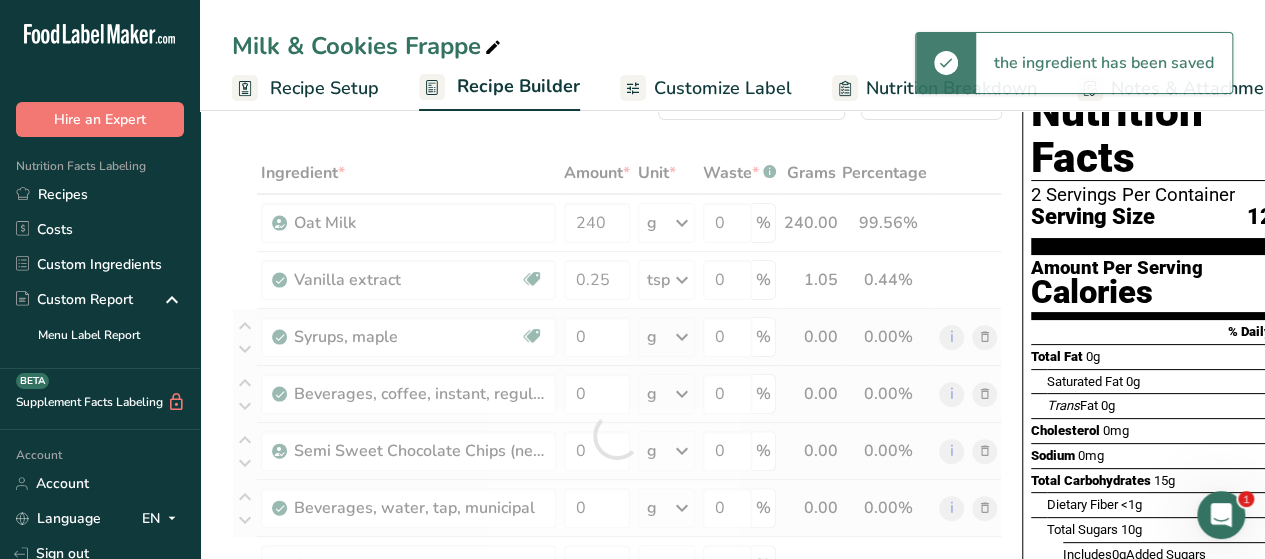 click on "Ingredient *
Amount *
Unit *
Waste *   .a-a{fill:#347362;}.b-a{fill:#fff;}          Grams
Percentage
Oat Milk
240
g
Weight Units
g
kg
mg
See more
Volume Units
l
Volume units require a density conversion. If you know your ingredient's density enter it below. Otherwise, click on "RIA" our AI Regulatory bot - she will be able to help you
lb/ft3
g/cm3
Confirm
mL
Volume units require a density conversion. If you know your ingredient's density enter it below. Otherwise, click on "RIA" our AI Regulatory bot - she will be able to help you
lb/ft3" at bounding box center [617, 435] 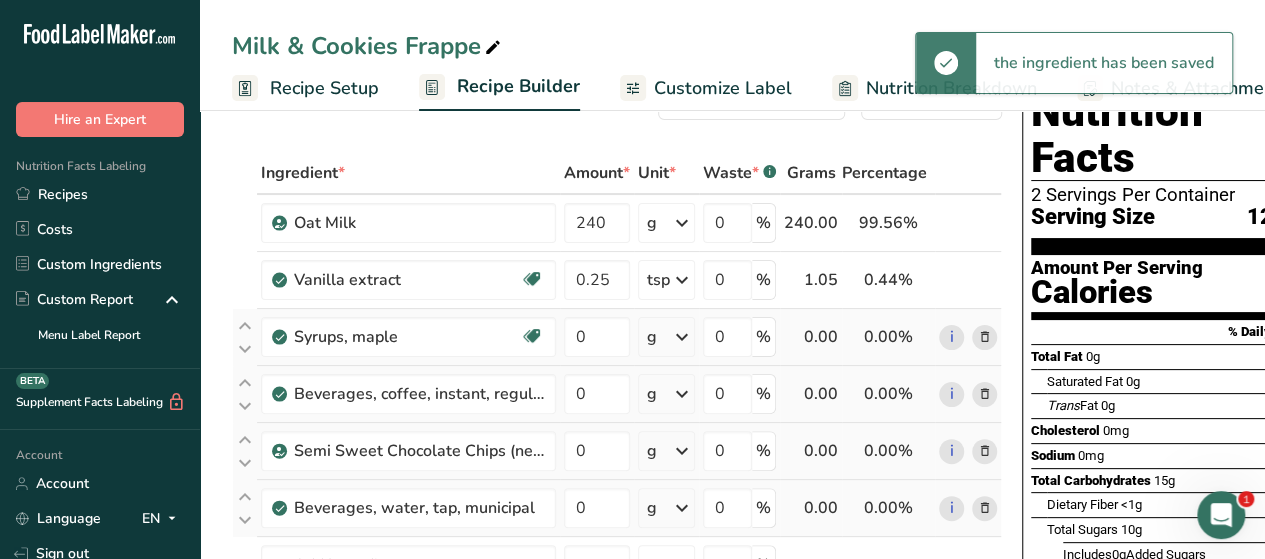 click at bounding box center [682, 337] 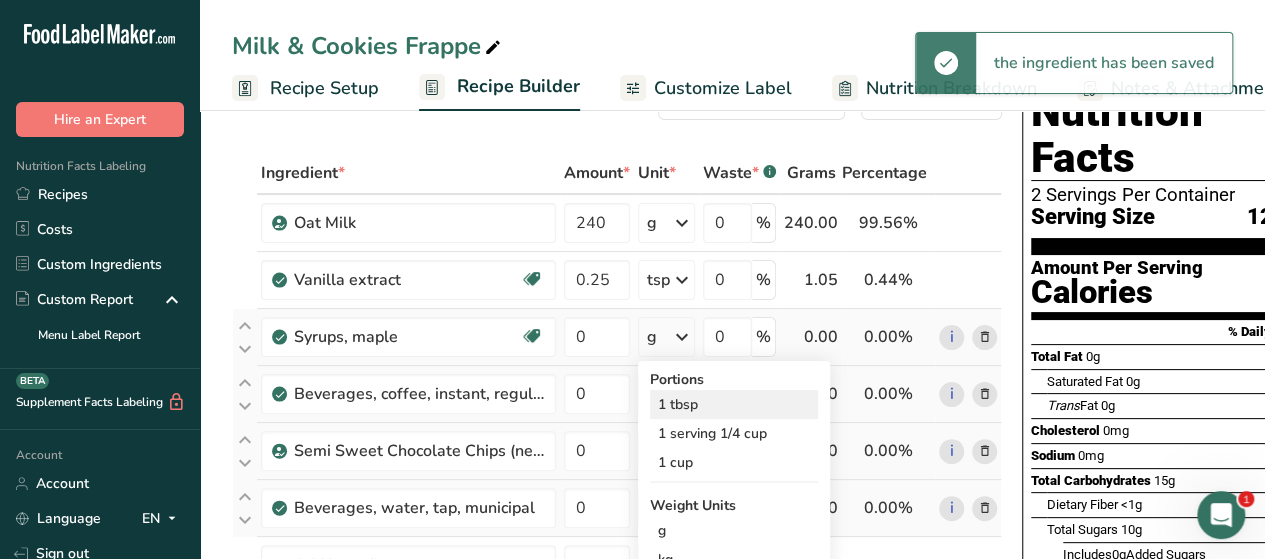 click on "1 tbsp" at bounding box center [734, 404] 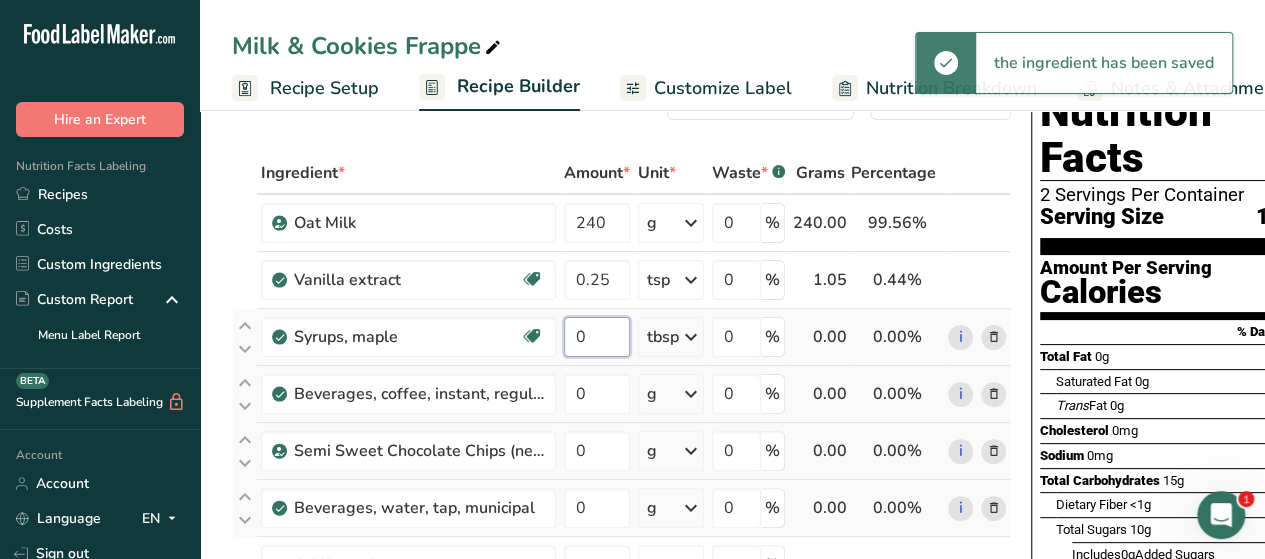 click on "0" at bounding box center [597, 337] 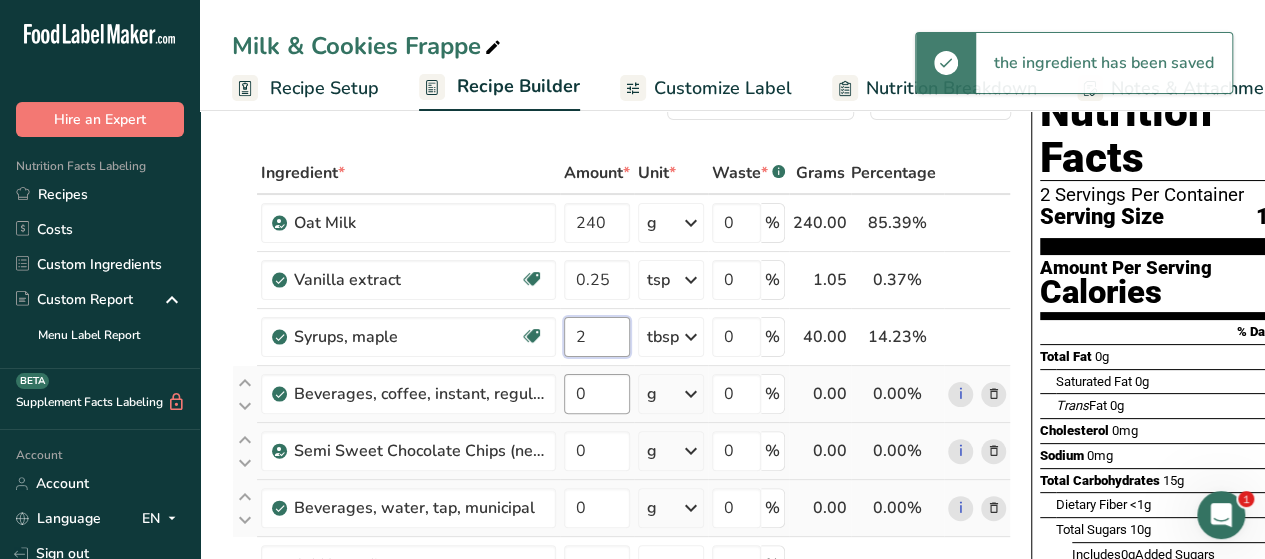 type on "2" 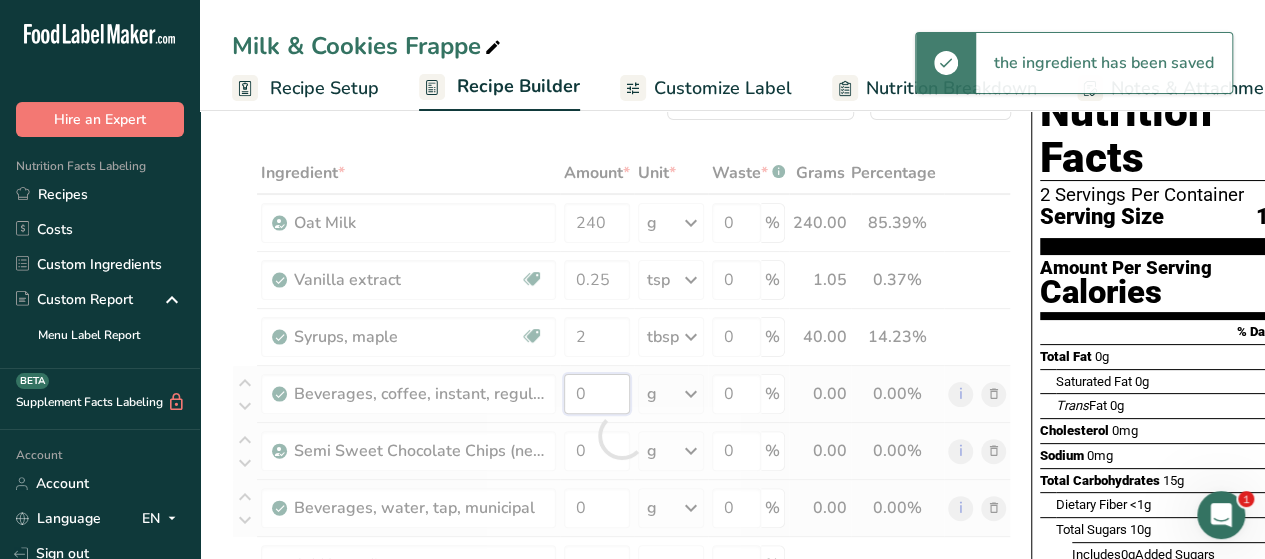 click on "Ingredient *
Amount *
Unit *
Waste *   .a-a{fill:#347362;}.b-a{fill:#fff;}          Grams
Percentage
Oat Milk
240
g
Weight Units
g
kg
mg
See more
Volume Units
l
Volume units require a density conversion. If you know your ingredient's density enter it below. Otherwise, click on "RIA" our AI Regulatory bot - she will be able to help you
lb/ft3
g/cm3
Confirm
mL
Volume units require a density conversion. If you know your ingredient's density enter it below. Otherwise, click on "RIA" our AI Regulatory bot - she will be able to help you
lb/ft3" at bounding box center (621, 435) 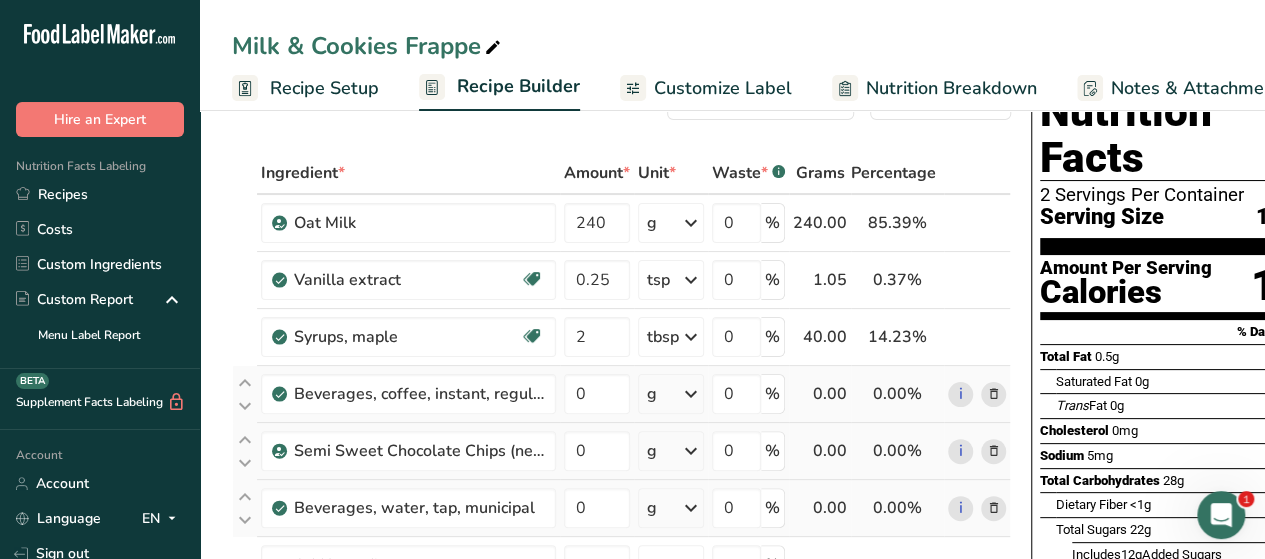 click on "Ingredient *
Amount *
Unit *
Waste *   .a-a{fill:#347362;}.b-a{fill:#fff;}          Grams
Percentage
Oat Milk
240
g
Weight Units
g
kg
mg
See more
Volume Units
l
Volume units require a density conversion. If you know your ingredient's density enter it below. Otherwise, click on "RIA" our AI Regulatory bot - she will be able to help you
lb/ft3
g/cm3
Confirm
mL
Volume units require a density conversion. If you know your ingredient's density enter it below. Otherwise, click on "RIA" our AI Regulatory bot - she will be able to help you
lb/ft3" at bounding box center [621, 435] 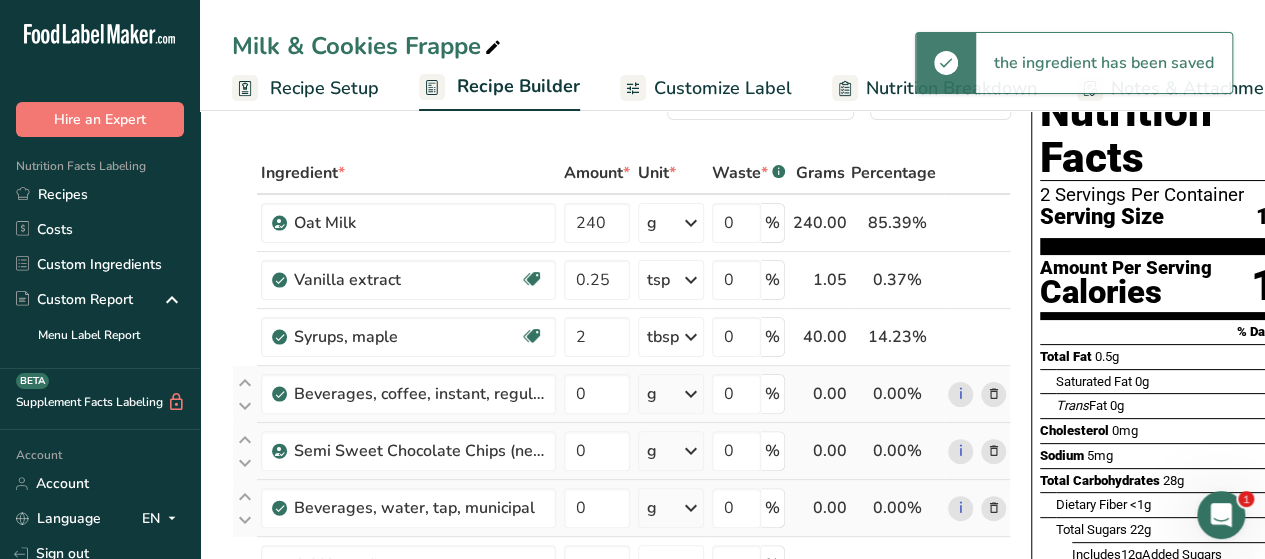 click at bounding box center [691, 394] 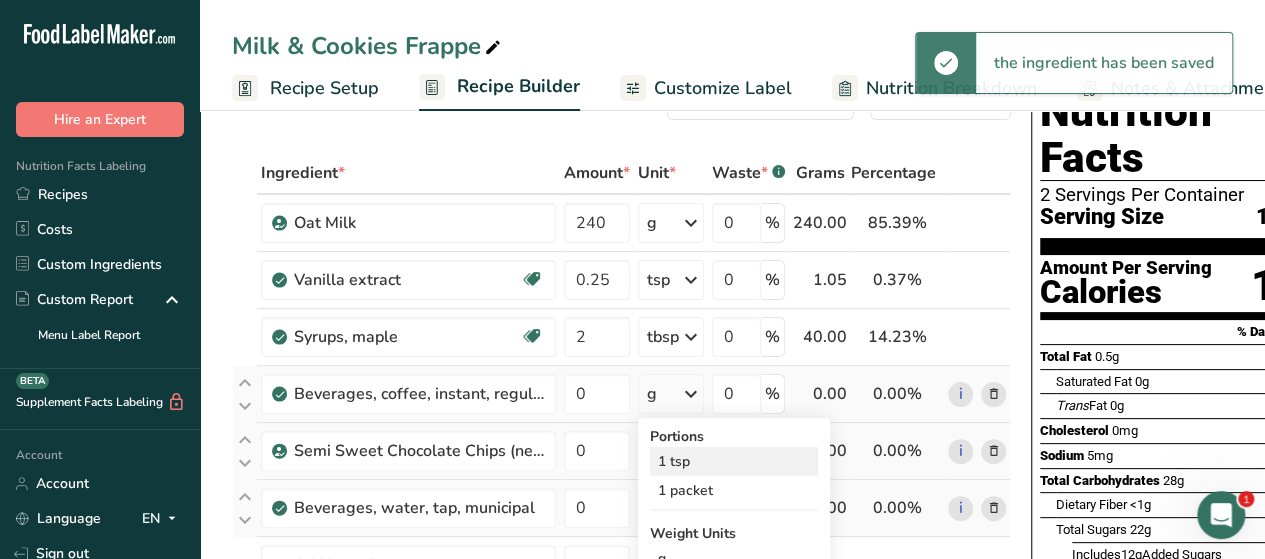 click on "1 tsp" at bounding box center (734, 461) 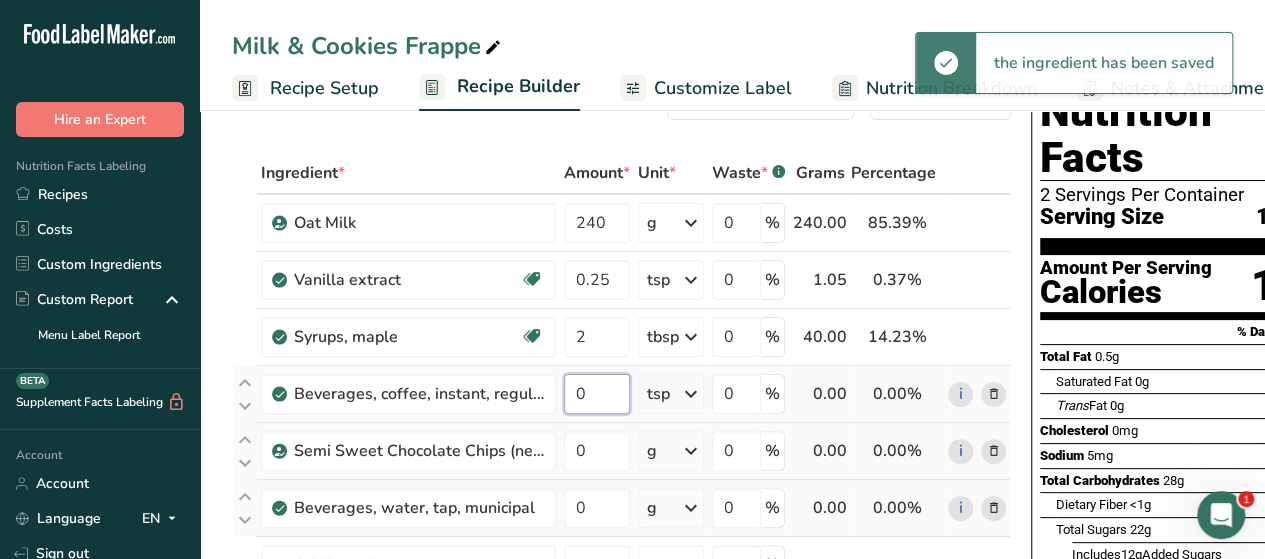 click on "0" at bounding box center [597, 394] 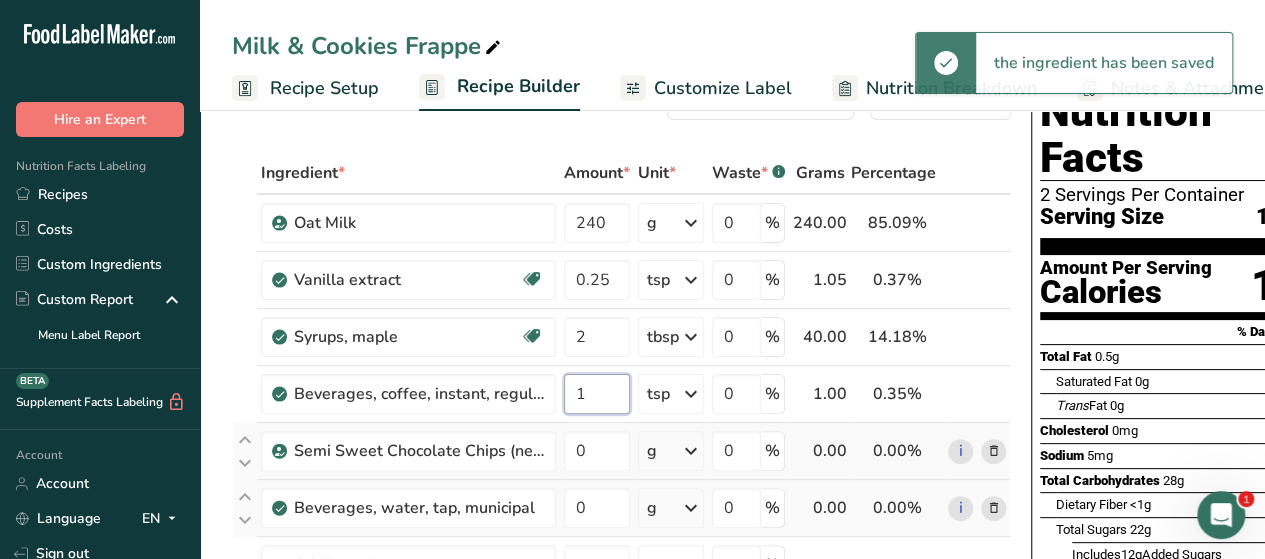 type on "1" 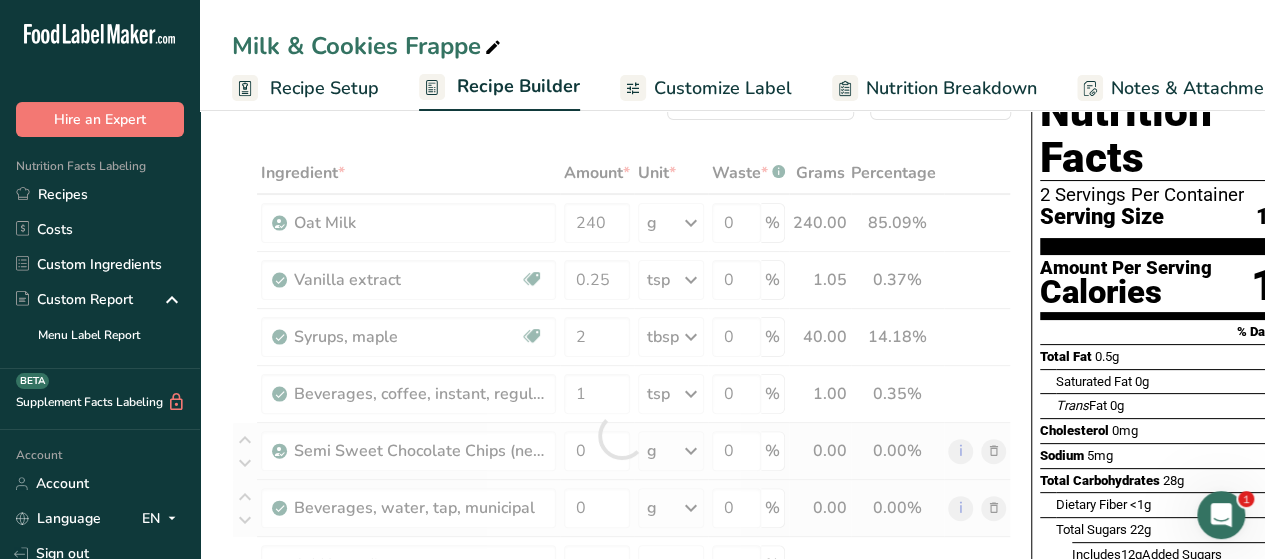 click on "Ingredient *
Amount *
Unit *
Waste *   .a-a{fill:#347362;}.b-a{fill:#fff;}          Grams
Percentage
Oat Milk
240
g
Weight Units
g
kg
mg
See more
Volume Units
l
Volume units require a density conversion. If you know your ingredient's density enter it below. Otherwise, click on "RIA" our AI Regulatory bot - she will be able to help you
lb/ft3
g/cm3
Confirm
mL
Volume units require a density conversion. If you know your ingredient's density enter it below. Otherwise, click on "RIA" our AI Regulatory bot - she will be able to help you
lb/ft3" at bounding box center (621, 435) 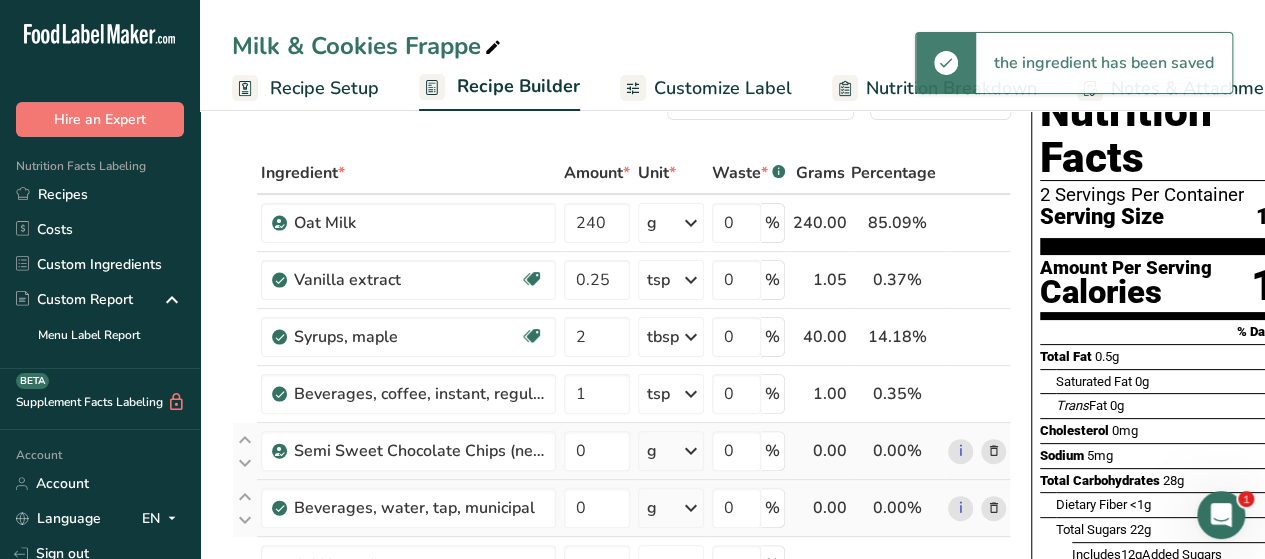 click at bounding box center [691, 451] 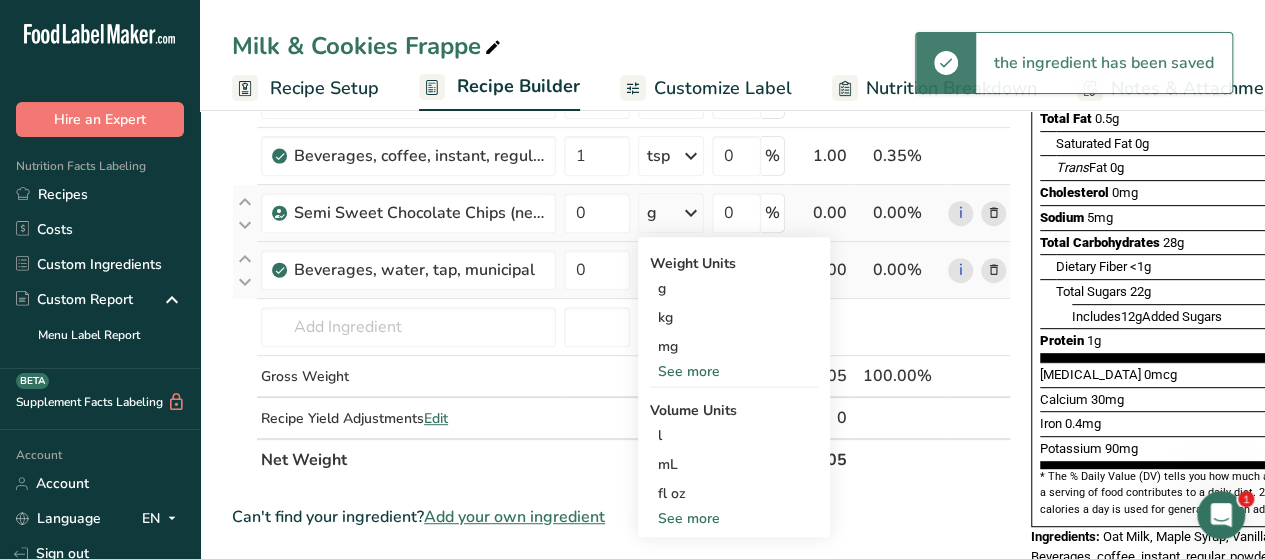 scroll, scrollTop: 311, scrollLeft: 0, axis: vertical 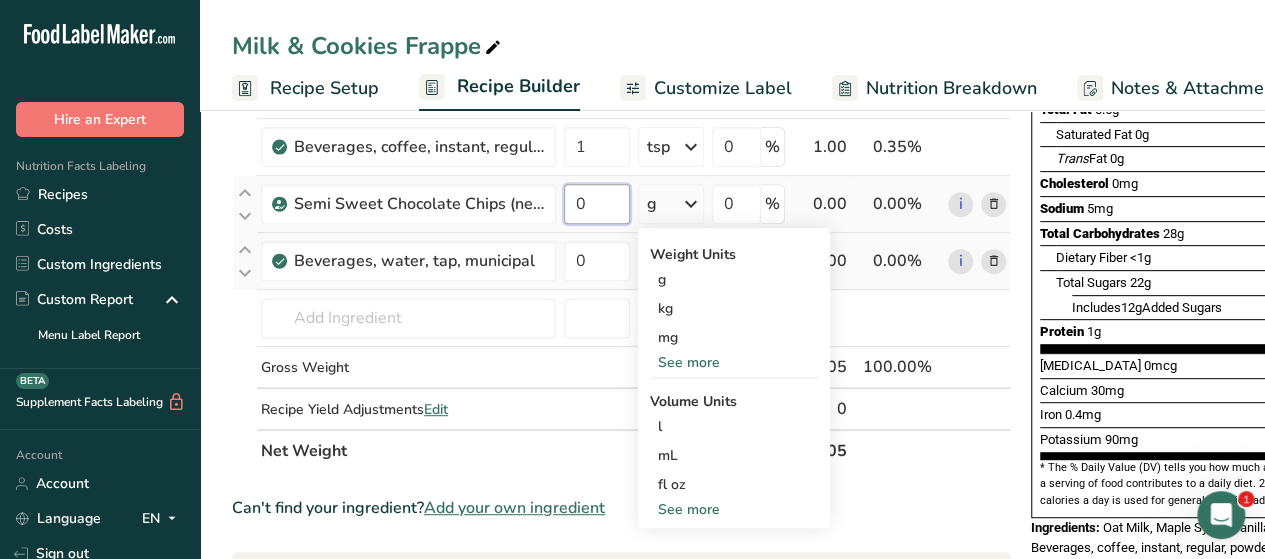 click on "0" at bounding box center [597, 204] 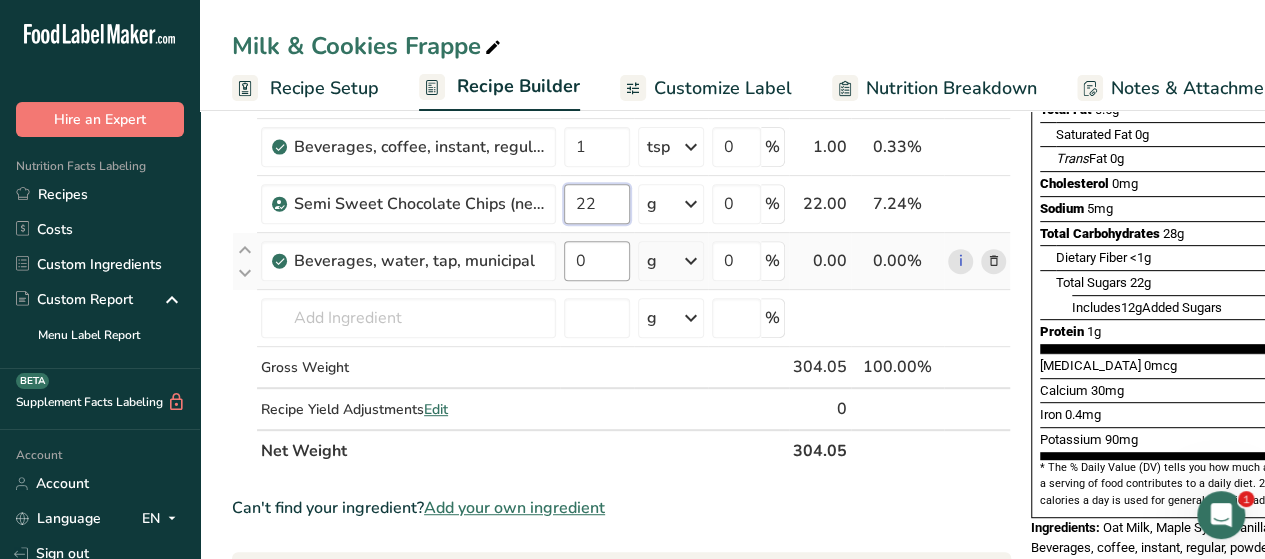type on "22" 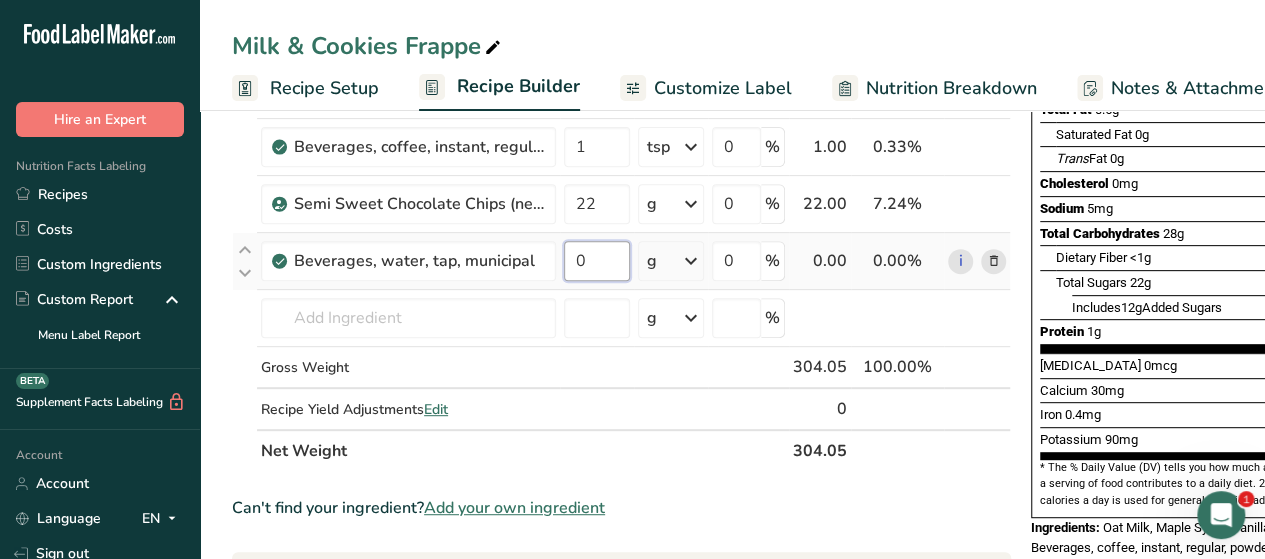 click on "Ingredient *
Amount *
Unit *
Waste *   .a-a{fill:#347362;}.b-a{fill:#fff;}          Grams
Percentage
Oat Milk
240
g
Weight Units
g
kg
mg
See more
Volume Units
l
Volume units require a density conversion. If you know your ingredient's density enter it below. Otherwise, click on "RIA" our AI Regulatory bot - she will be able to help you
lb/ft3
g/cm3
Confirm
mL
Volume units require a density conversion. If you know your ingredient's density enter it below. Otherwise, click on "RIA" our AI Regulatory bot - she will be able to help you
lb/ft3" at bounding box center (621, 188) 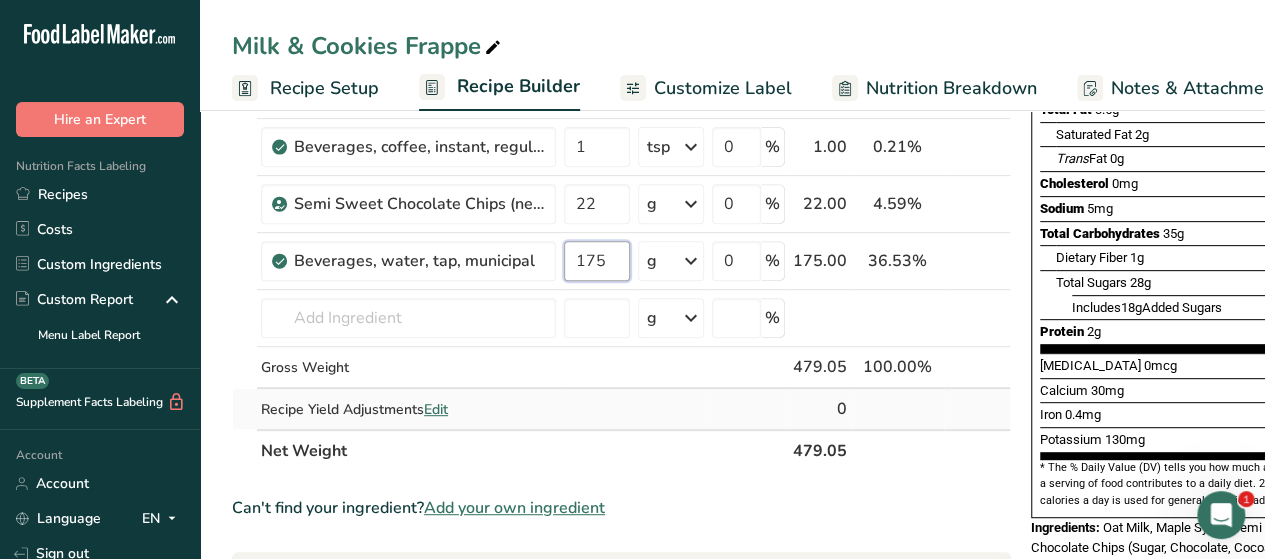type on "175" 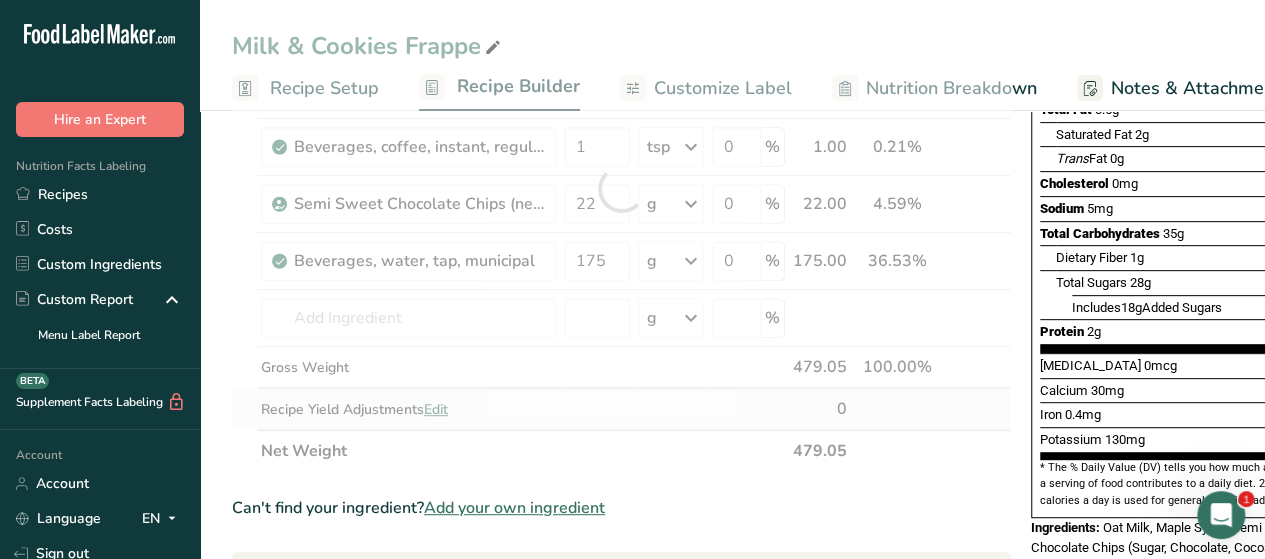 click on "Ingredient *
Amount *
Unit *
Waste *   .a-a{fill:#347362;}.b-a{fill:#fff;}          Grams
Percentage
Oat Milk
240
g
Weight Units
g
kg
mg
See more
Volume Units
l
Volume units require a density conversion. If you know your ingredient's density enter it below. Otherwise, click on "RIA" our AI Regulatory bot - she will be able to help you
lb/ft3
g/cm3
Confirm
mL
Volume units require a density conversion. If you know your ingredient's density enter it below. Otherwise, click on "RIA" our AI Regulatory bot - she will be able to help you
lb/ft3" at bounding box center [621, 188] 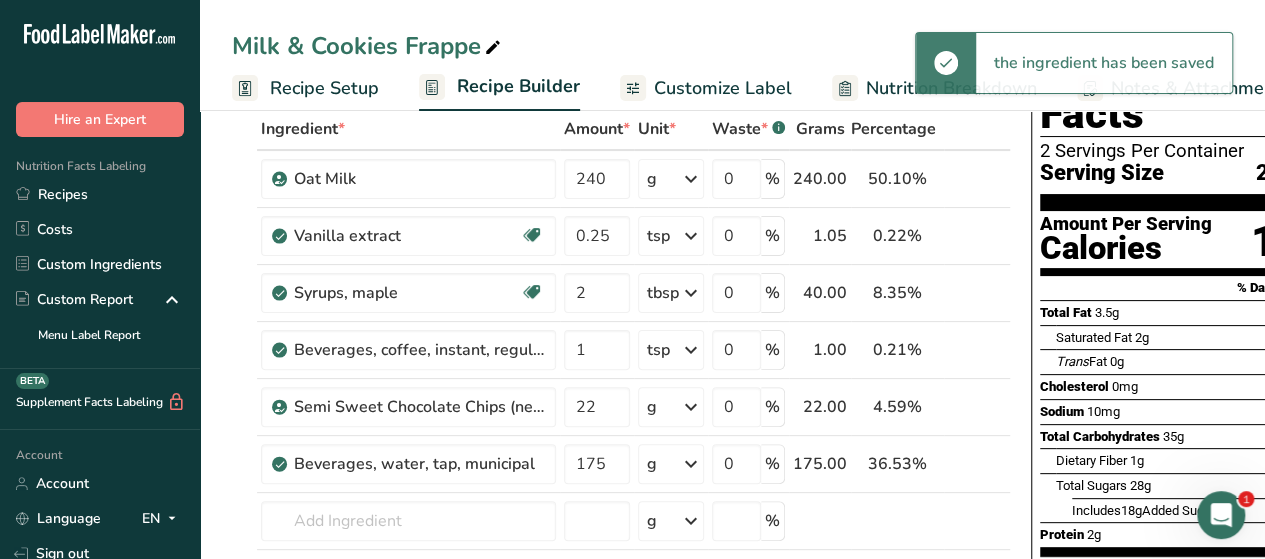 scroll, scrollTop: 96, scrollLeft: 0, axis: vertical 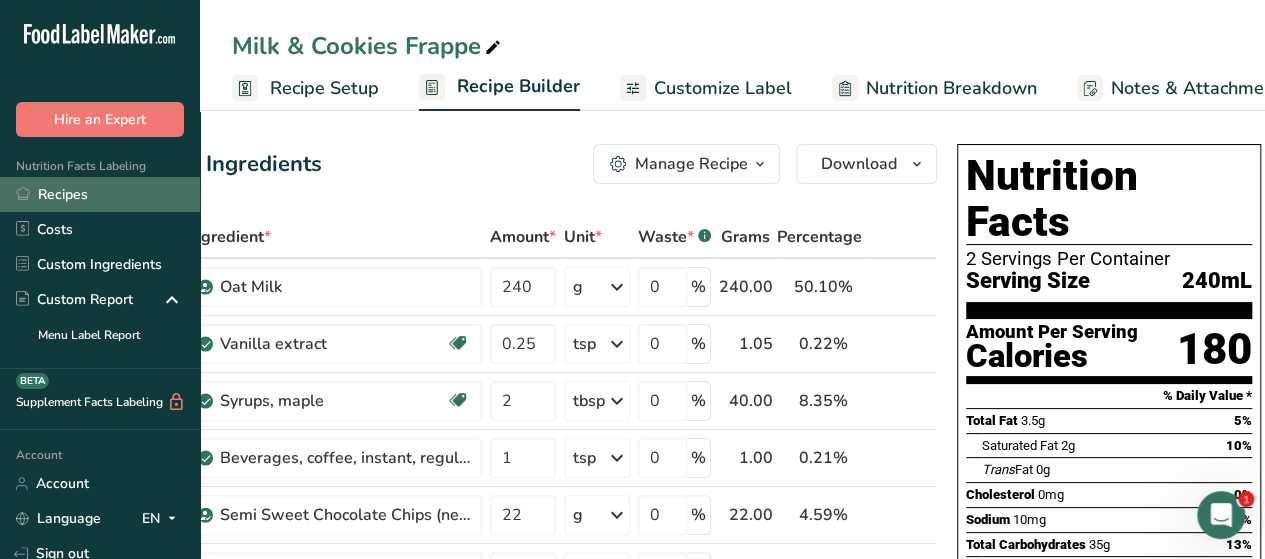 click on "Recipes" at bounding box center (100, 194) 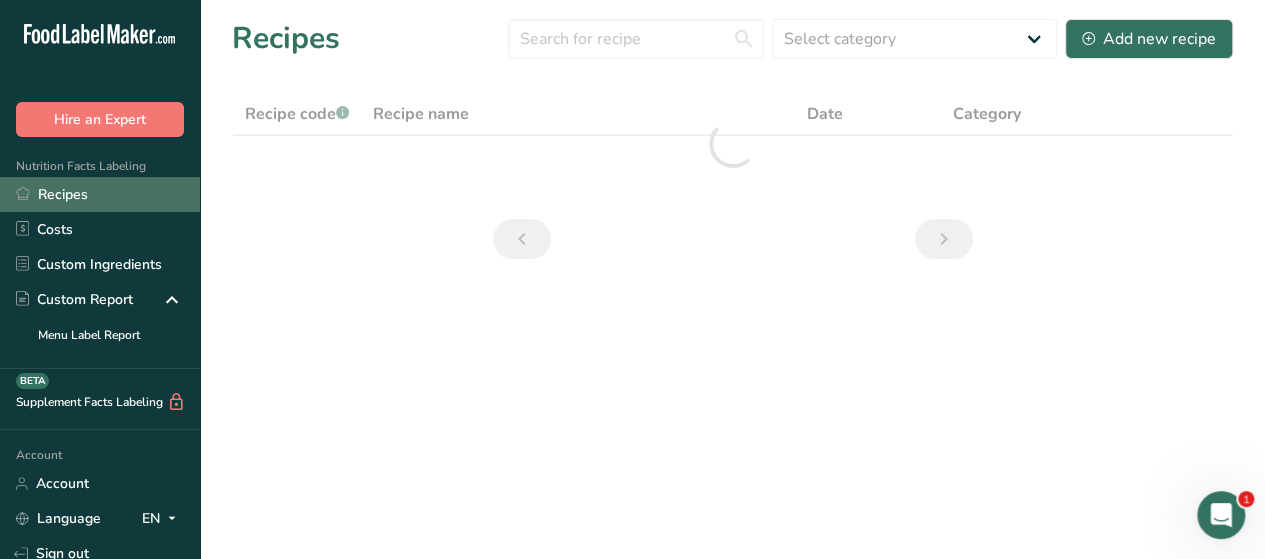 scroll, scrollTop: 0, scrollLeft: 0, axis: both 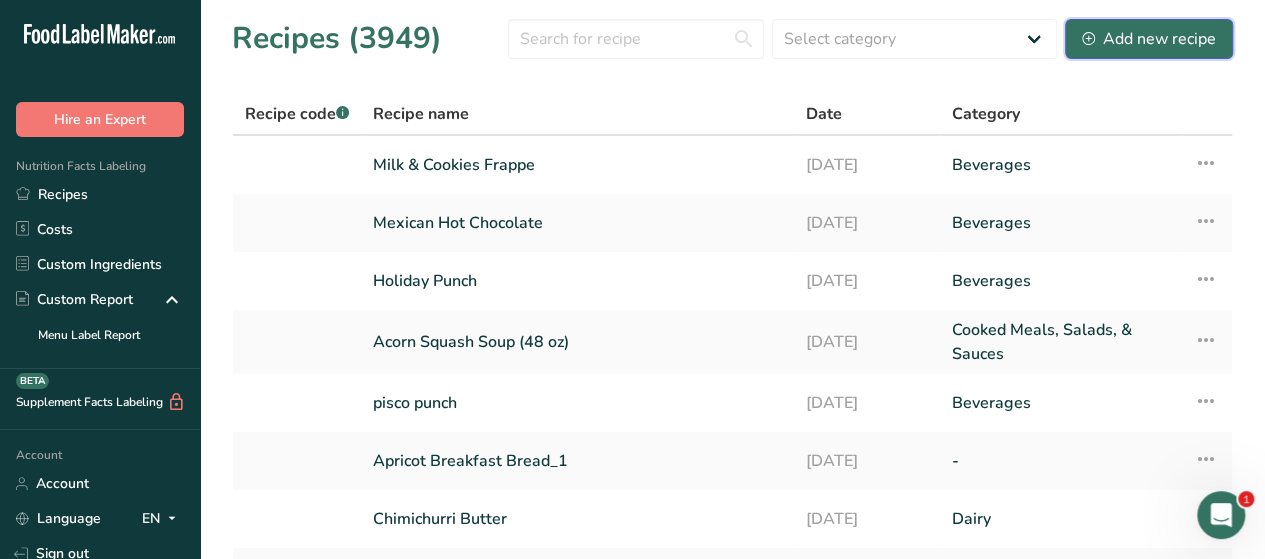 click on "Add new recipe" at bounding box center (1149, 39) 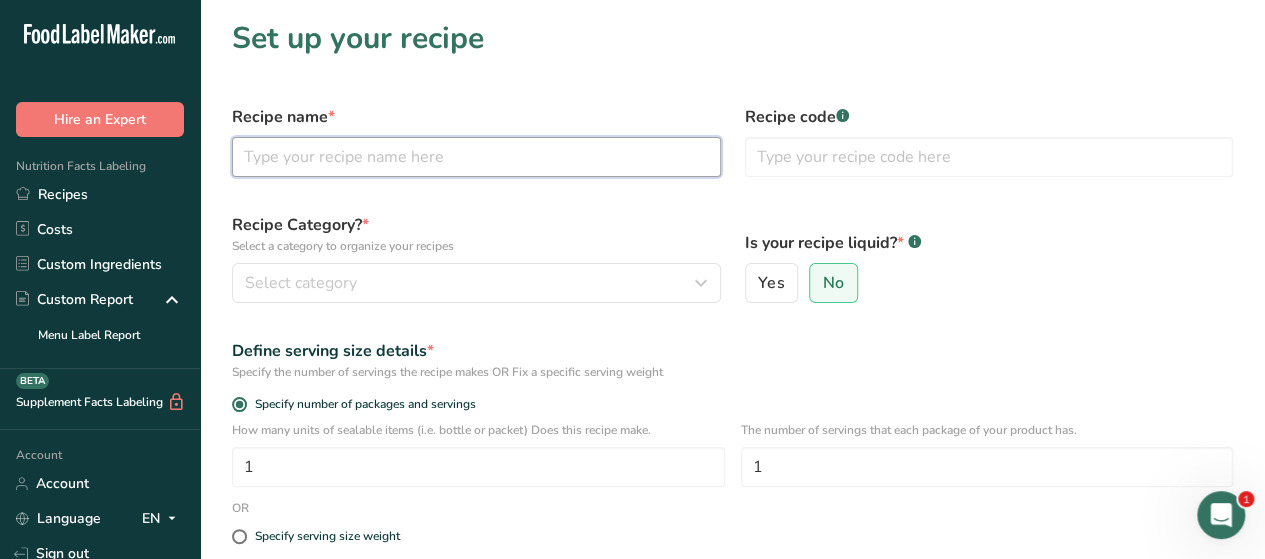 click at bounding box center (476, 157) 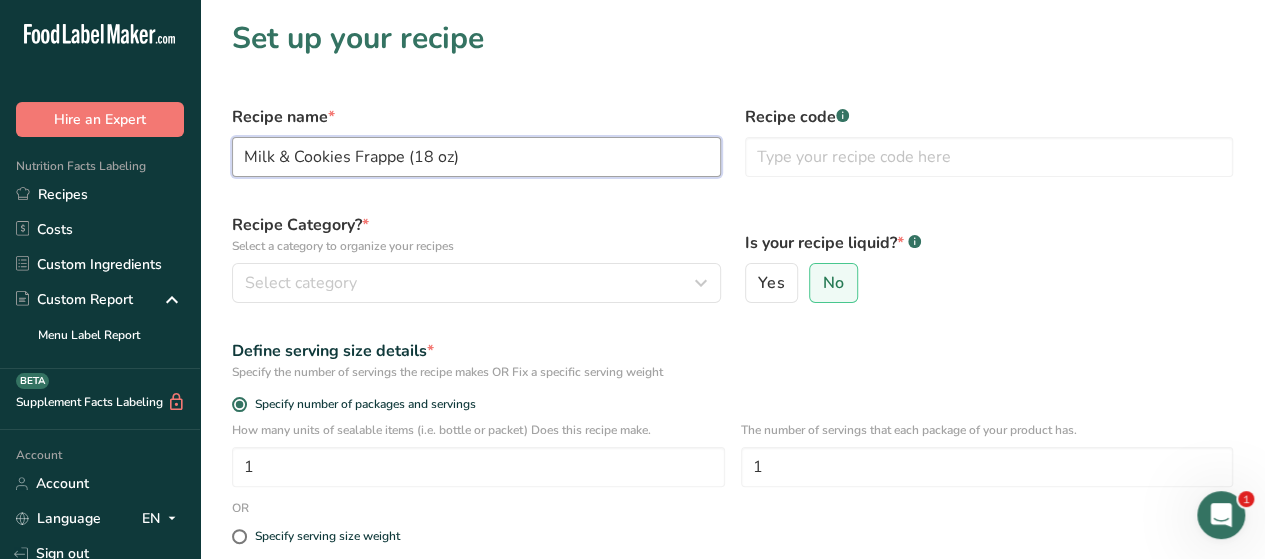 click on "Milk & Cookies Frappe (18 oz)" at bounding box center [476, 157] 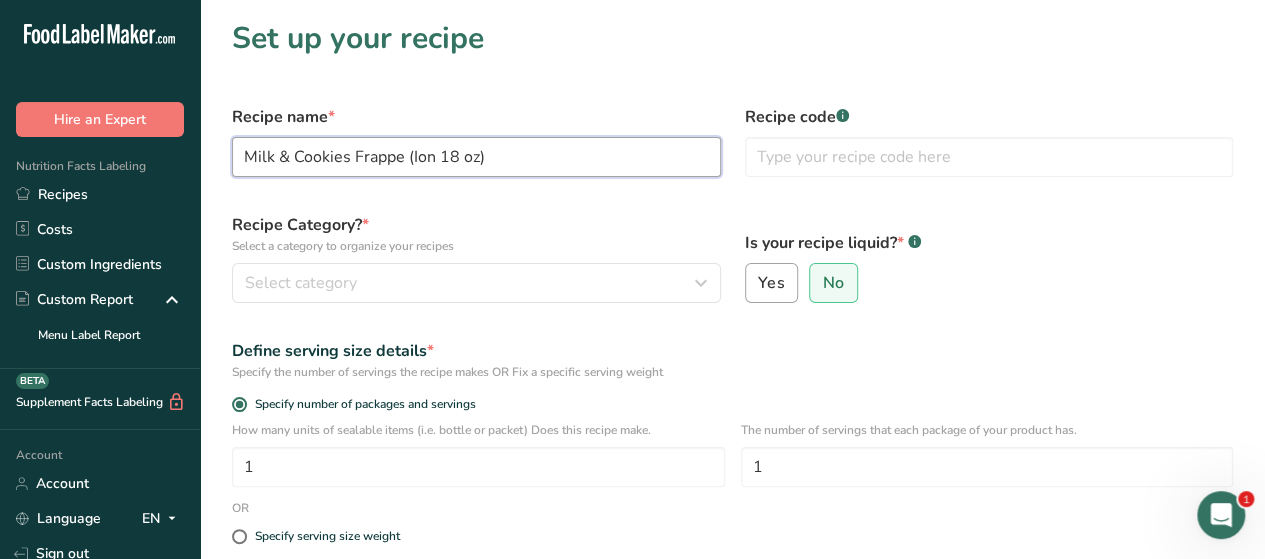 type on "Milk & Cookies Frappe (Ion 18 oz)" 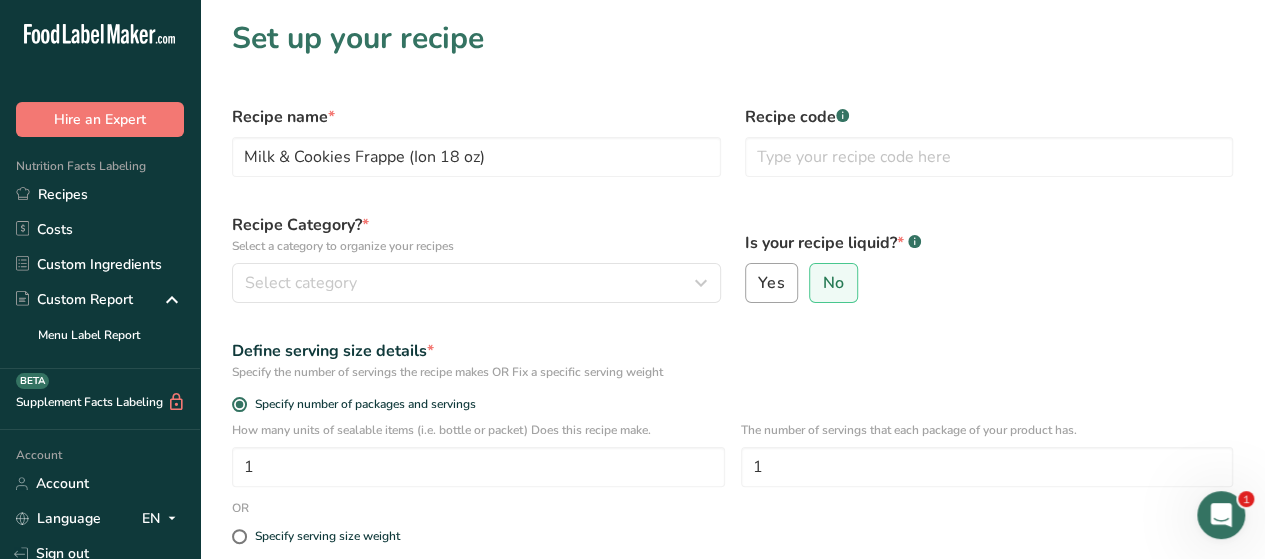 click on "Yes" at bounding box center (771, 283) 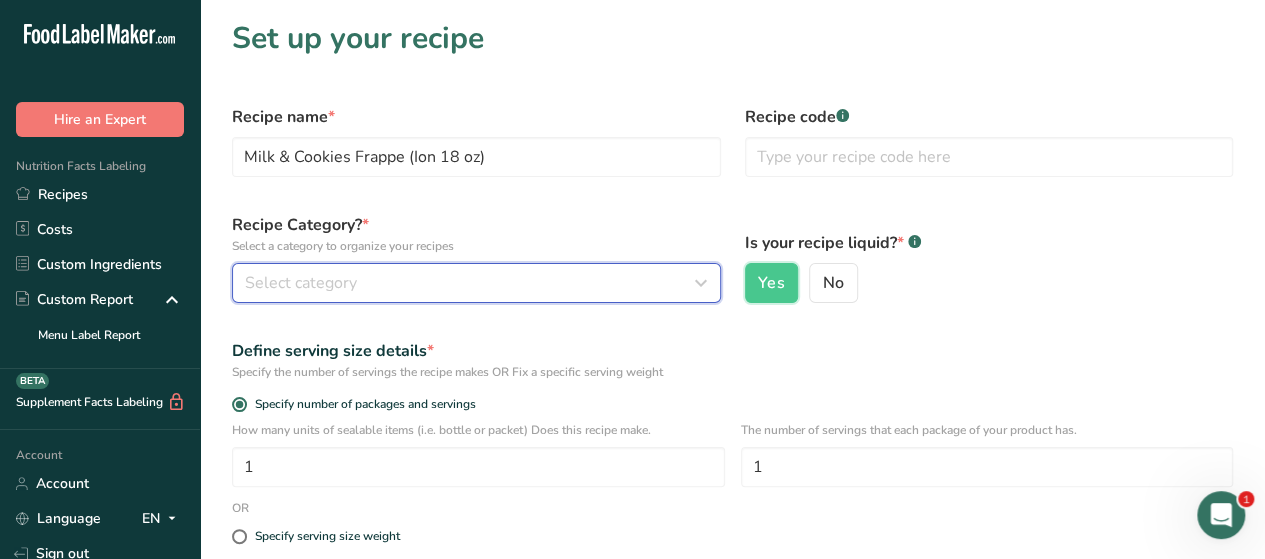 click on "Select category" at bounding box center [476, 283] 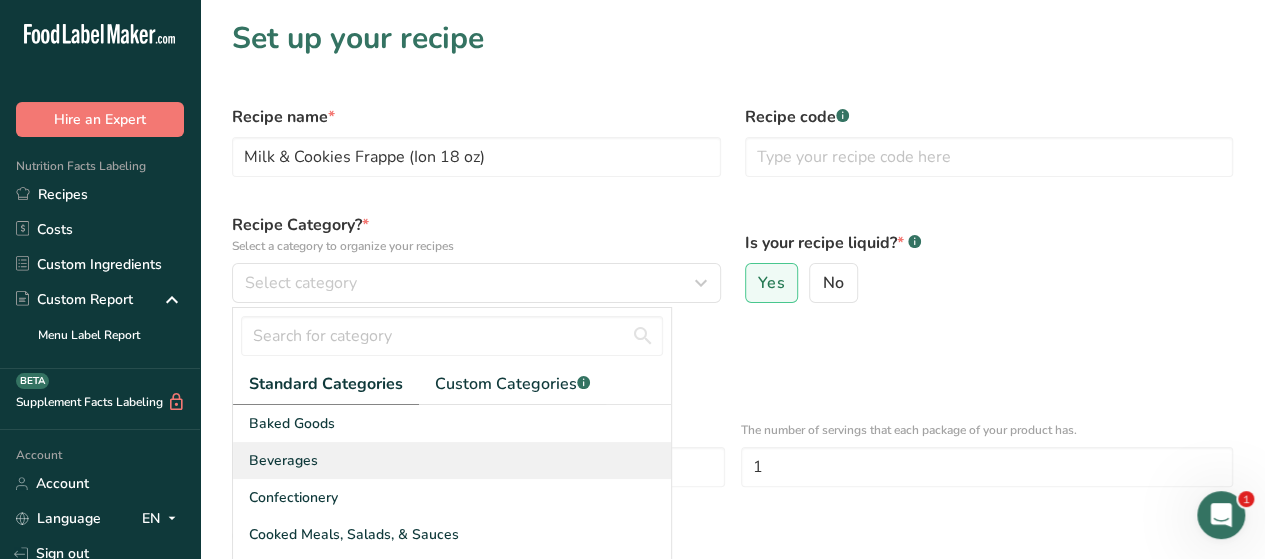 click on "Beverages" at bounding box center [452, 460] 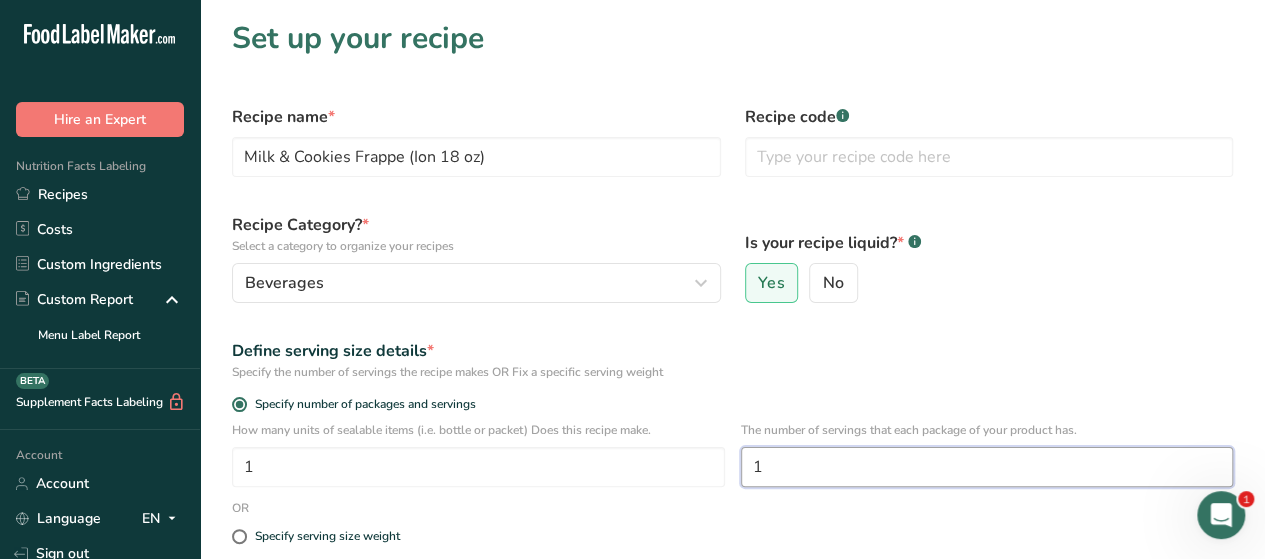 click on "1" at bounding box center [987, 467] 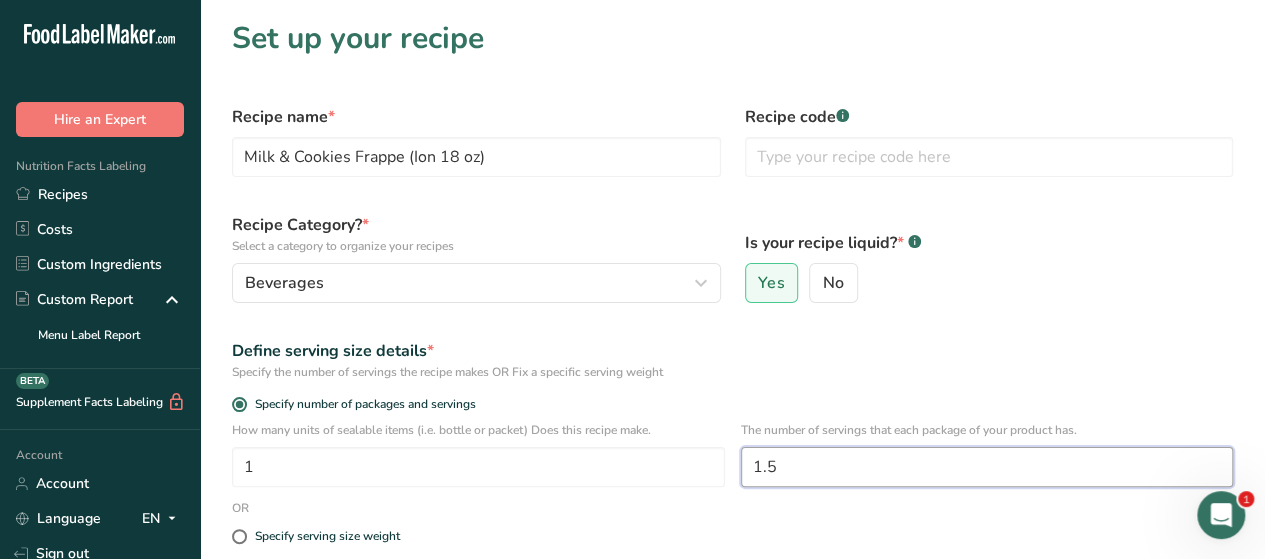 type on "1.5" 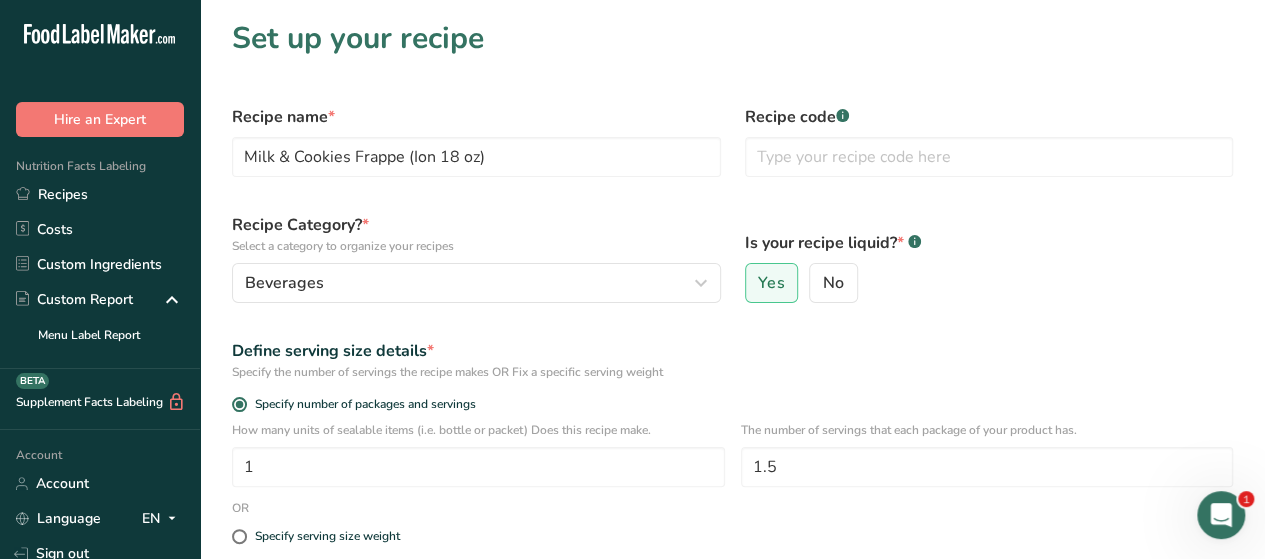 click on "Specify the number of servings the recipe makes OR Fix a specific serving weight" at bounding box center [732, 372] 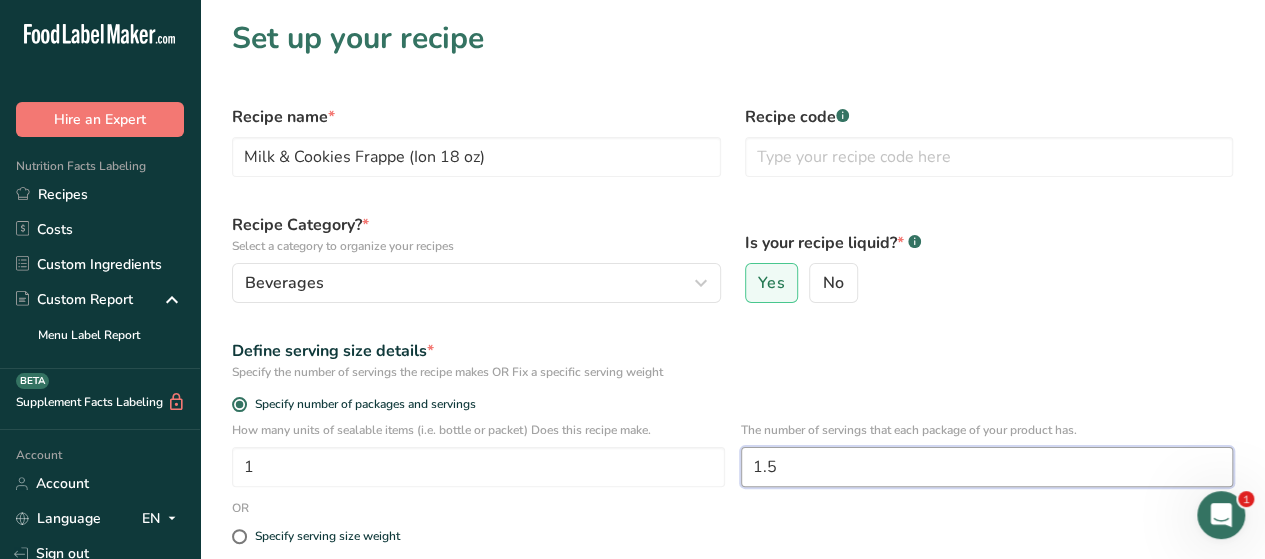 click on "1.5" at bounding box center (987, 467) 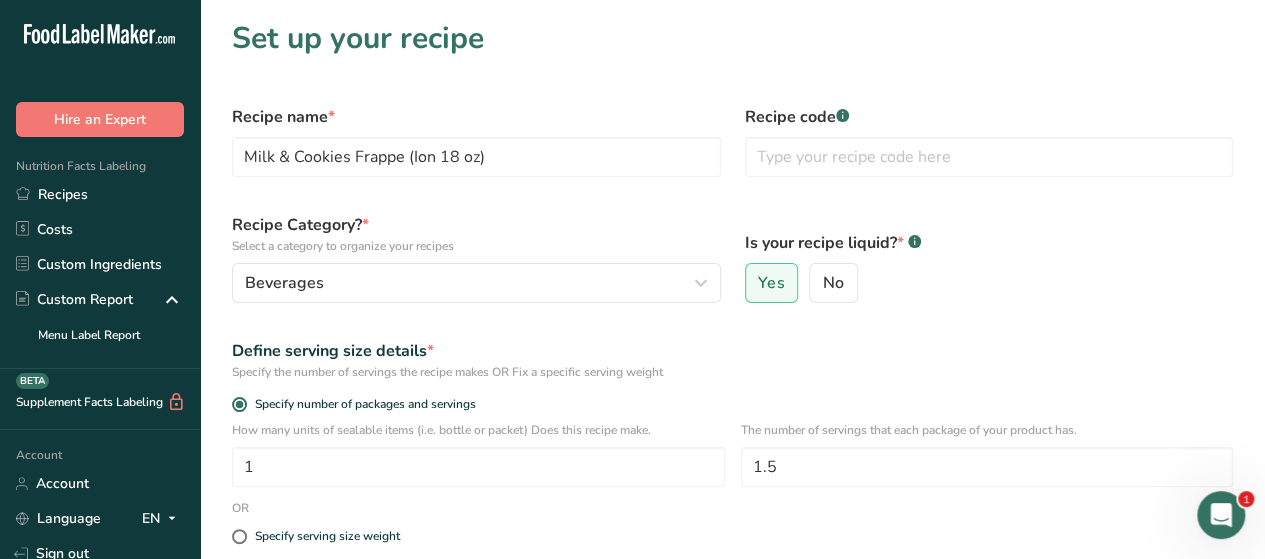 click on "Define serving size details *
Specify the number of servings the recipe makes OR Fix a specific serving weight" at bounding box center [732, 360] 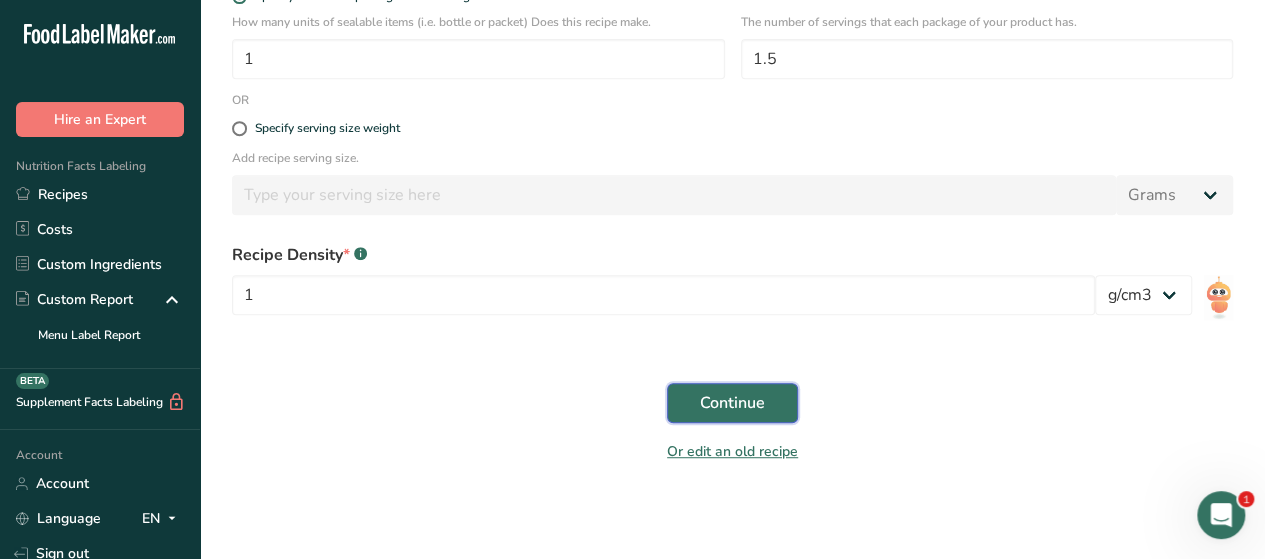 click on "Continue" at bounding box center (732, 403) 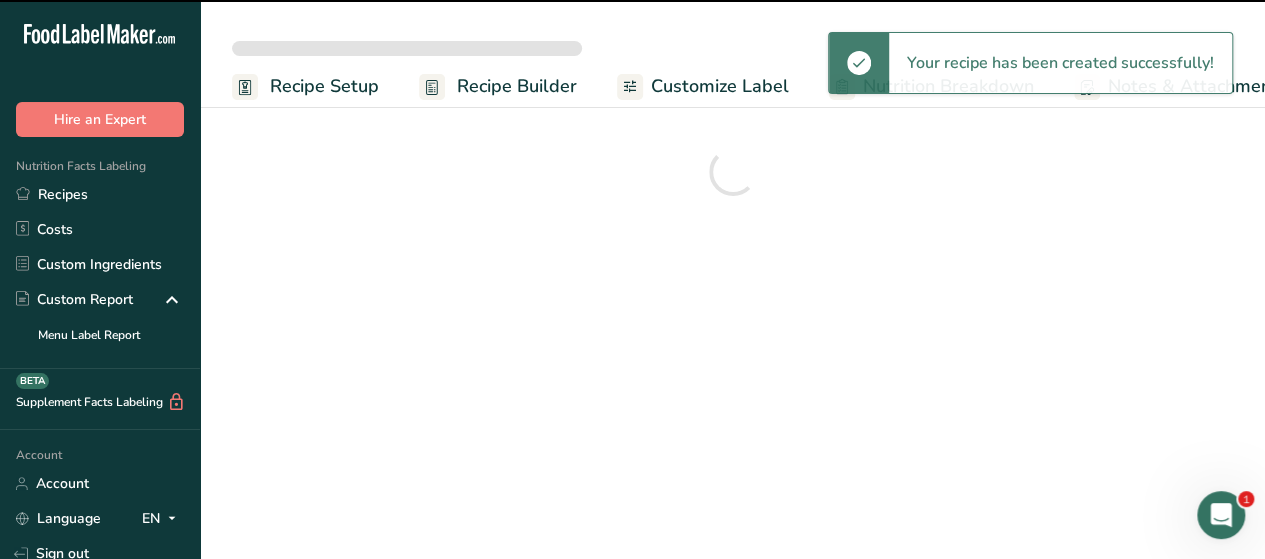 scroll, scrollTop: 0, scrollLeft: 0, axis: both 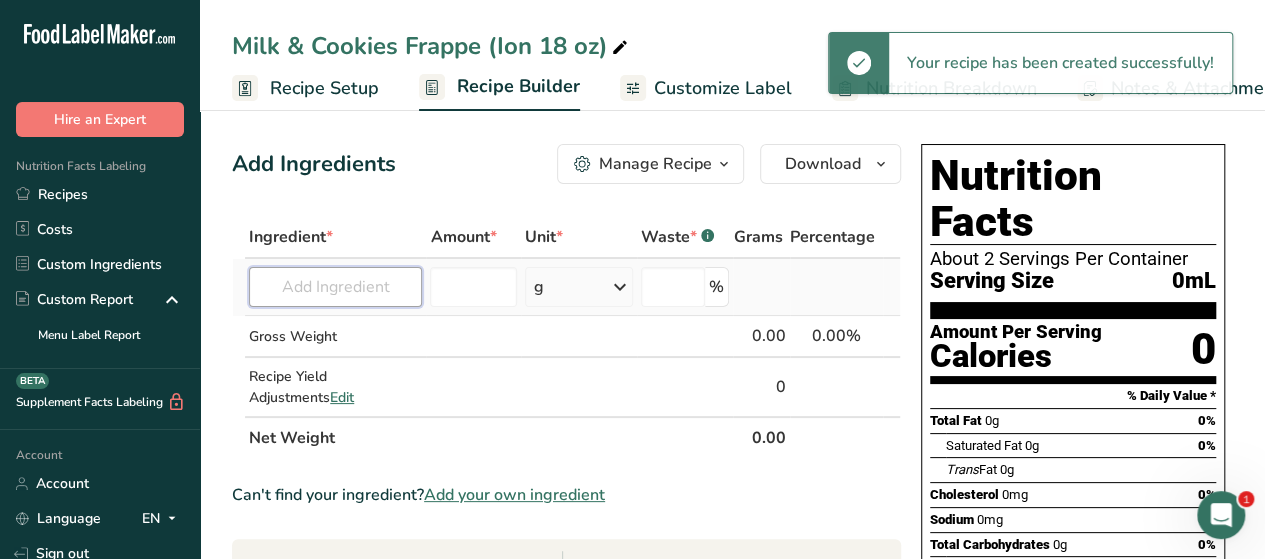click at bounding box center (335, 287) 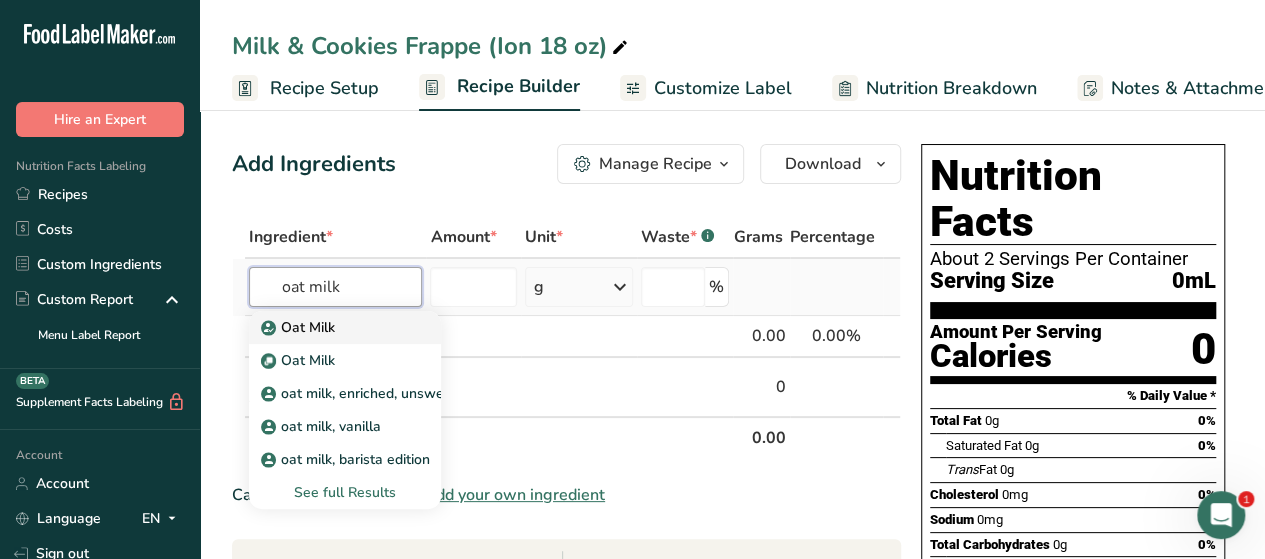type on "oat milk" 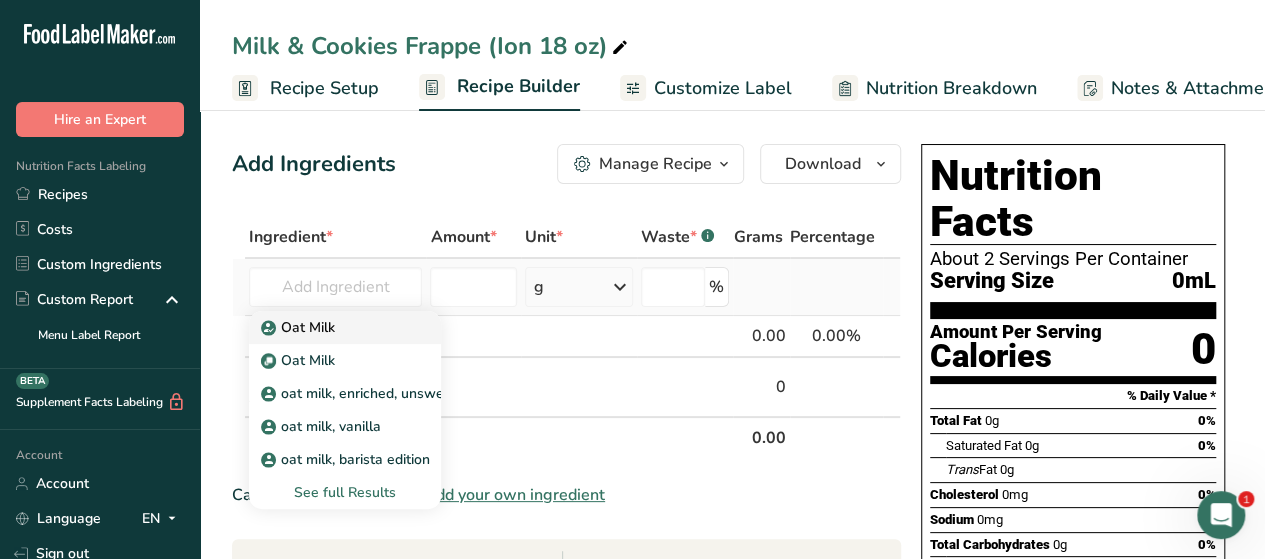 click on "Oat Milk" at bounding box center (300, 327) 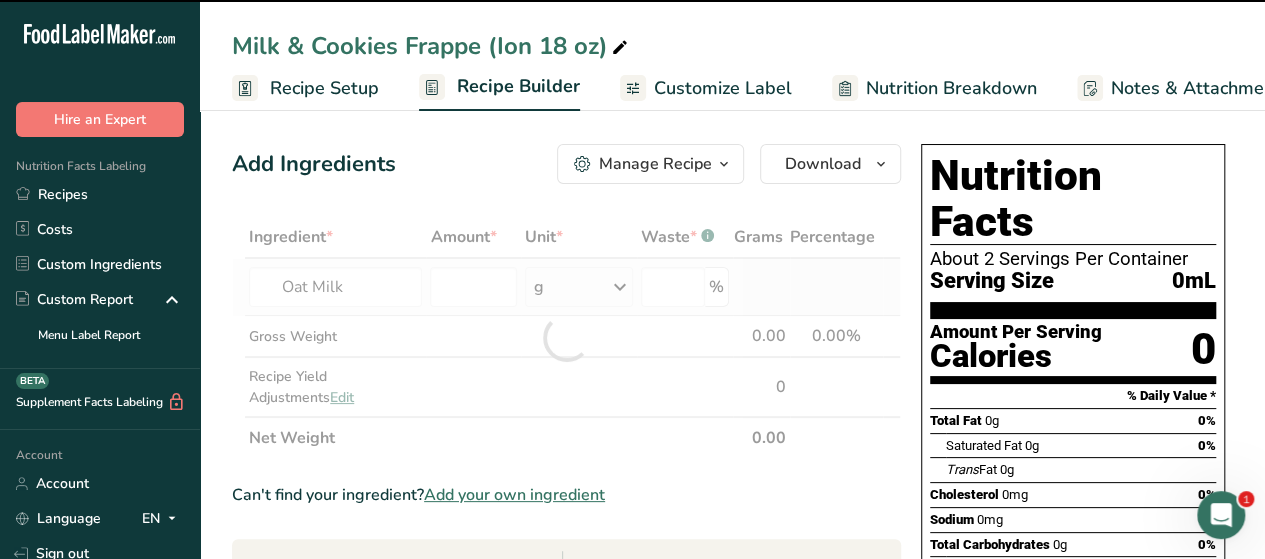 type on "0" 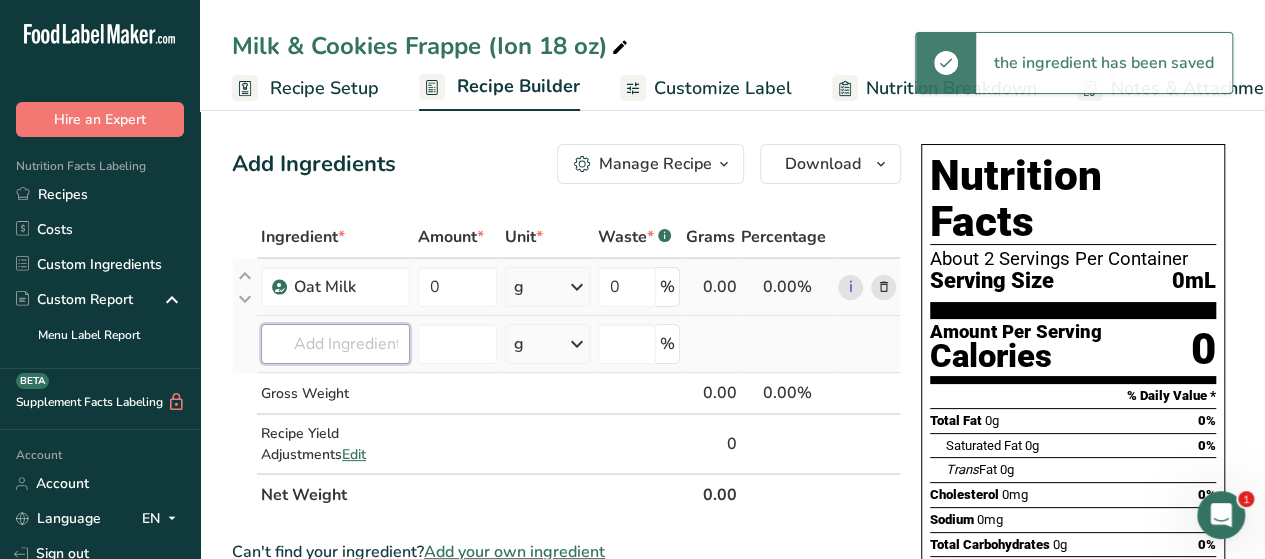 click at bounding box center [335, 344] 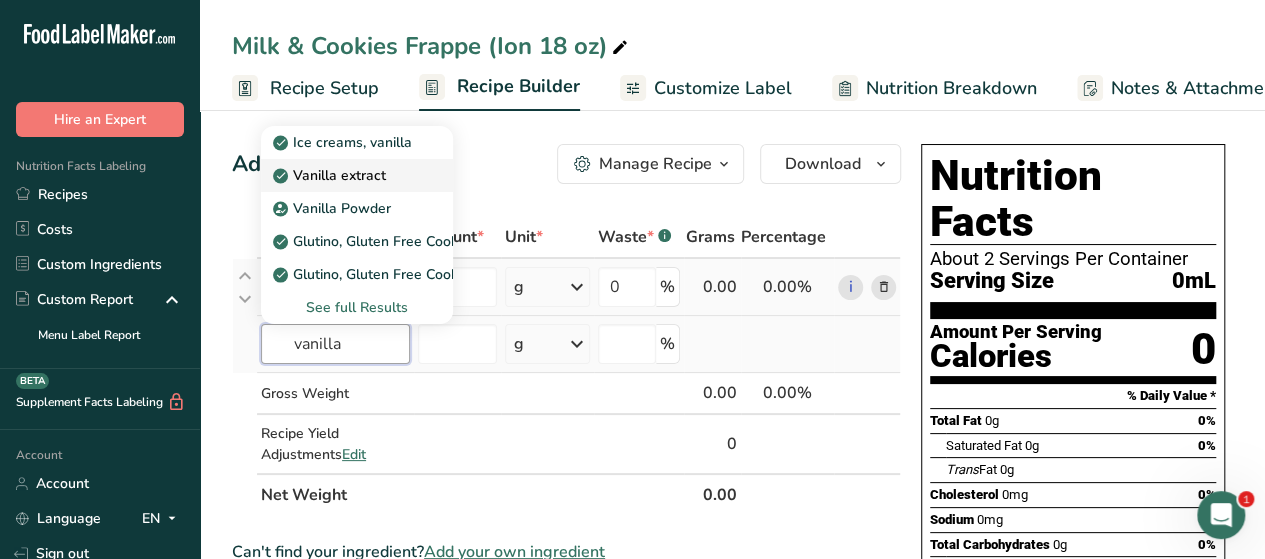 type on "vanilla" 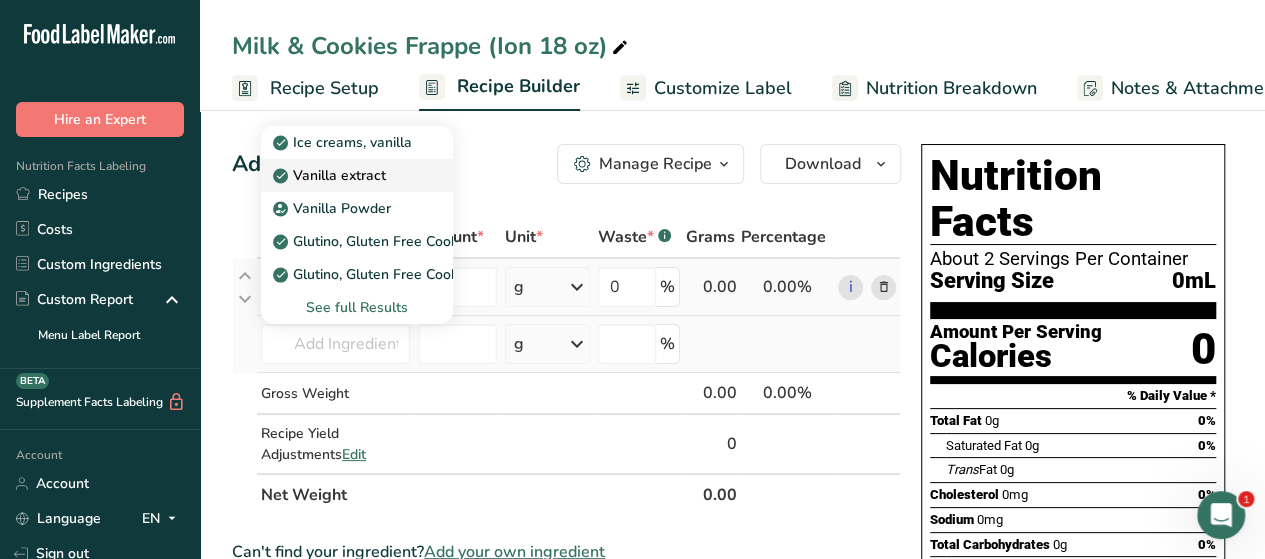 click on "Vanilla extract" at bounding box center [331, 175] 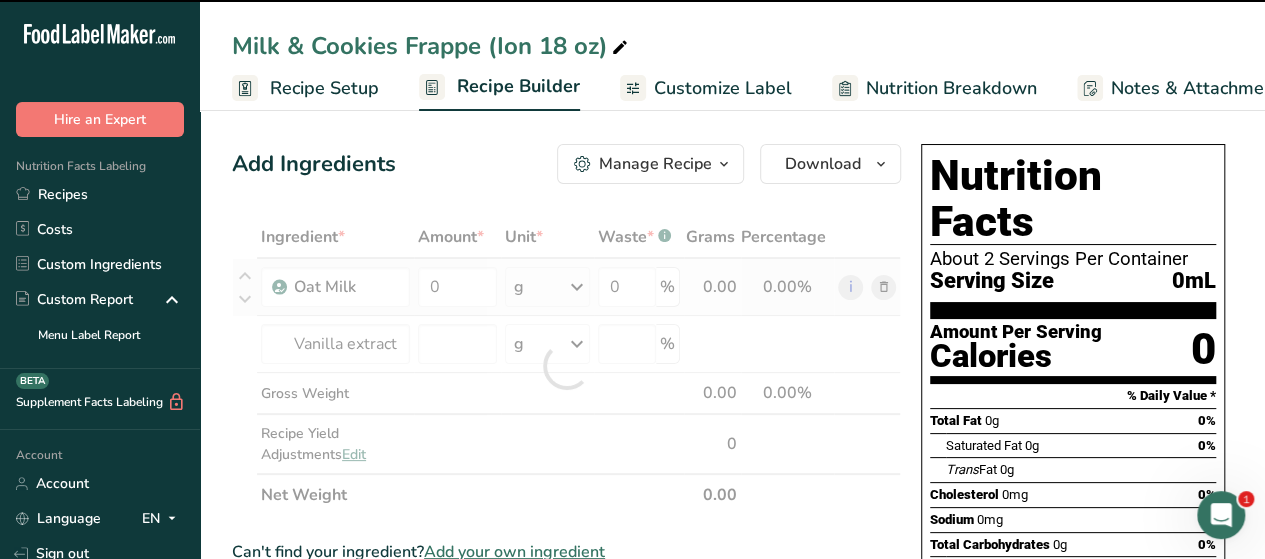 type on "0" 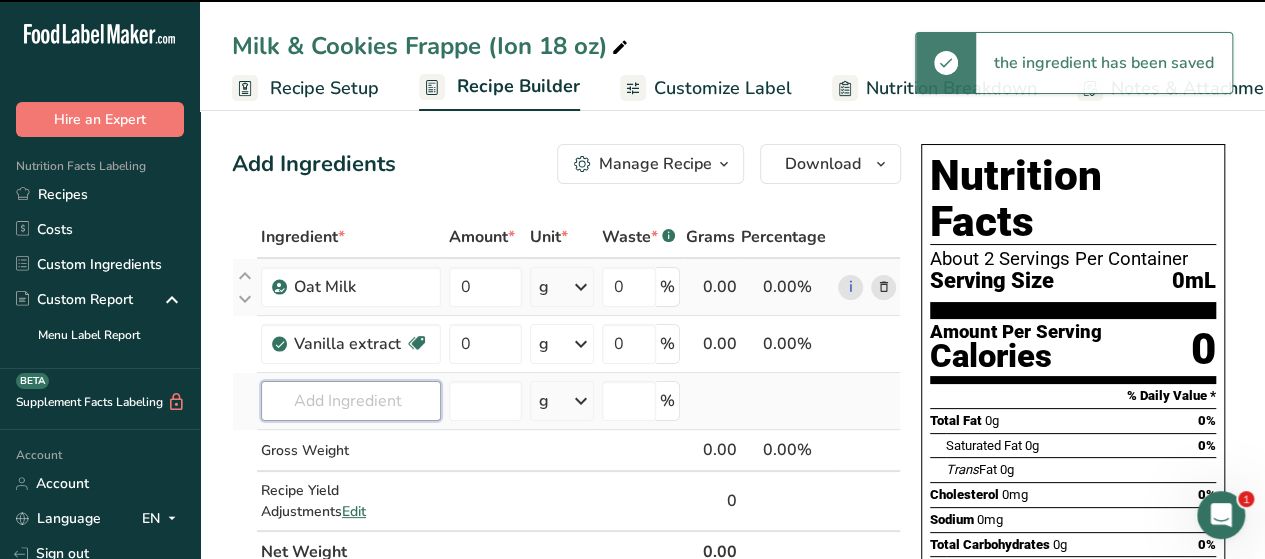 click at bounding box center [351, 401] 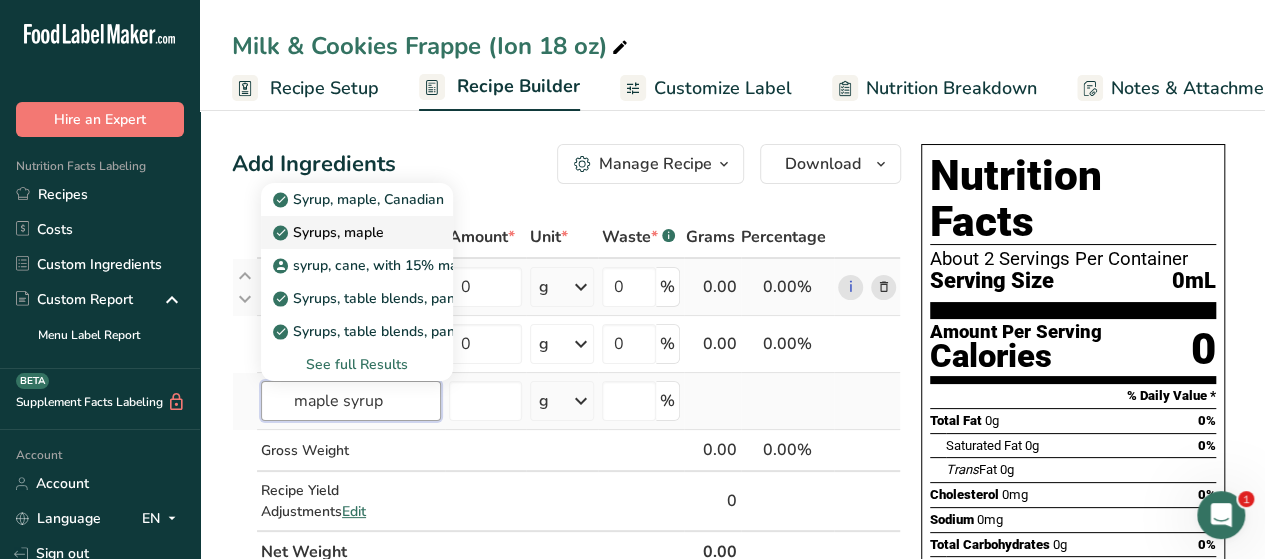 type on "maple syrup" 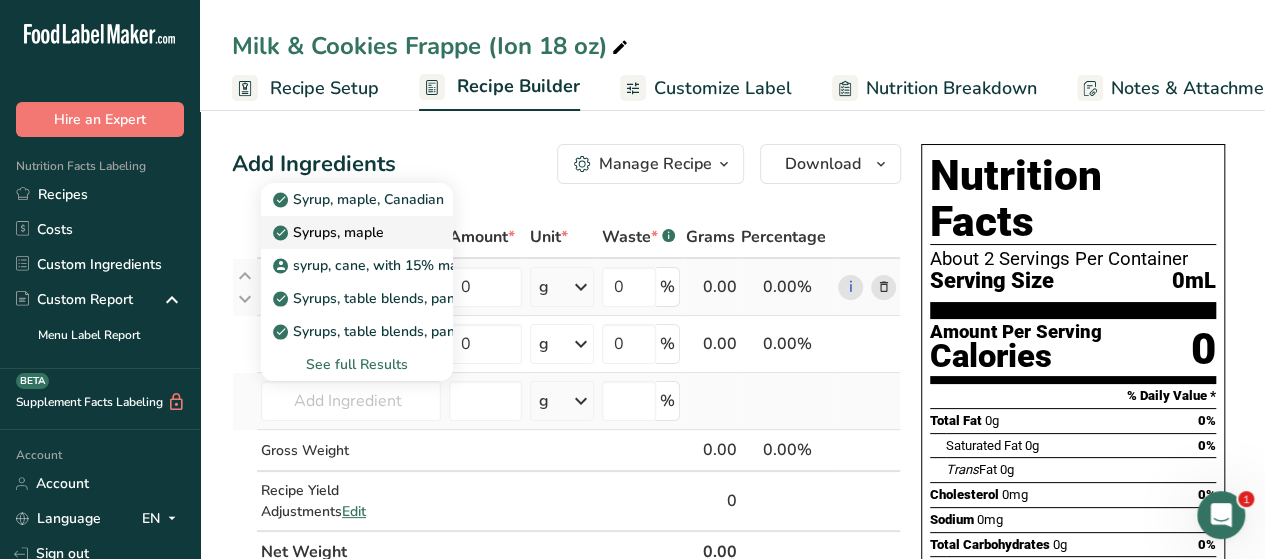 click on "Syrups, maple" at bounding box center (330, 232) 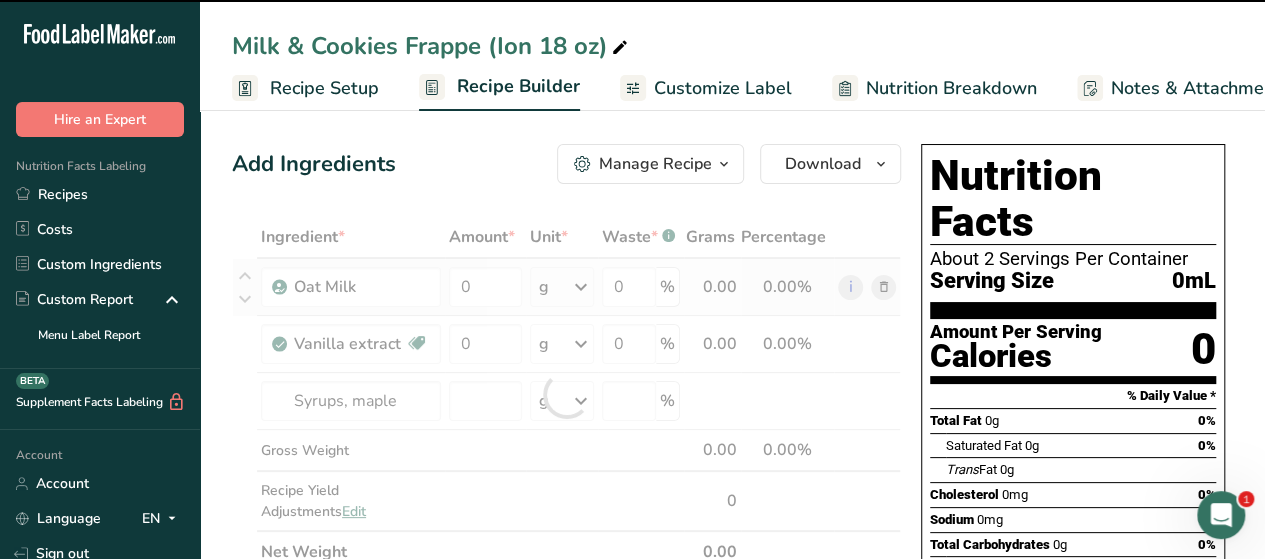 type on "0" 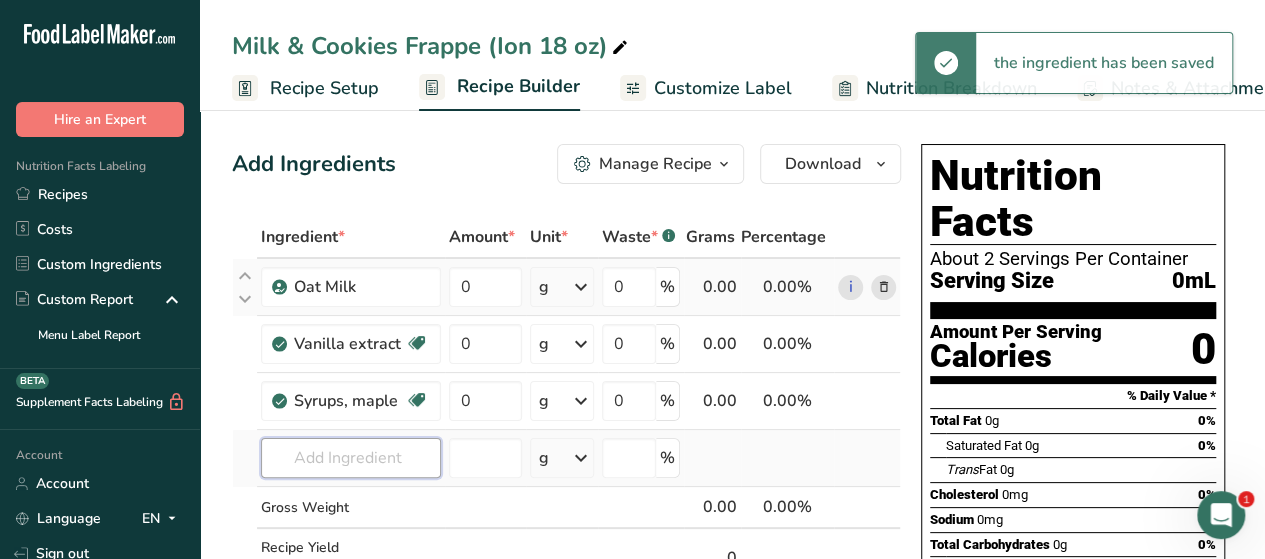 click at bounding box center (351, 458) 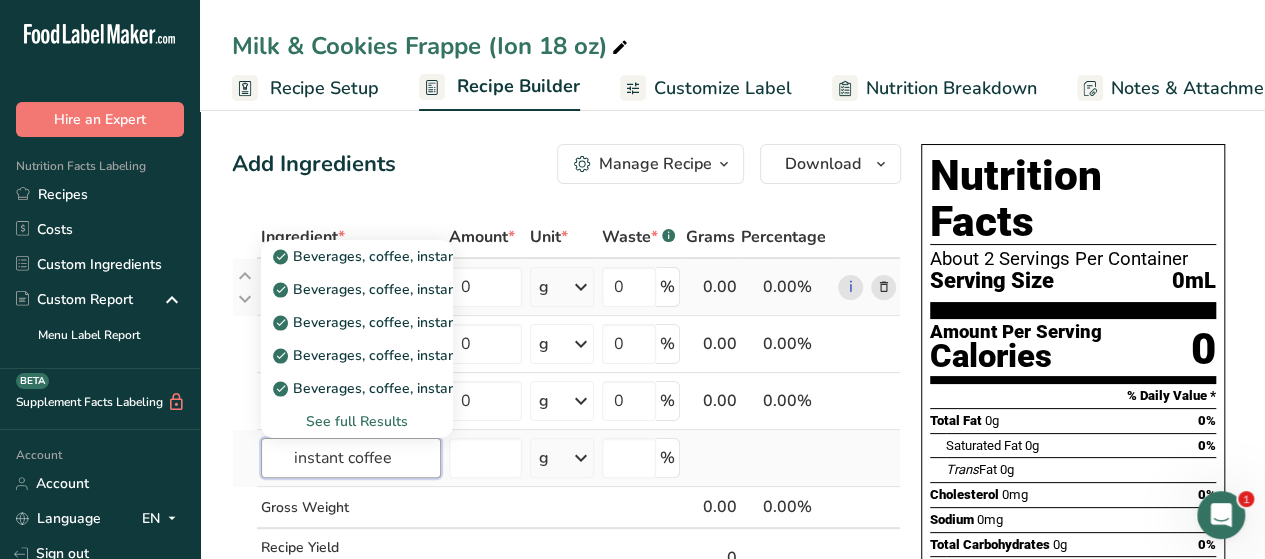 type on "instant coffee" 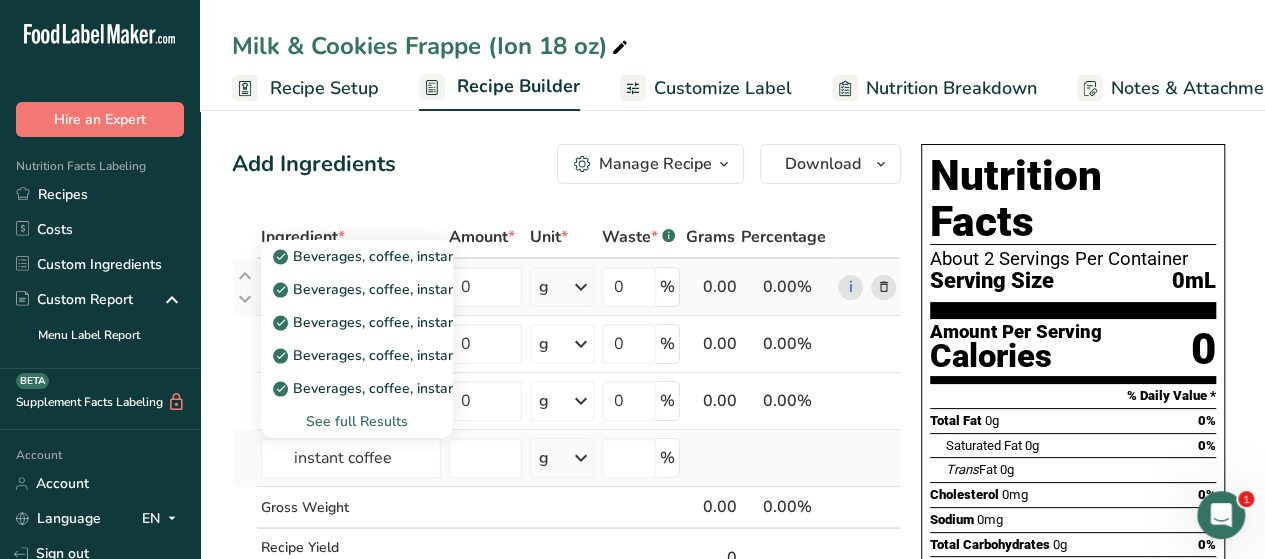 type 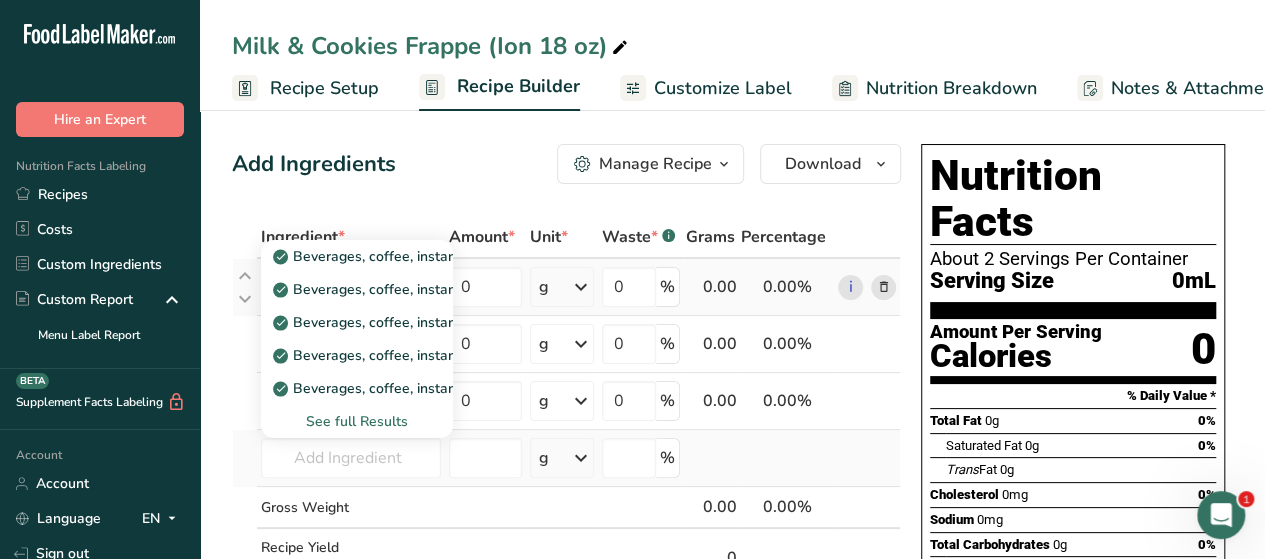 click on "See full Results" at bounding box center [357, 421] 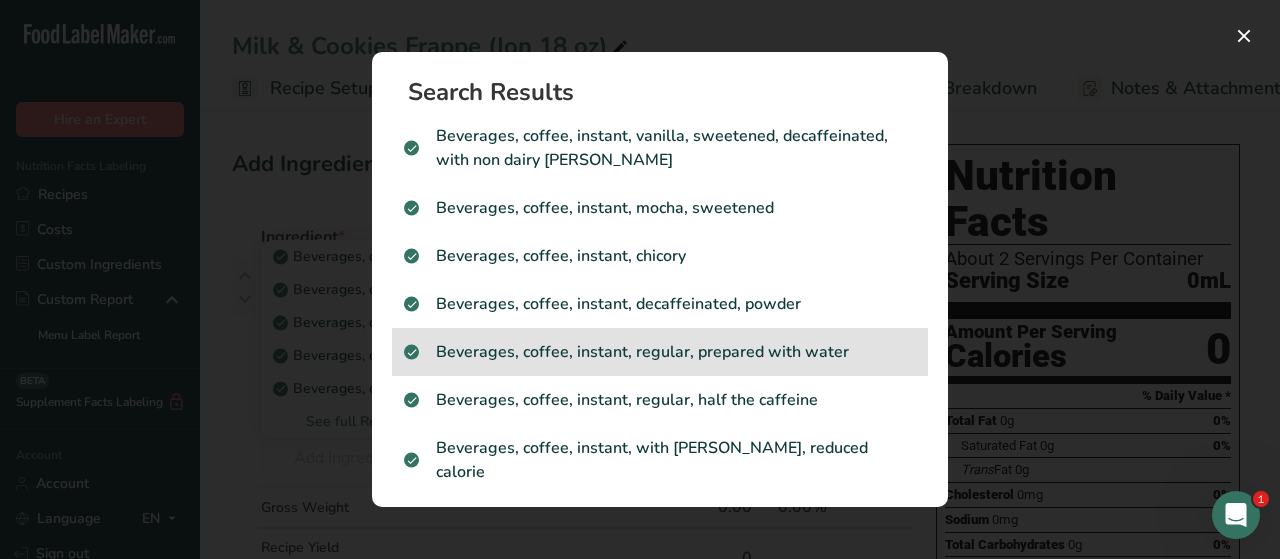 click on "Beverages, coffee, instant, regular, prepared with water" at bounding box center [660, 352] 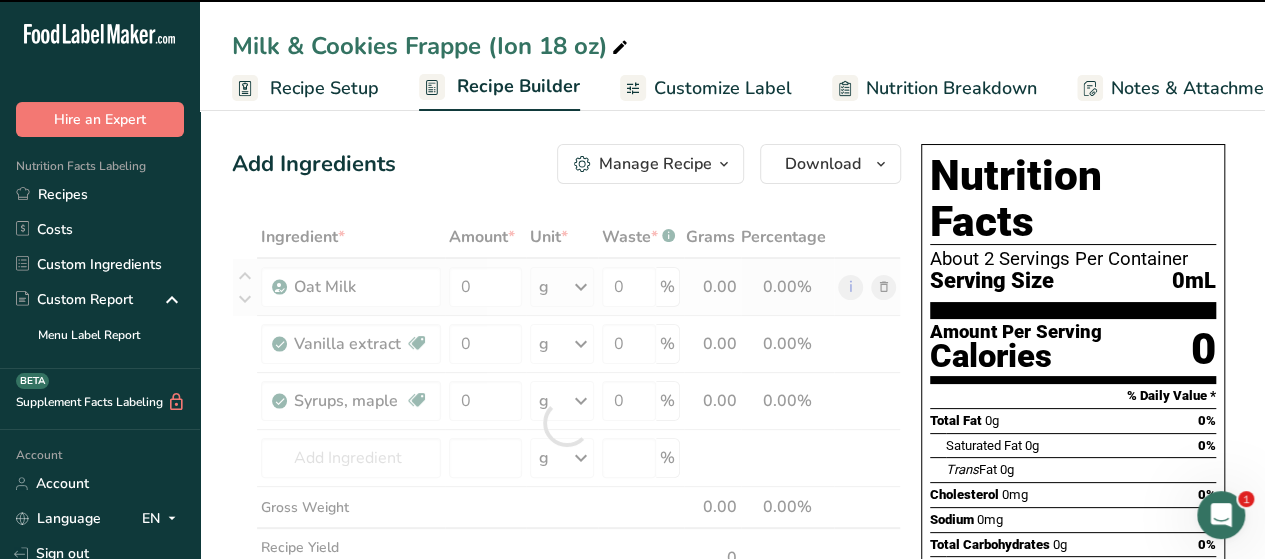 type on "0" 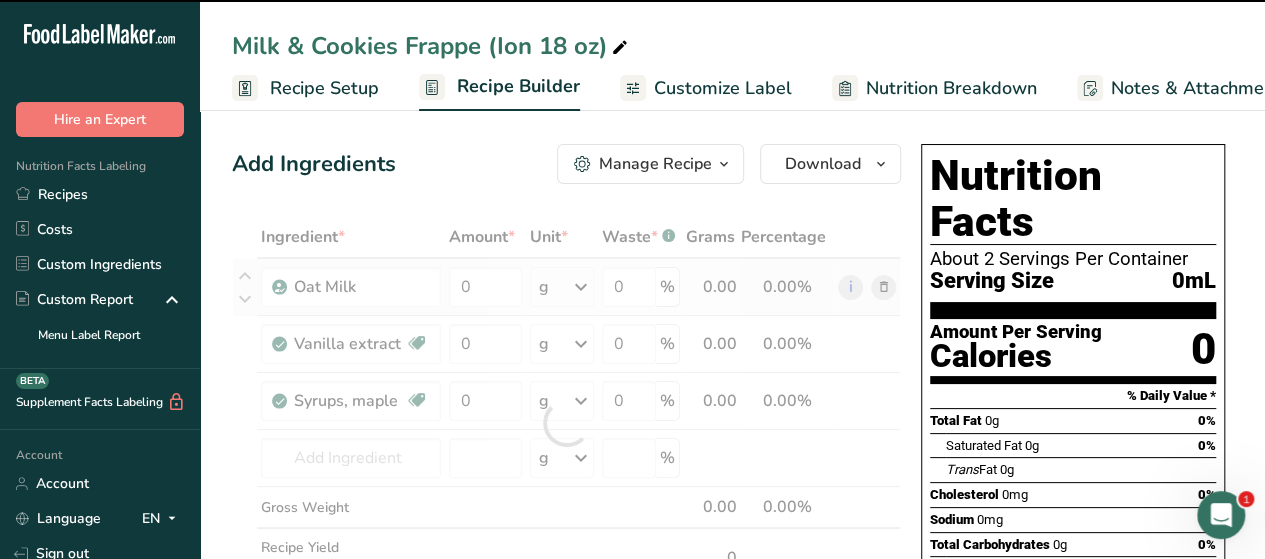 type on "0" 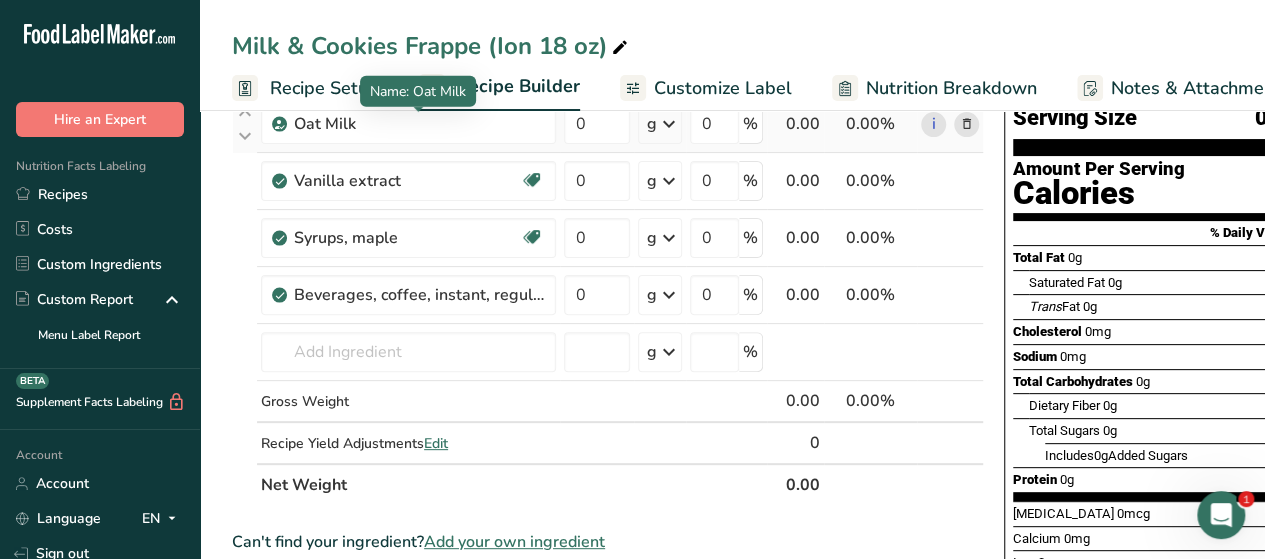 scroll, scrollTop: 164, scrollLeft: 0, axis: vertical 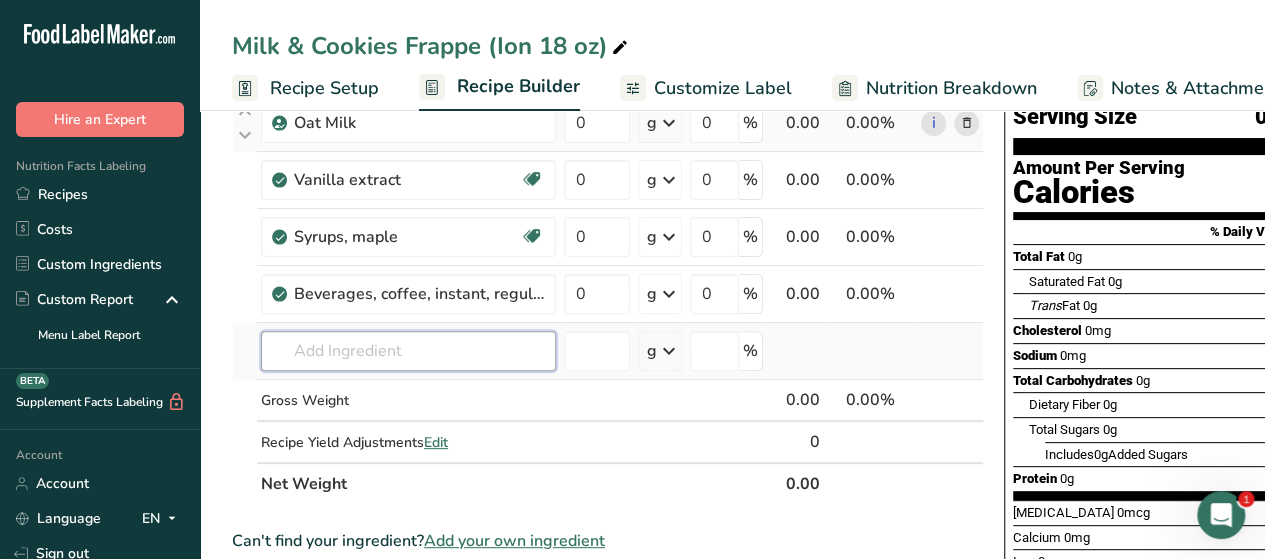 click at bounding box center [408, 351] 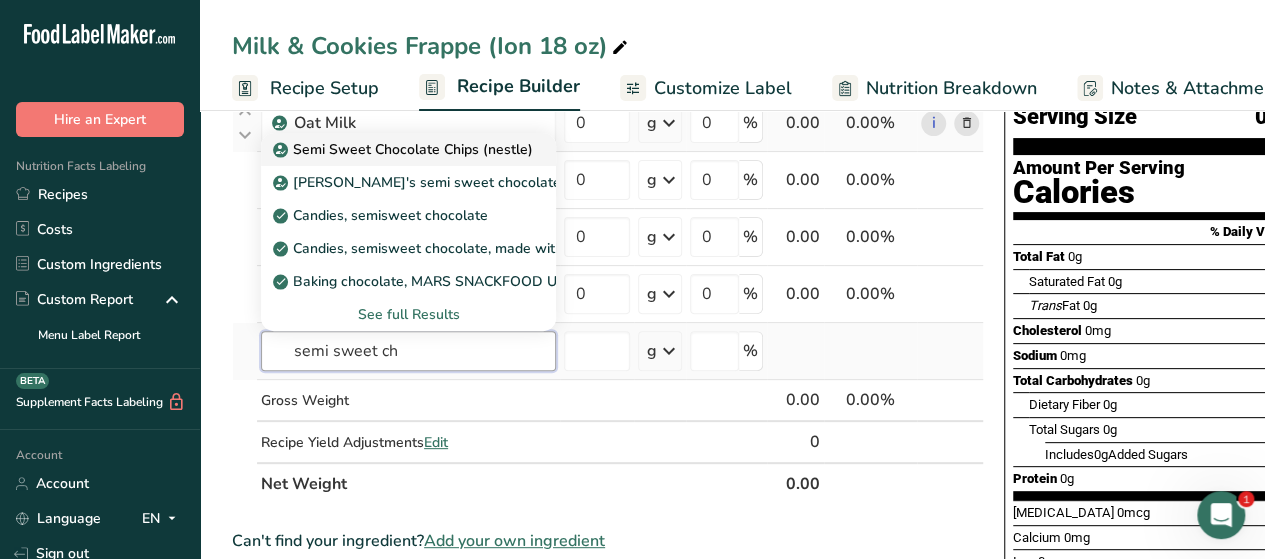 type on "semi sweet ch" 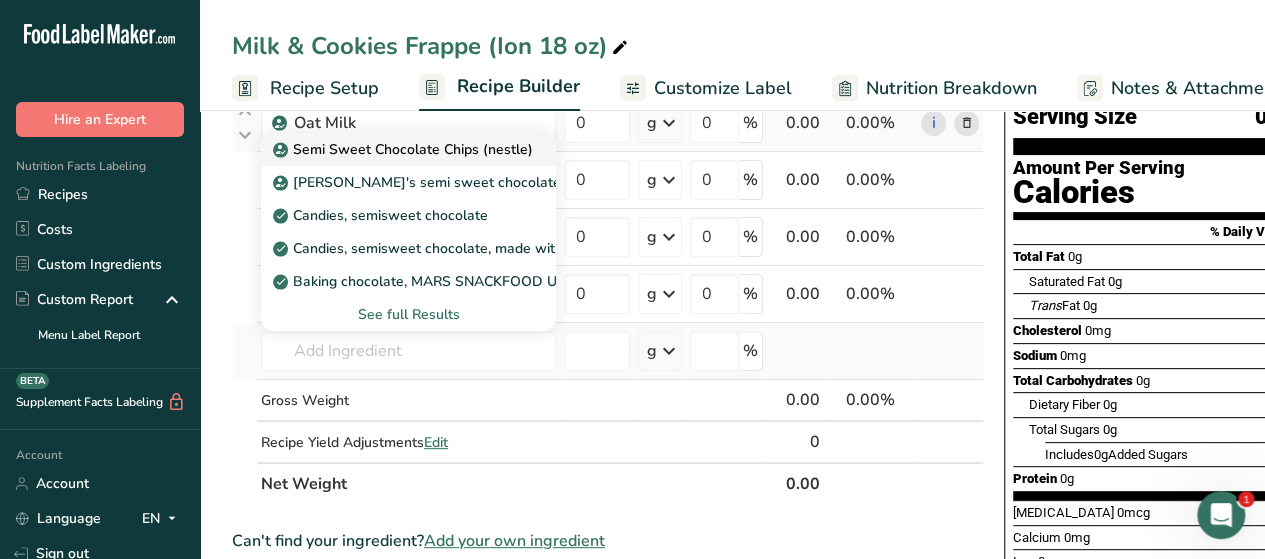 click on "Semi Sweet Chocolate Chips (nestle)" at bounding box center (405, 149) 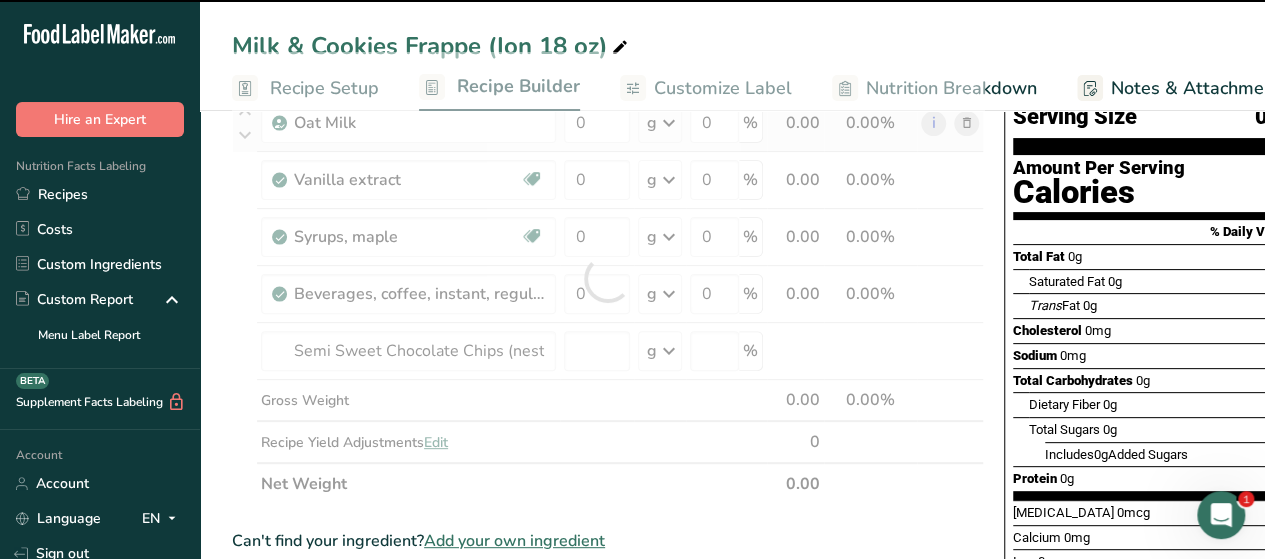 type on "0" 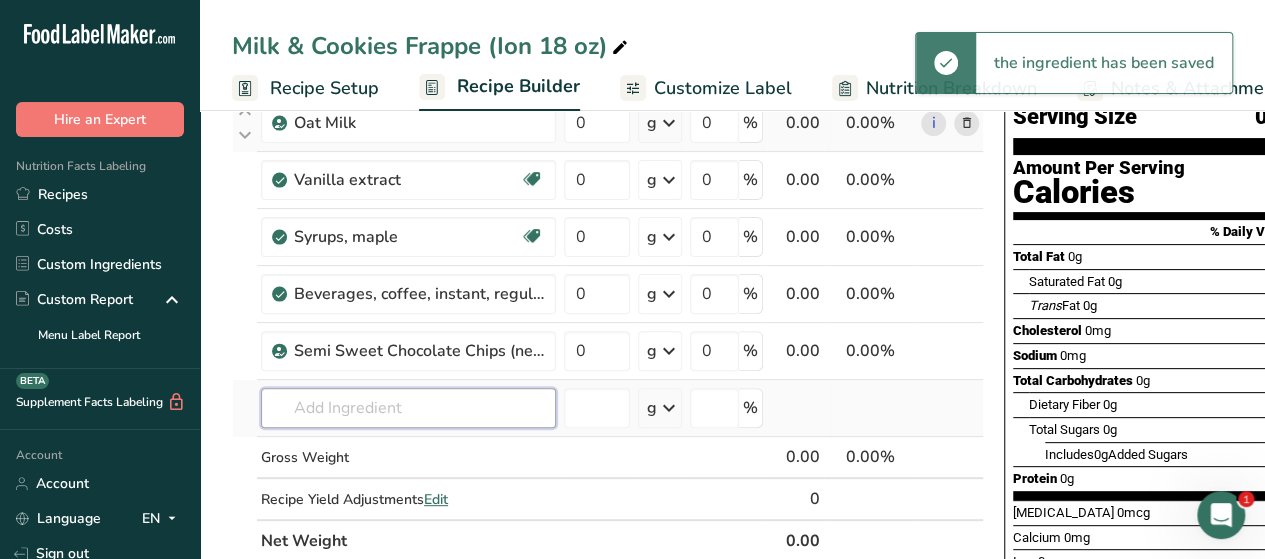 click at bounding box center [408, 408] 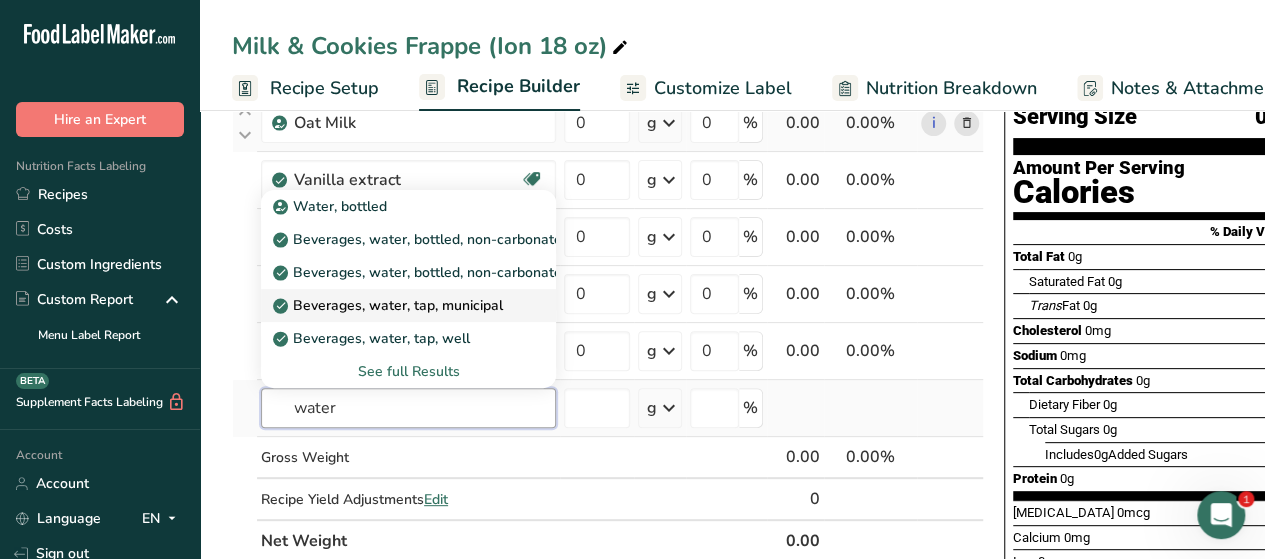 type on "water" 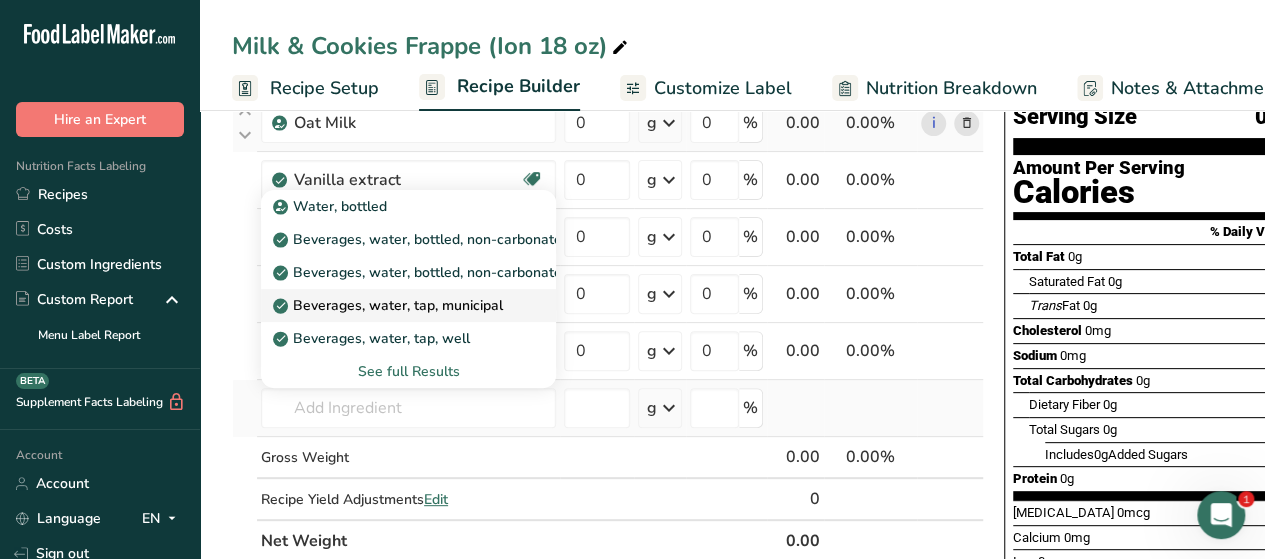 click on "Beverages, water, tap, municipal" at bounding box center (390, 305) 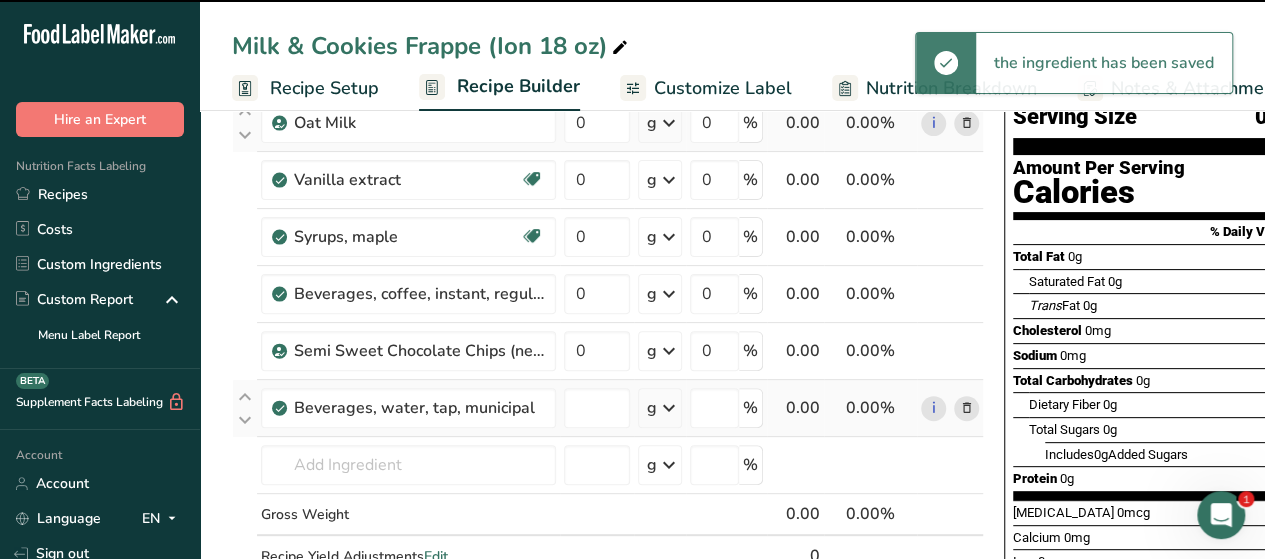 type on "0" 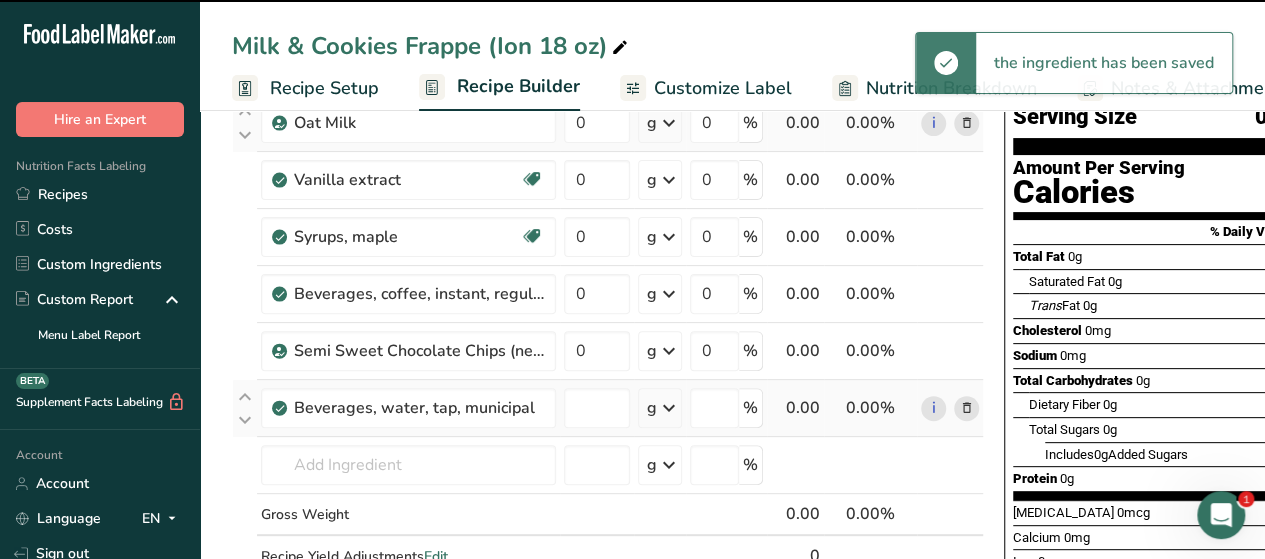 type on "0" 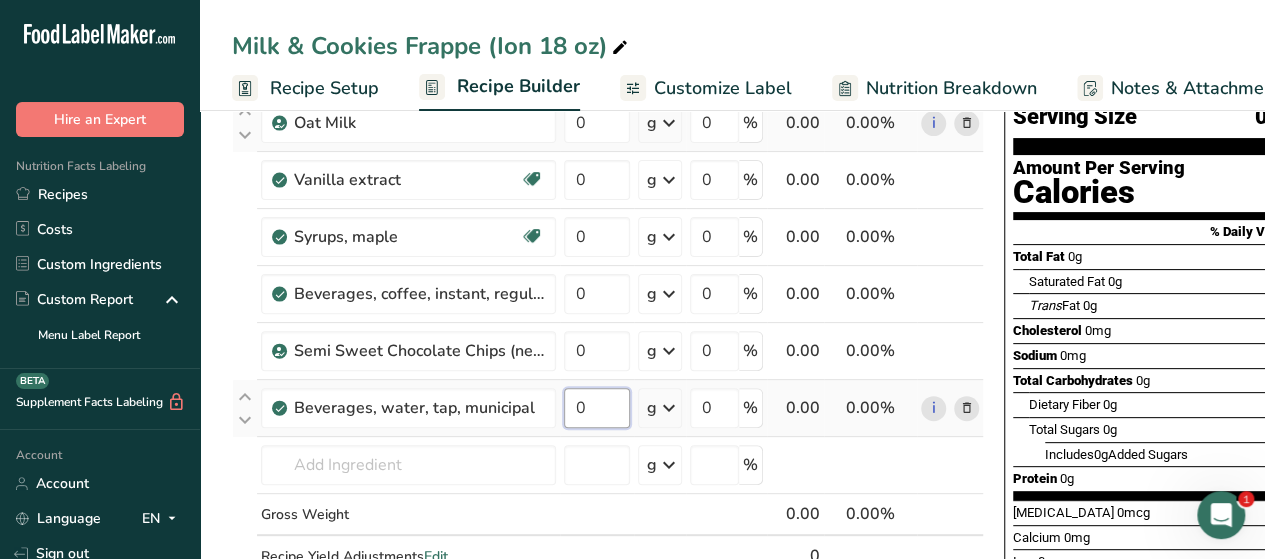 click on "0" at bounding box center [597, 408] 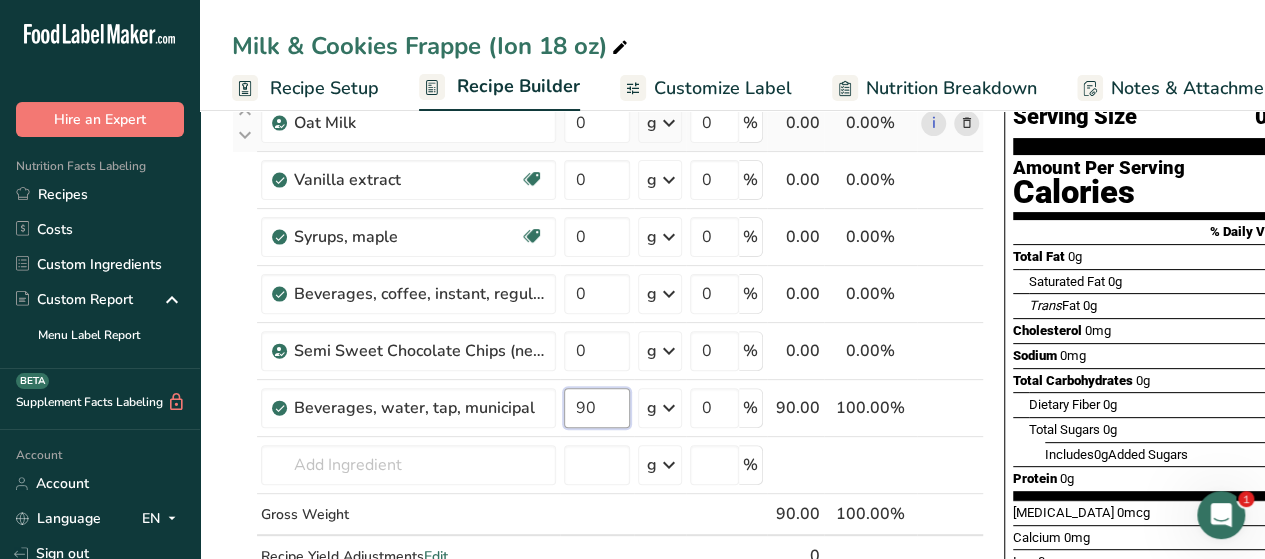 type on "90" 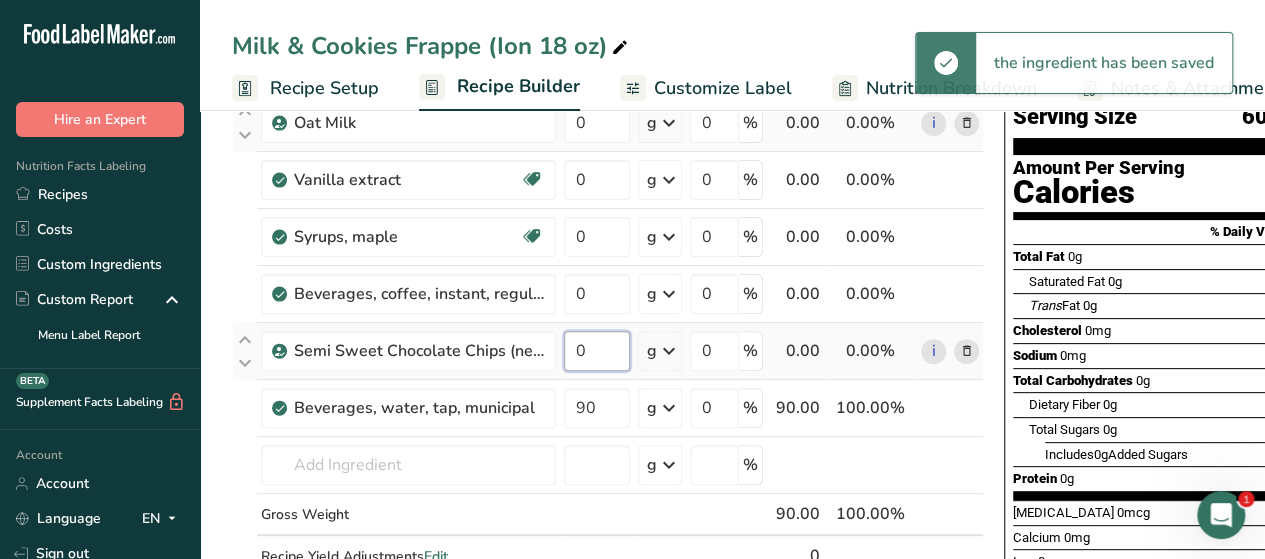 click on "Ingredient *
Amount *
Unit *
Waste *   .a-a{fill:#347362;}.b-a{fill:#fff;}          Grams
Percentage
Oat Milk
0
g
Weight Units
g
kg
mg
See more
Volume Units
l
Volume units require a density conversion. If you know your ingredient's density enter it below. Otherwise, click on "RIA" our AI Regulatory bot - she will be able to help you
lb/ft3
g/cm3
Confirm
mL
Volume units require a density conversion. If you know your ingredient's density enter it below. Otherwise, click on "RIA" our AI Regulatory bot - she will be able to help you
lb/ft3" at bounding box center [608, 335] 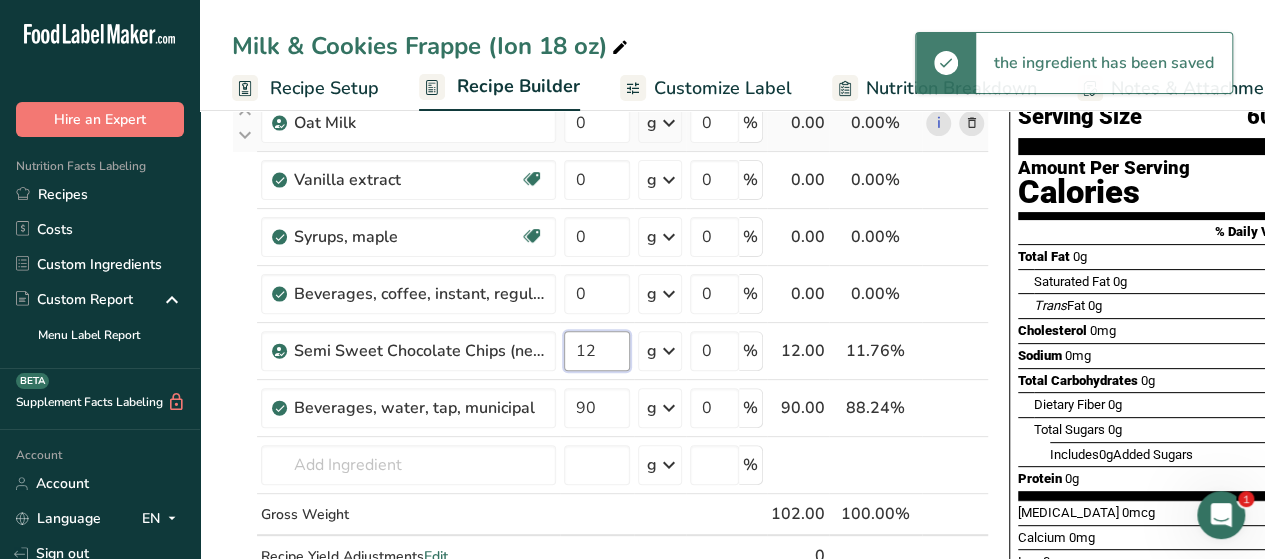 type on "12" 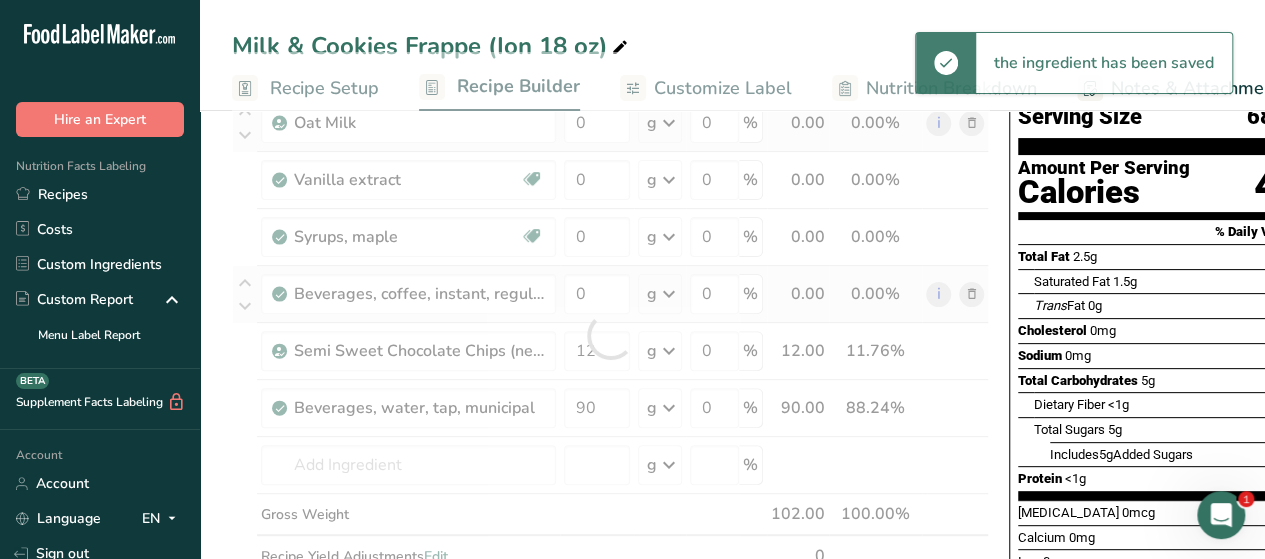 click on "Ingredient *
Amount *
Unit *
Waste *   .a-a{fill:#347362;}.b-a{fill:#fff;}          Grams
Percentage
Oat Milk
0
g
Weight Units
g
kg
mg
See more
Volume Units
l
Volume units require a density conversion. If you know your ingredient's density enter it below. Otherwise, click on "RIA" our AI Regulatory bot - she will be able to help you
lb/ft3
g/cm3
Confirm
mL
Volume units require a density conversion. If you know your ingredient's density enter it below. Otherwise, click on "RIA" our AI Regulatory bot - she will be able to help you
lb/ft3" at bounding box center [610, 335] 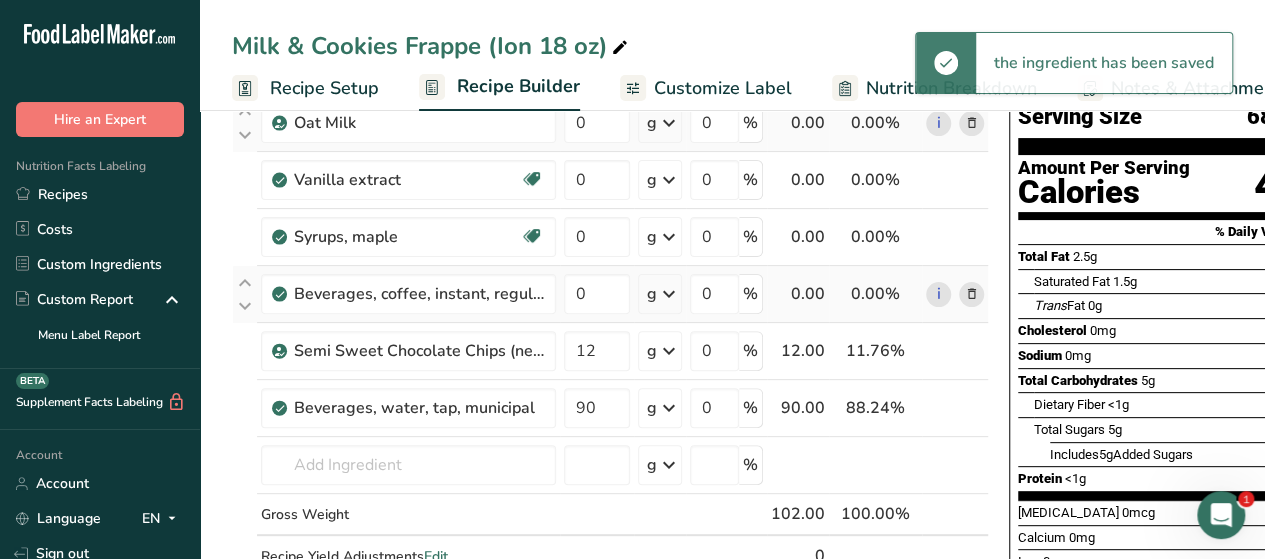 click at bounding box center (669, 294) 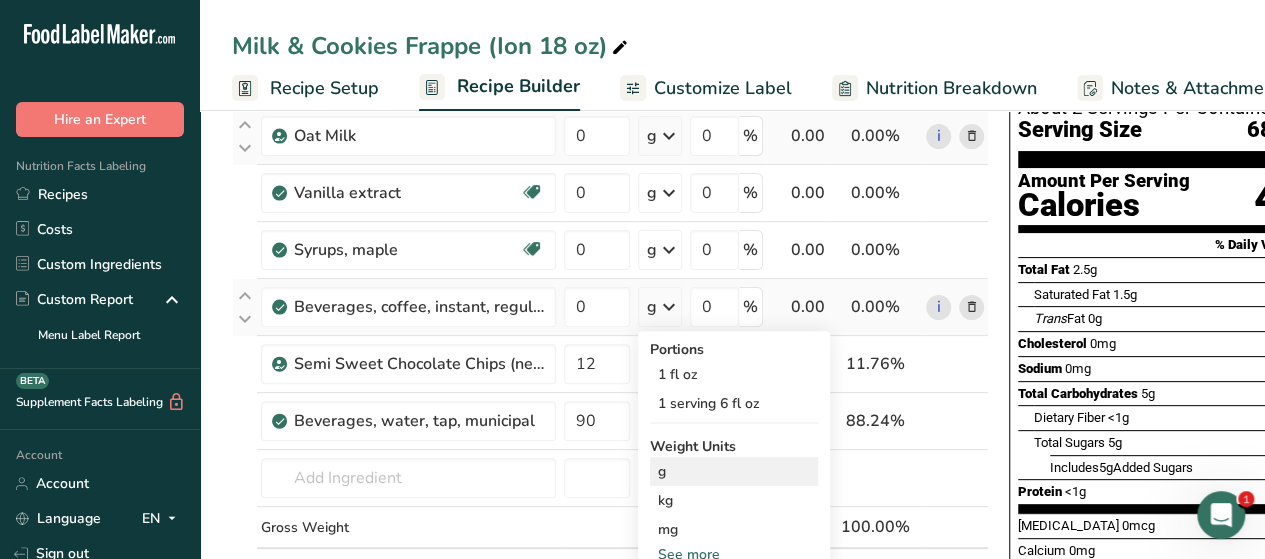 scroll, scrollTop: 118, scrollLeft: 0, axis: vertical 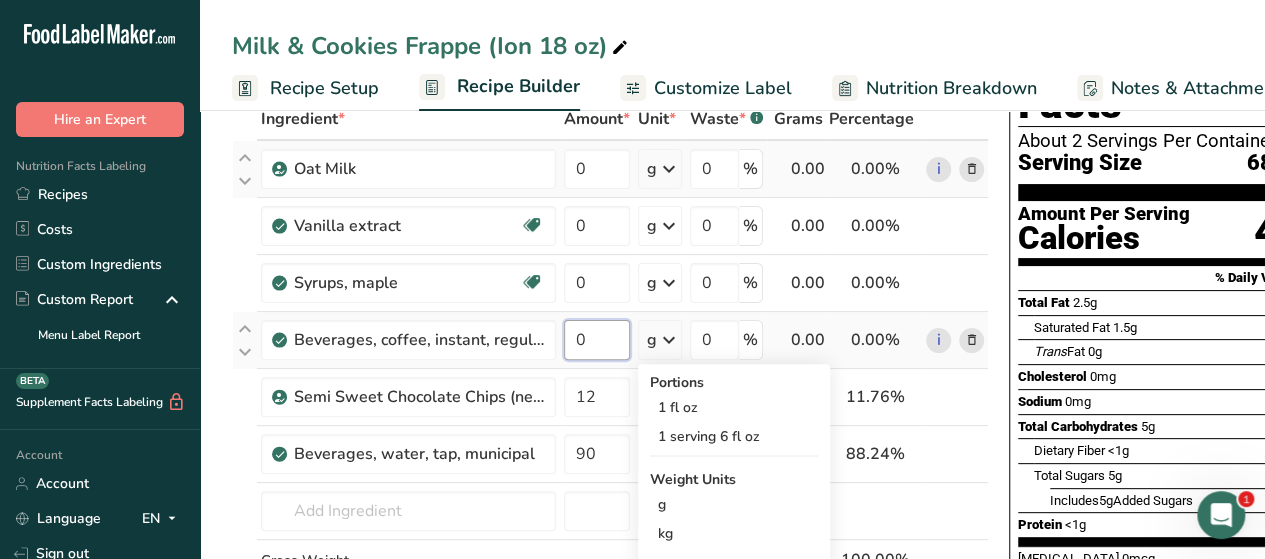 click on "0" at bounding box center [597, 340] 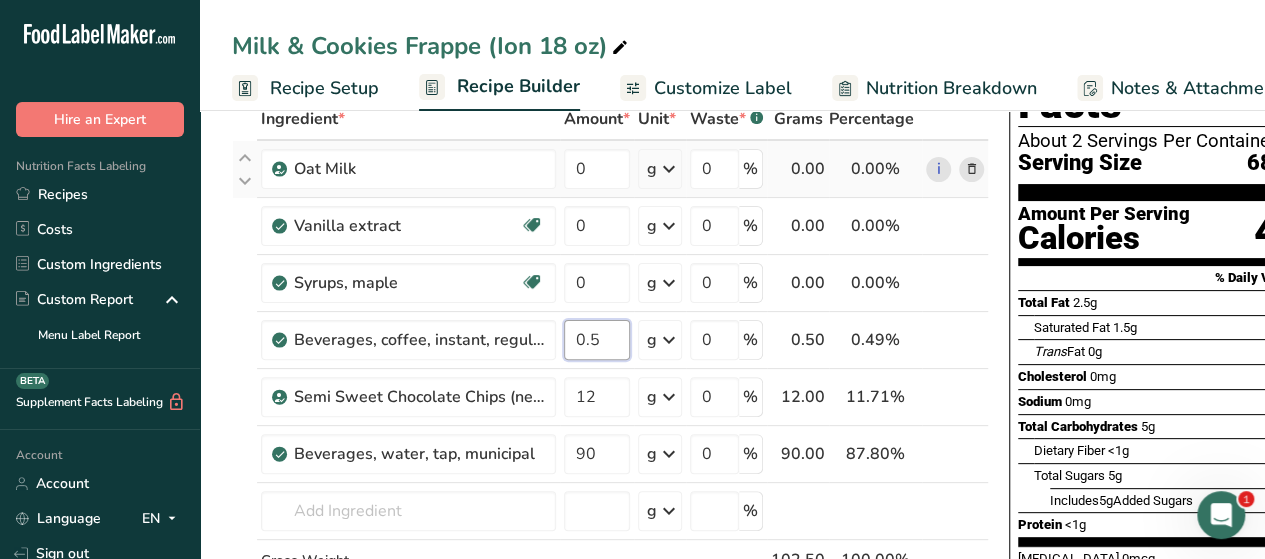 type on "0.5" 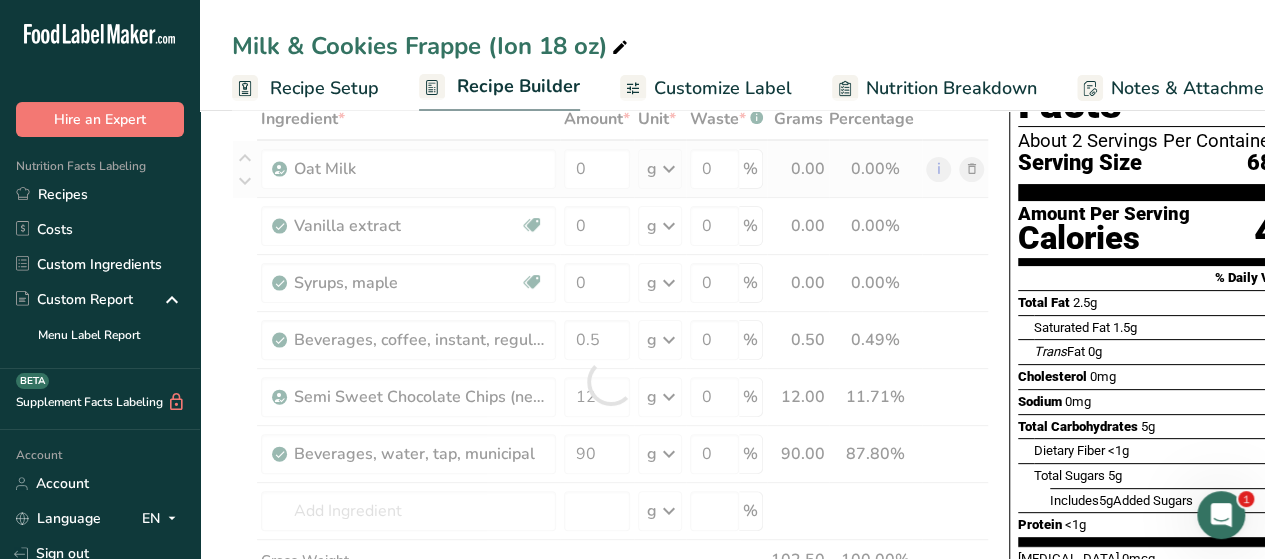 click on "Add Ingredients
Manage Recipe         Delete Recipe           Duplicate Recipe             Scale Recipe             Save as Sub-Recipe   .a-a{fill:#347362;}.b-a{fill:#fff;}                               Nutrition Breakdown                 Recipe Card
NEW
[MEDICAL_DATA] Pattern Report           Activity History
Download
Choose your preferred label style
Standard FDA label
Standard FDA label
The most common format for nutrition facts labels in compliance with the FDA's typeface, style and requirements
Tabular FDA label
A label format compliant with the FDA regulations presented in a tabular (horizontal) display.
Linear FDA label
A simple linear display for small sized packages.
Simplified FDA label" at bounding box center [732, 710] 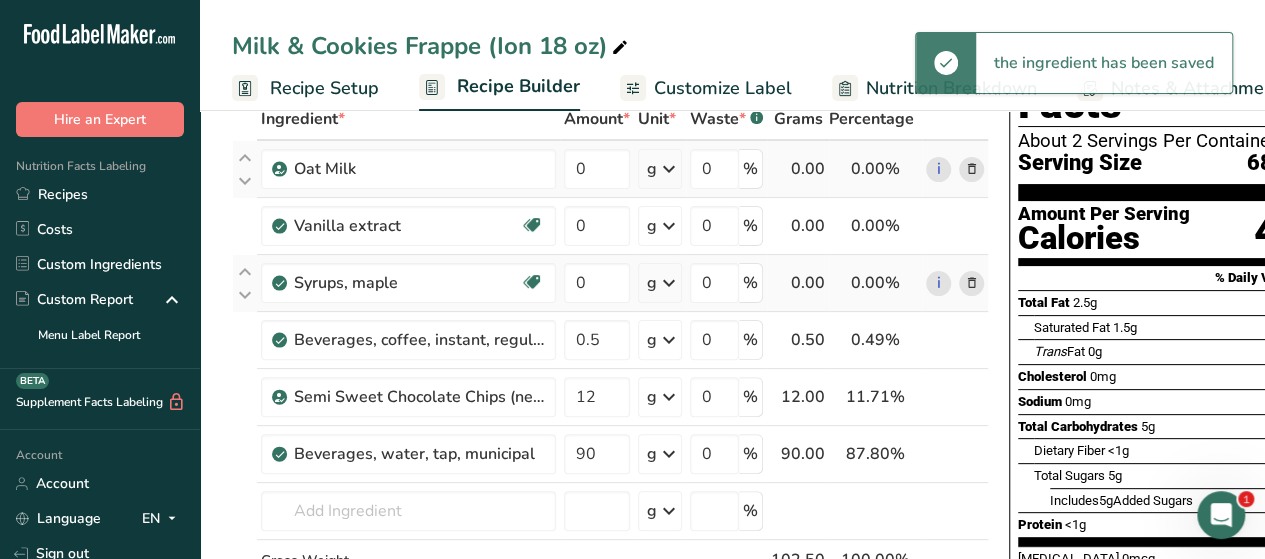 click at bounding box center [669, 283] 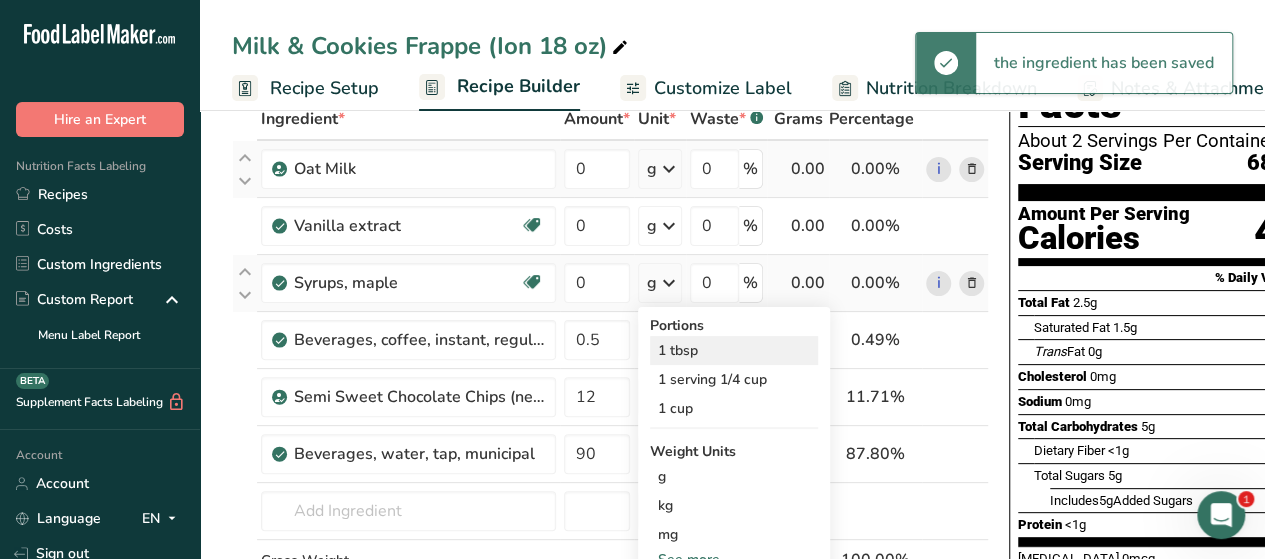 click on "1 tbsp" at bounding box center (734, 350) 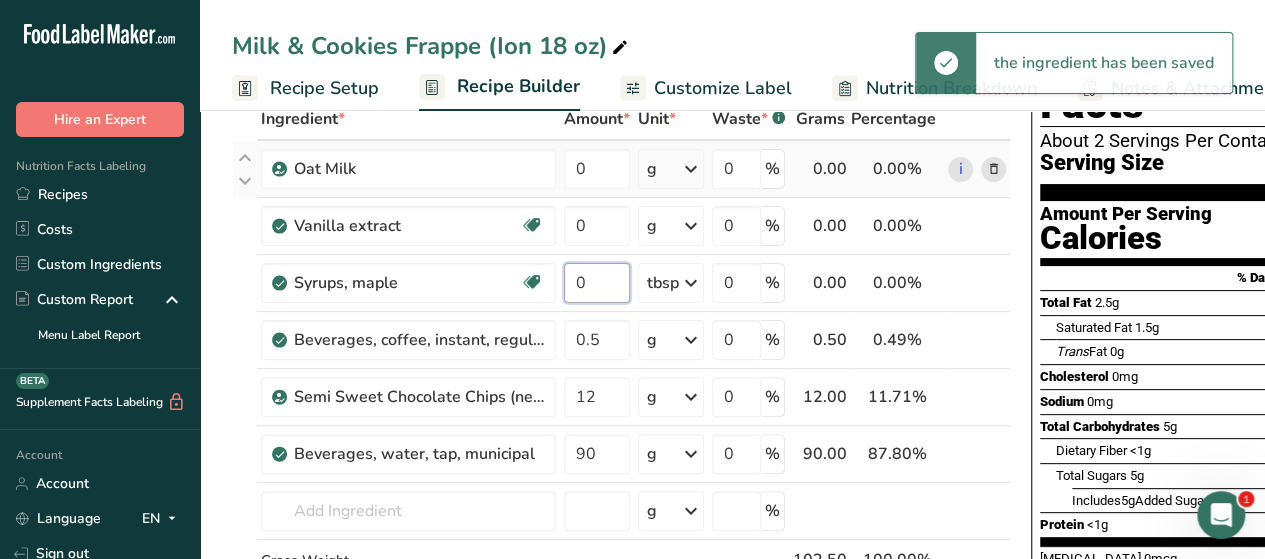click on "0" at bounding box center [597, 283] 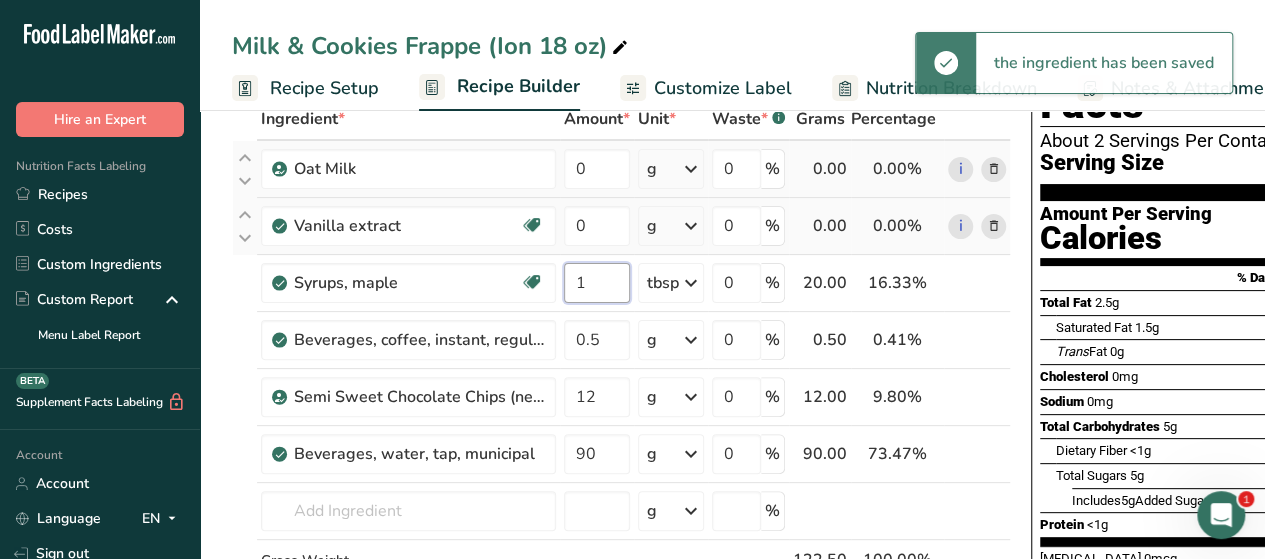 type on "1" 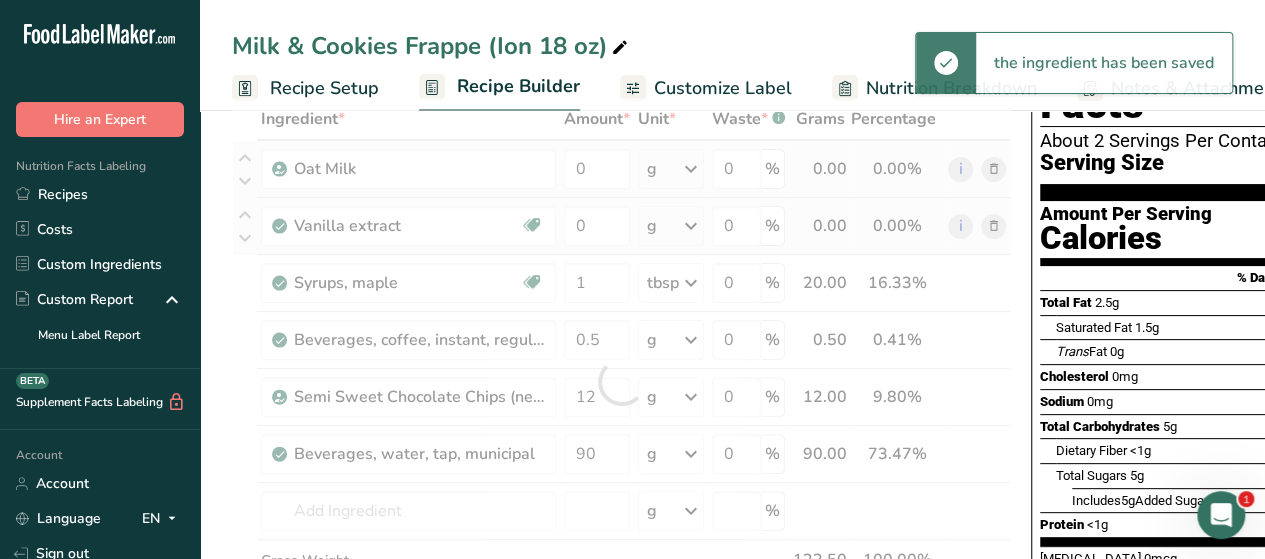 click on "Ingredient *
Amount *
Unit *
Waste *   .a-a{fill:#347362;}.b-a{fill:#fff;}          Grams
Percentage
Oat Milk
0
g
Weight Units
g
kg
mg
See more
Volume Units
l
Volume units require a density conversion. If you know your ingredient's density enter it below. Otherwise, click on "RIA" our AI Regulatory bot - she will be able to help you
lb/ft3
g/cm3
Confirm
mL
Volume units require a density conversion. If you know your ingredient's density enter it below. Otherwise, click on "RIA" our AI Regulatory bot - she will be able to help you
lb/ft3" at bounding box center (621, 381) 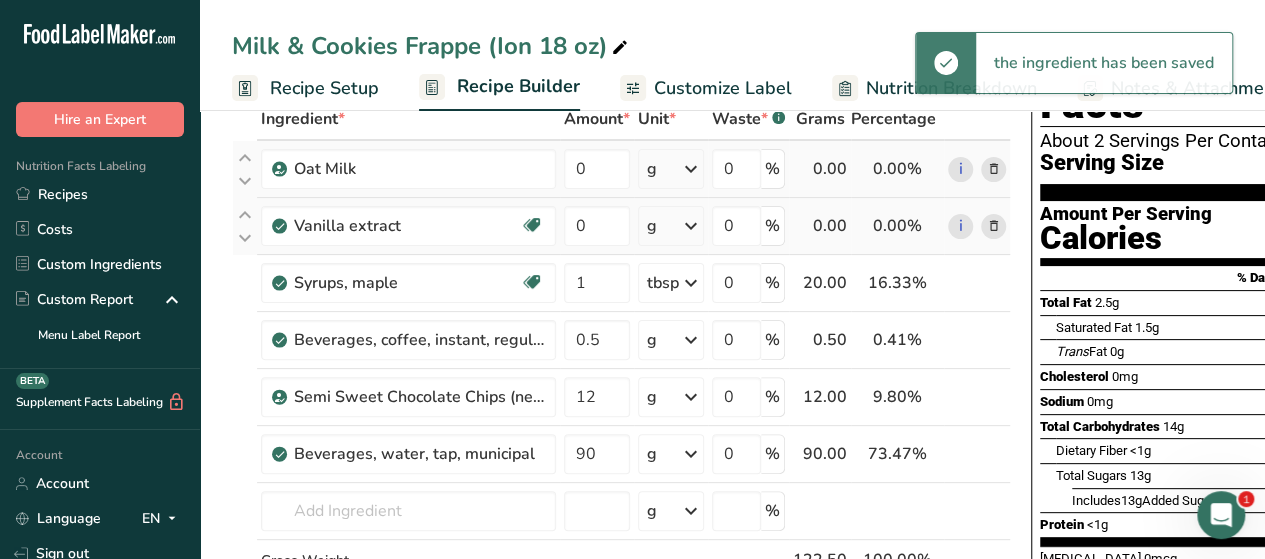 click at bounding box center [691, 226] 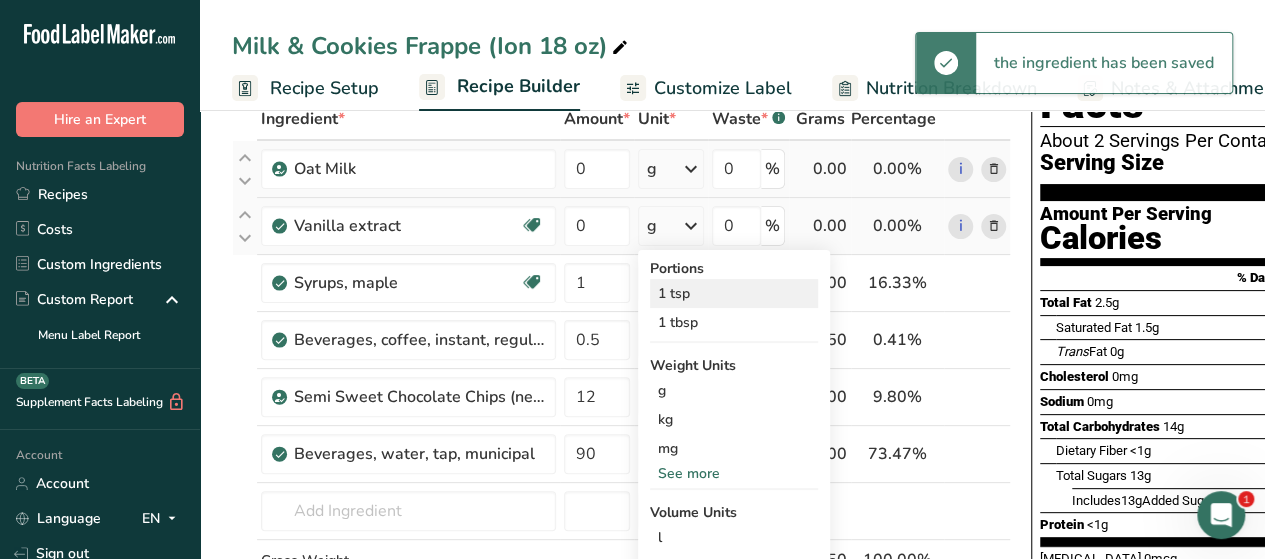click on "1 tsp" at bounding box center (734, 293) 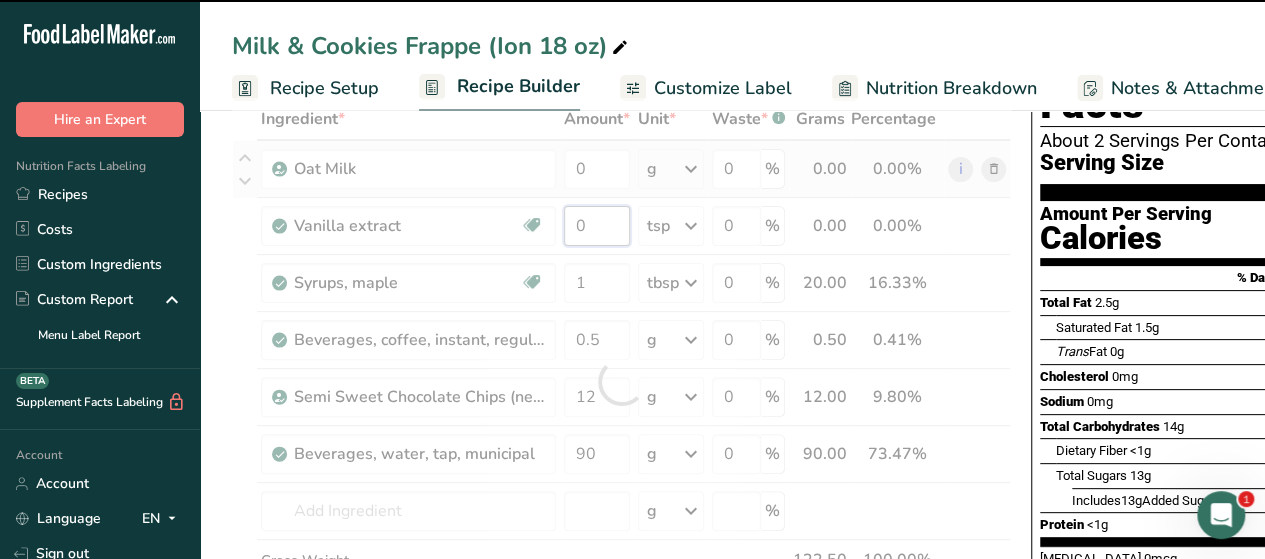 click on "0" at bounding box center [597, 226] 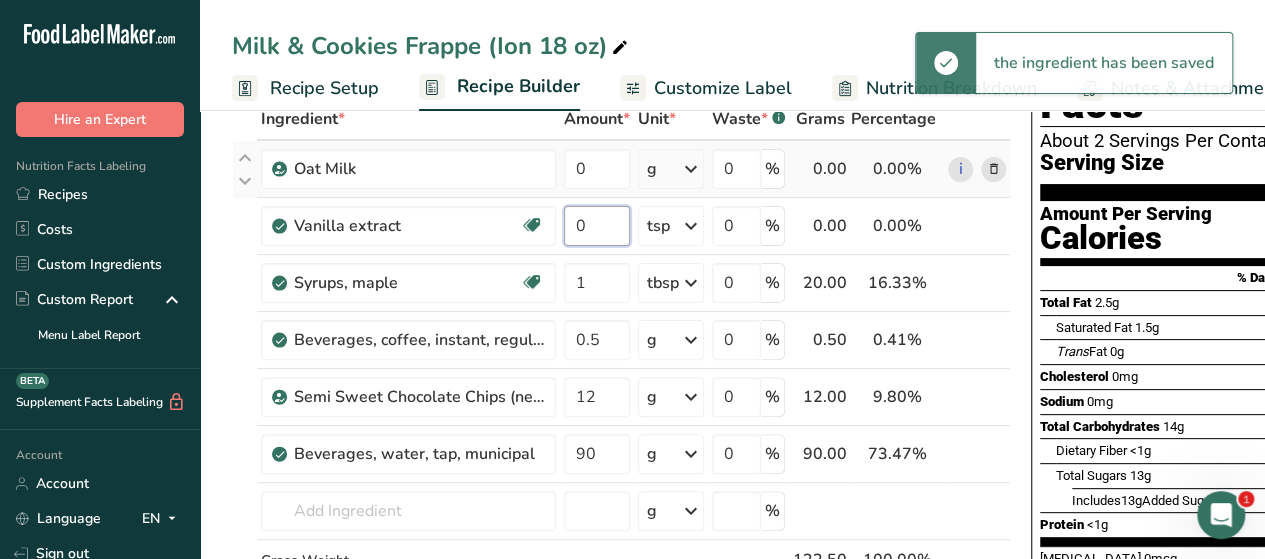 click on "0" at bounding box center [597, 226] 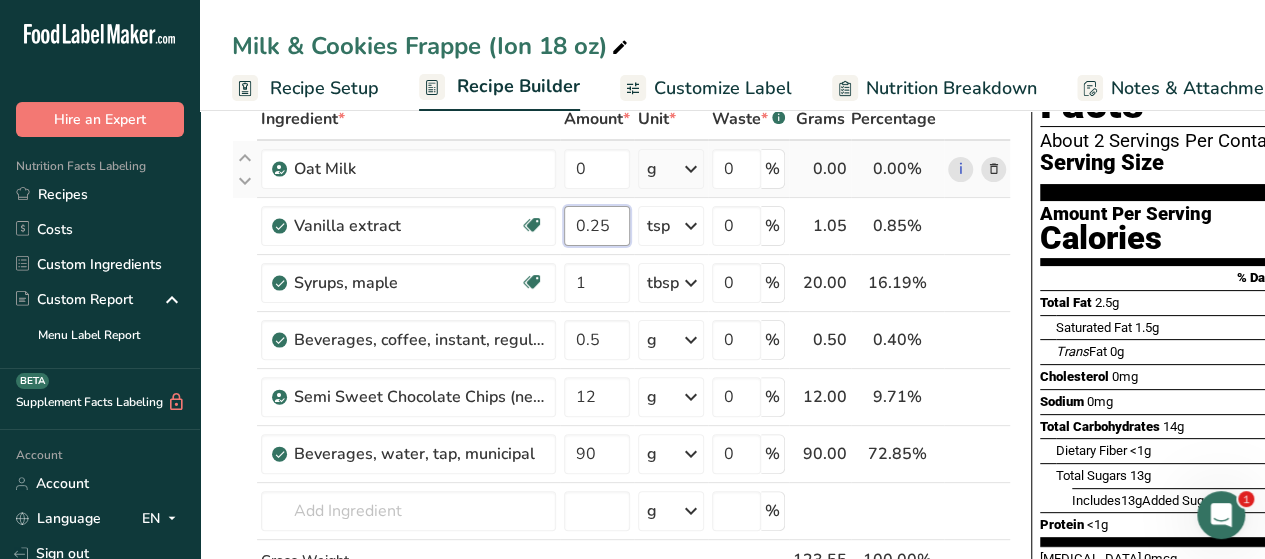 type on "0.25" 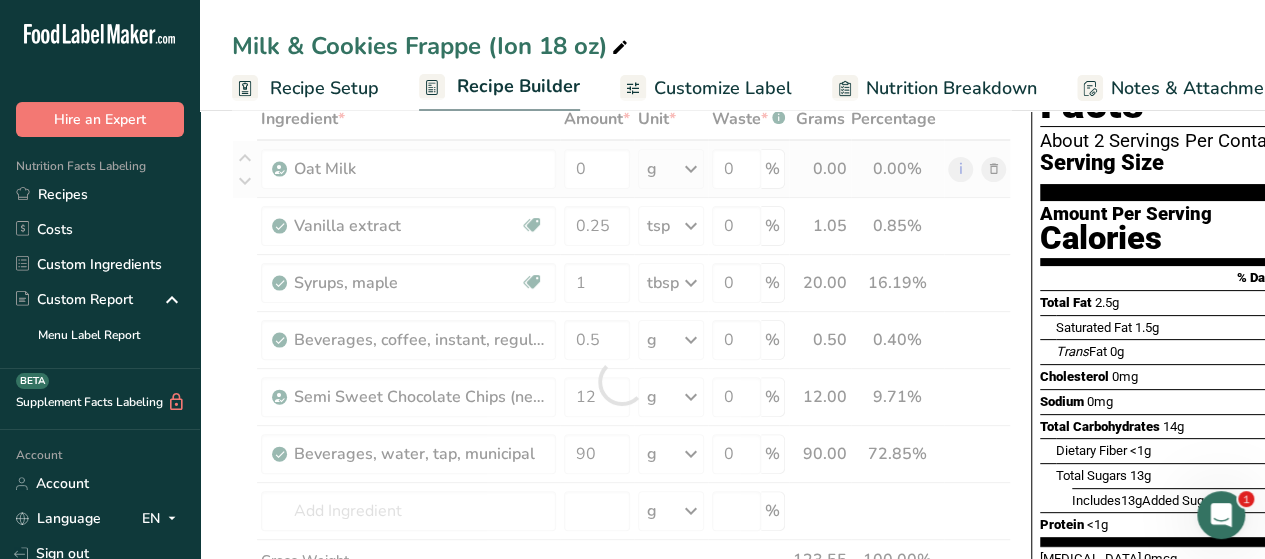 click on "Ingredient *
Amount *
Unit *
Waste *   .a-a{fill:#347362;}.b-a{fill:#fff;}          Grams
Percentage
Oat Milk
0
g
Weight Units
g
kg
mg
See more
Volume Units
l
Volume units require a density conversion. If you know your ingredient's density enter it below. Otherwise, click on "RIA" our AI Regulatory bot - she will be able to help you
lb/ft3
g/cm3
Confirm
mL
Volume units require a density conversion. If you know your ingredient's density enter it below. Otherwise, click on "RIA" our AI Regulatory bot - she will be able to help you
lb/ft3" at bounding box center (621, 381) 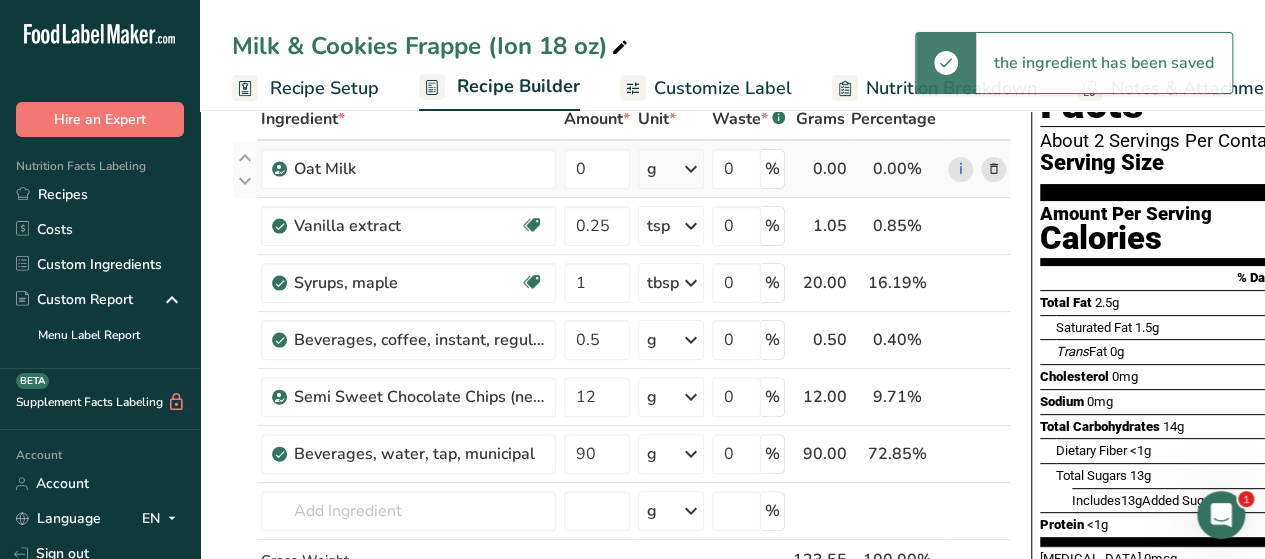 click at bounding box center [691, 169] 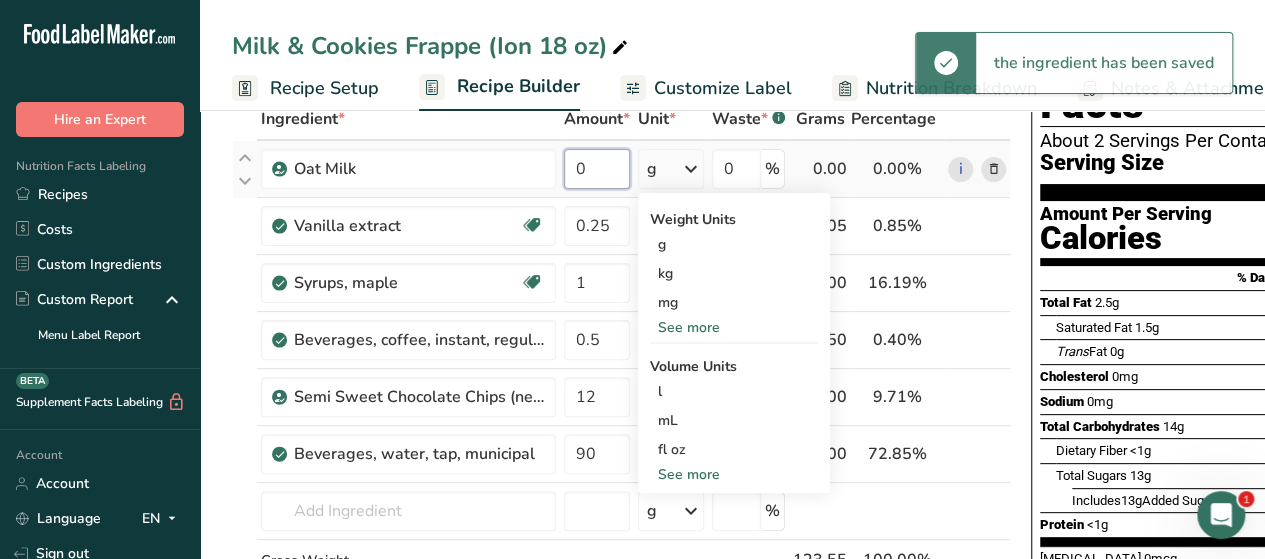 click on "0" at bounding box center [597, 169] 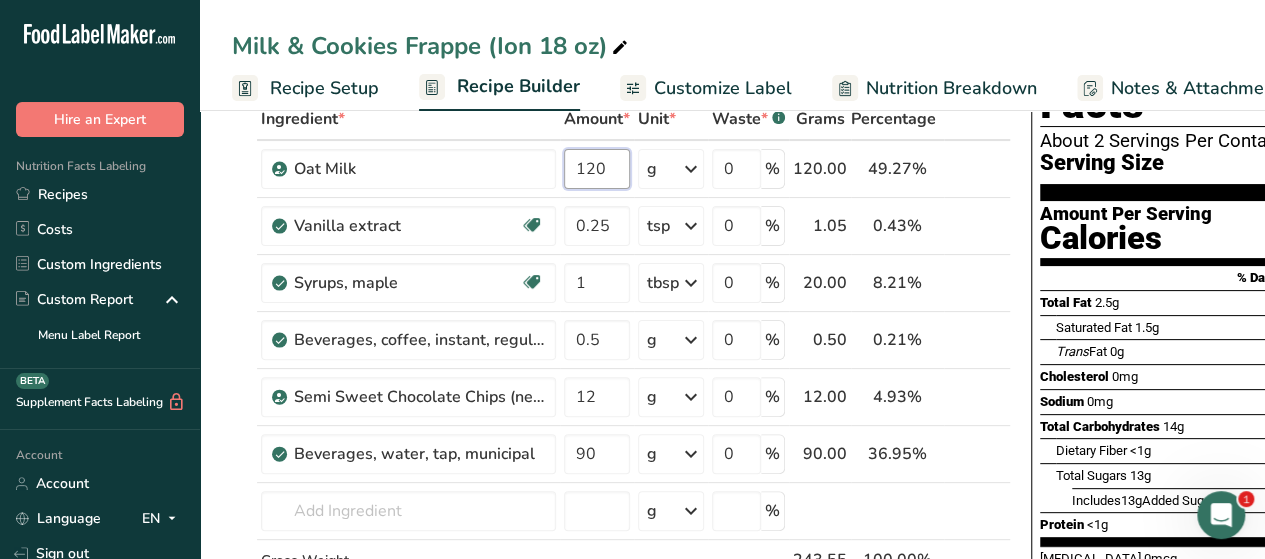 type on "120" 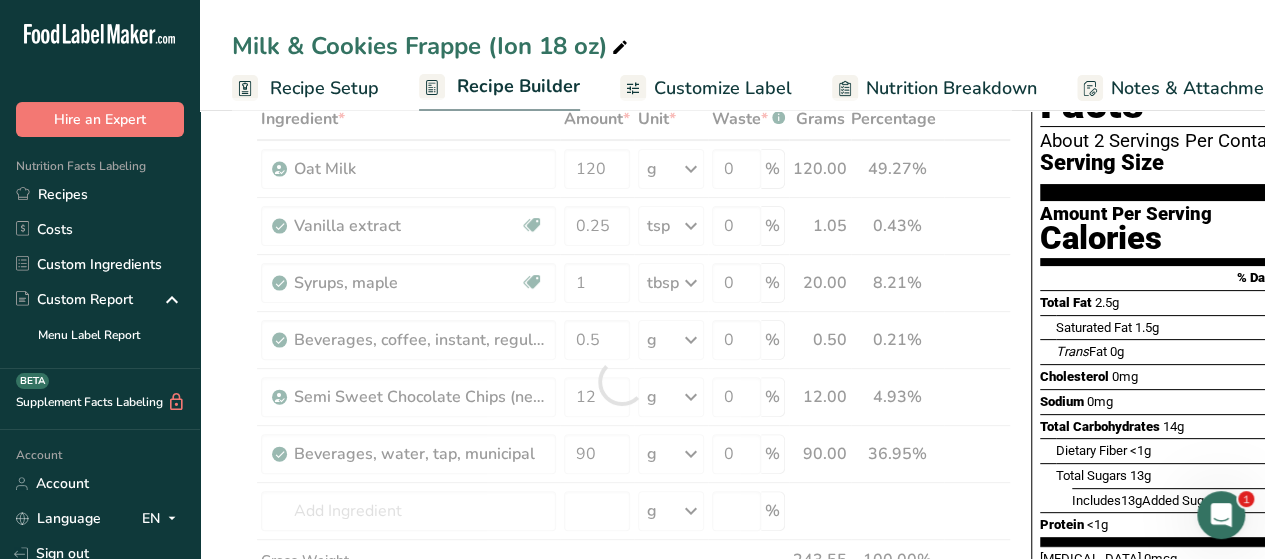 click on "Ingredient *
Amount *
Unit *
Waste *   .a-a{fill:#347362;}.b-a{fill:#fff;}          Grams
Percentage
Oat Milk
120
g
Weight Units
g
kg
mg
See more
Volume Units
l
Volume units require a density conversion. If you know your ingredient's density enter it below. Otherwise, click on "RIA" our AI Regulatory bot - she will be able to help you
lb/ft3
g/cm3
Confirm
mL
Volume units require a density conversion. If you know your ingredient's density enter it below. Otherwise, click on "RIA" our AI Regulatory bot - she will be able to help you
lb/ft3" at bounding box center (621, 381) 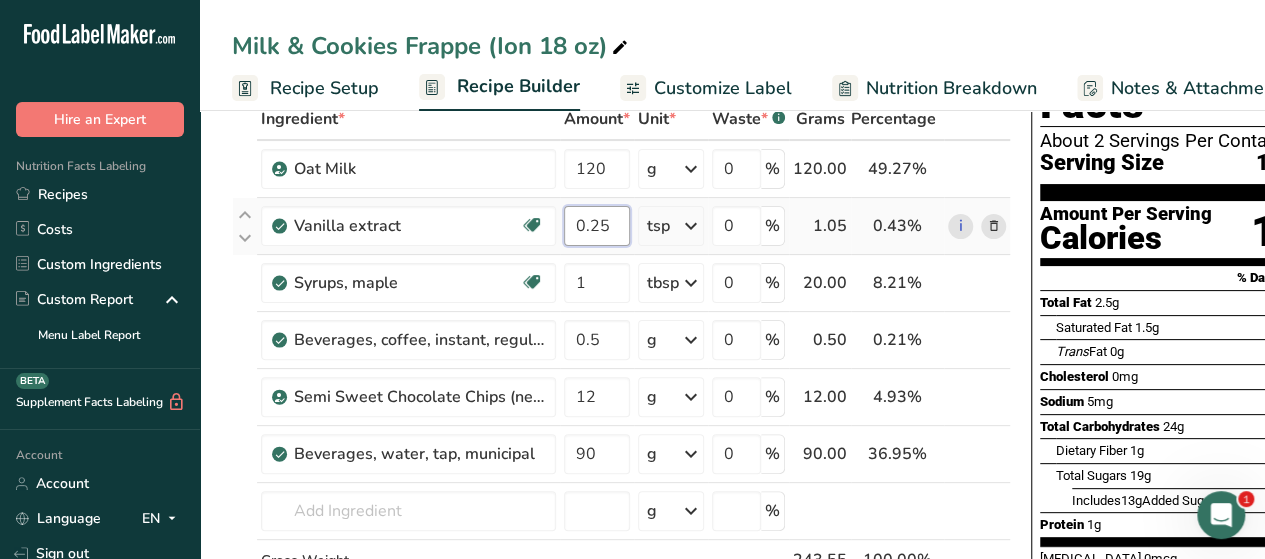 click on "0.25" at bounding box center (597, 226) 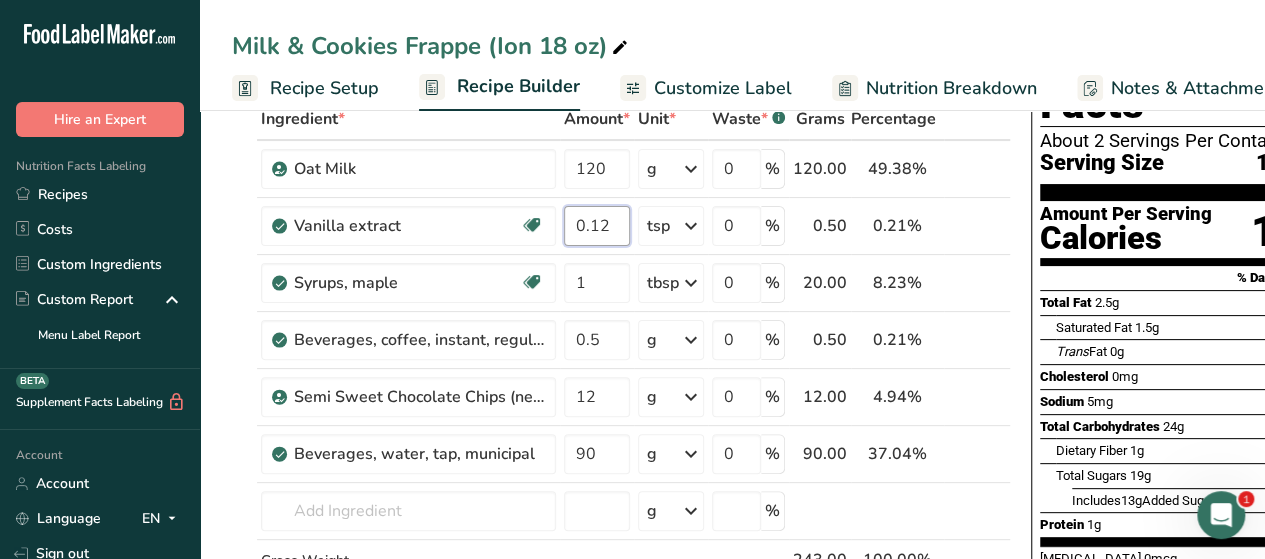 type on "0.12" 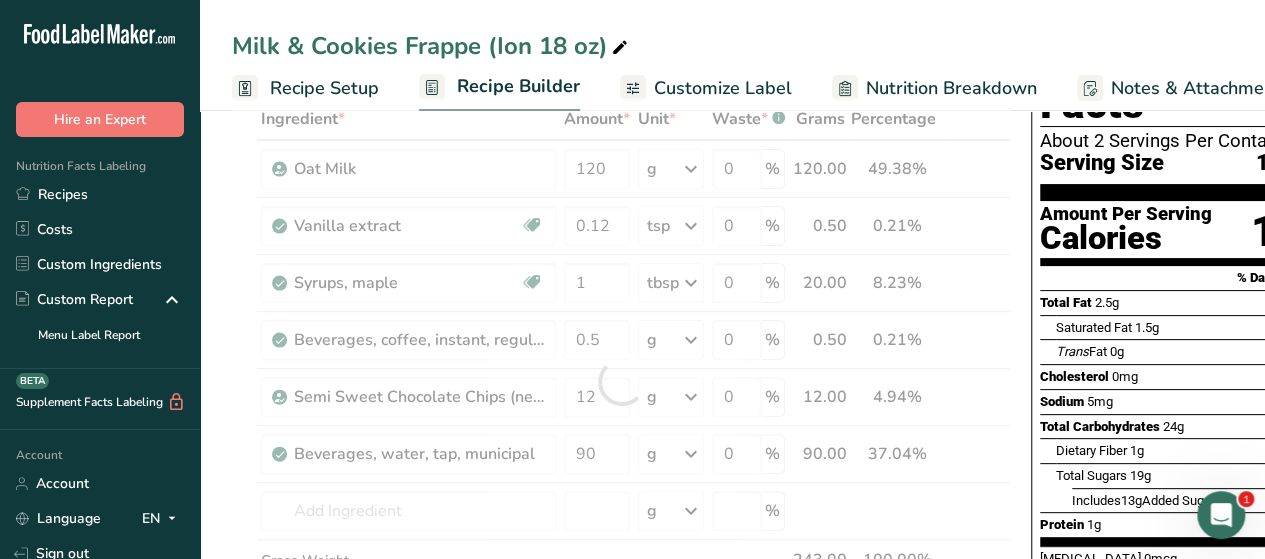 click on "Ingredient *
Amount *
Unit *
Waste *   .a-a{fill:#347362;}.b-a{fill:#fff;}          Grams
Percentage
Oat Milk
120
g
Weight Units
g
kg
mg
See more
Volume Units
l
Volume units require a density conversion. If you know your ingredient's density enter it below. Otherwise, click on "RIA" our AI Regulatory bot - she will be able to help you
lb/ft3
g/cm3
Confirm
mL
Volume units require a density conversion. If you know your ingredient's density enter it below. Otherwise, click on "RIA" our AI Regulatory bot - she will be able to help you
lb/ft3" at bounding box center (621, 381) 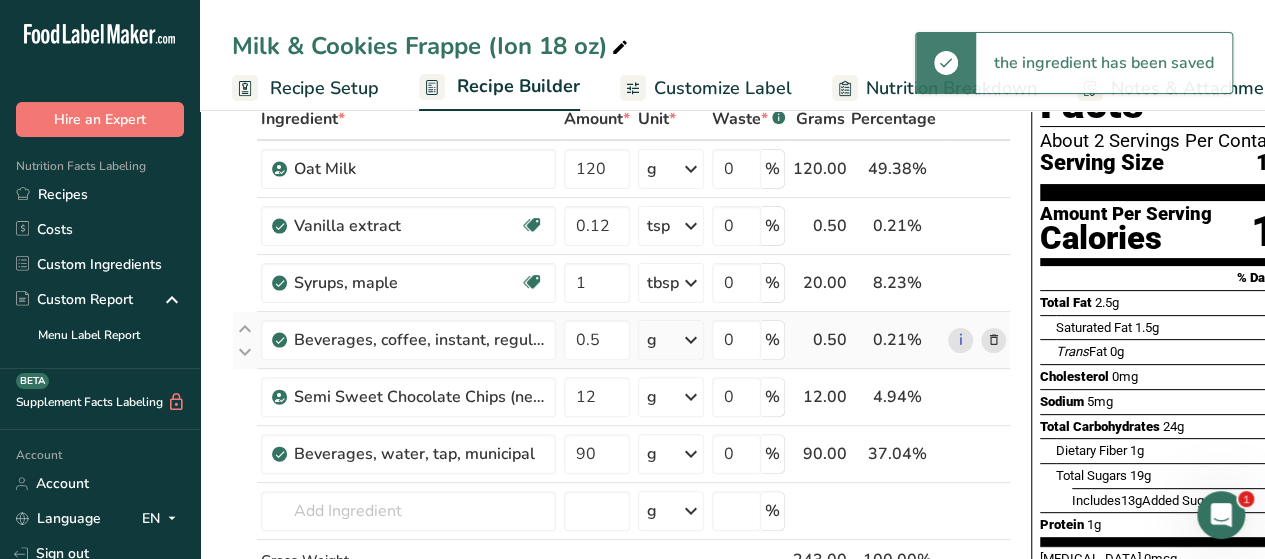 scroll, scrollTop: 0, scrollLeft: 74, axis: horizontal 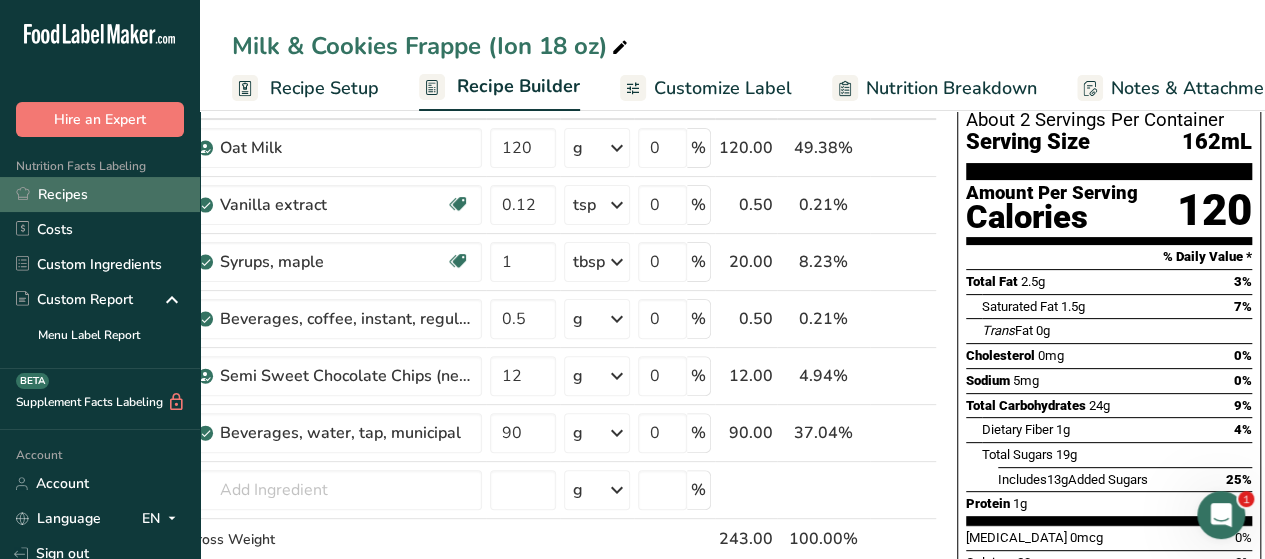 click on "Recipes" at bounding box center [100, 194] 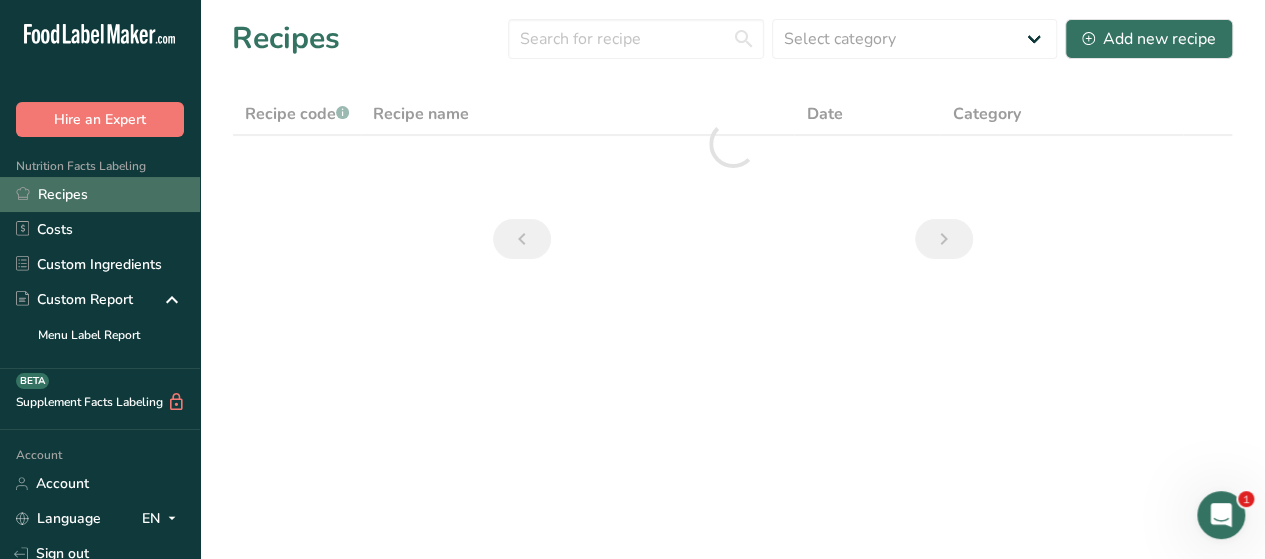 scroll, scrollTop: 0, scrollLeft: 0, axis: both 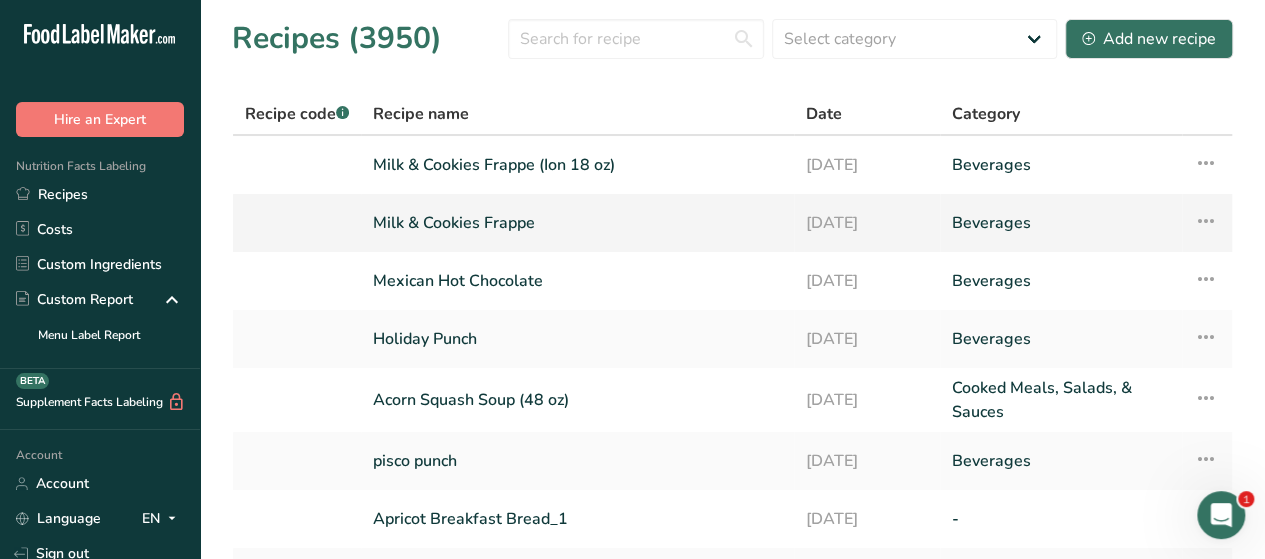 click on "Milk & Cookies Frappe" at bounding box center (577, 223) 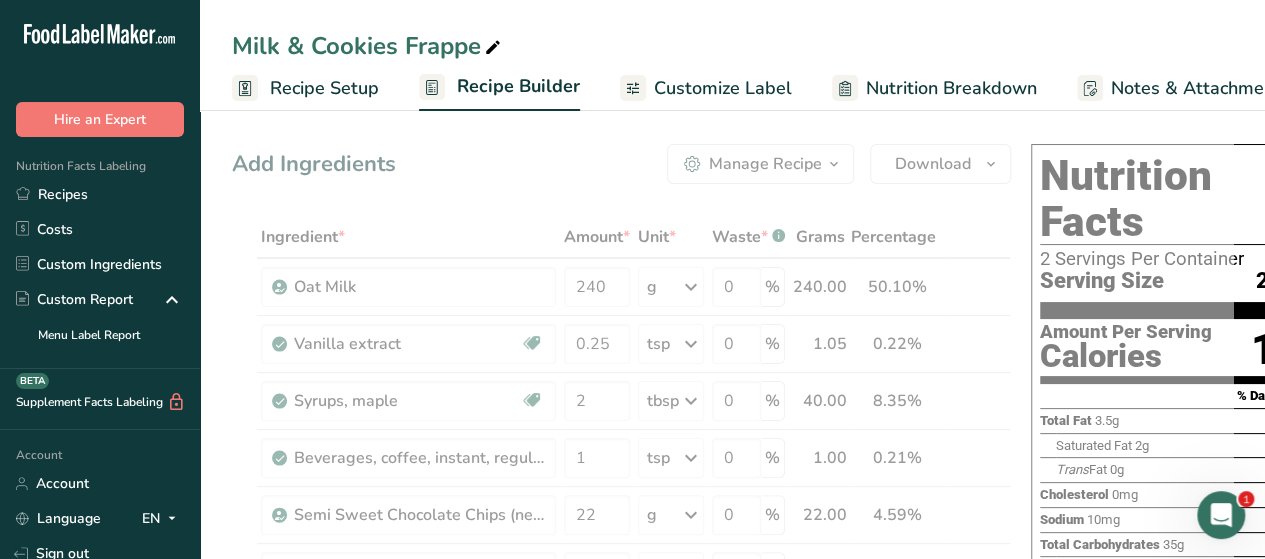 click on "Recipe Setup" at bounding box center (324, 88) 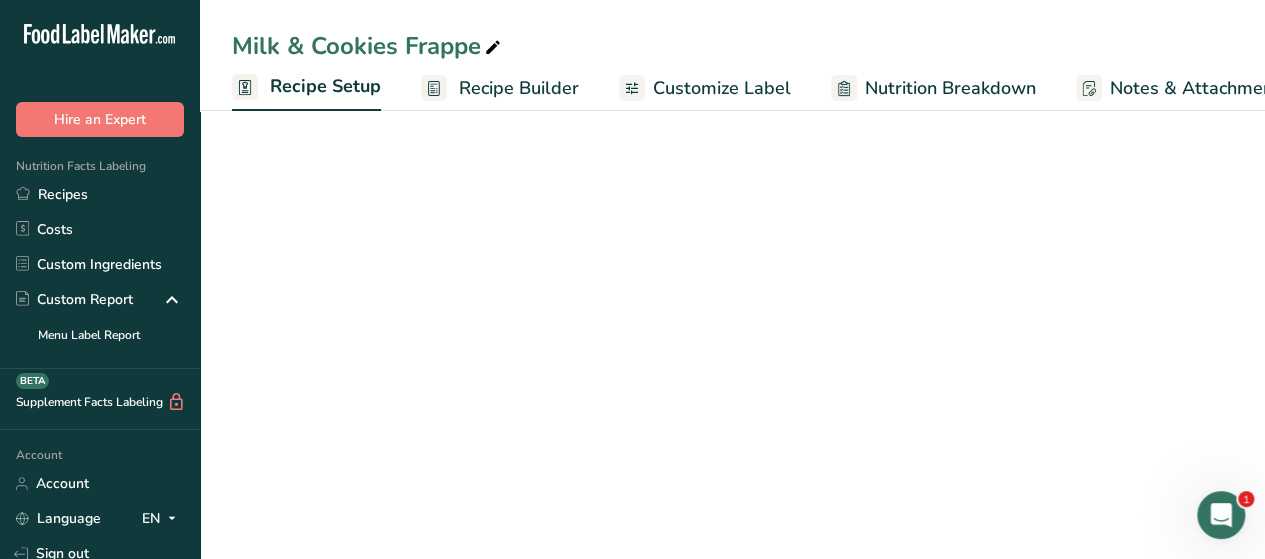 scroll, scrollTop: 0, scrollLeft: 7, axis: horizontal 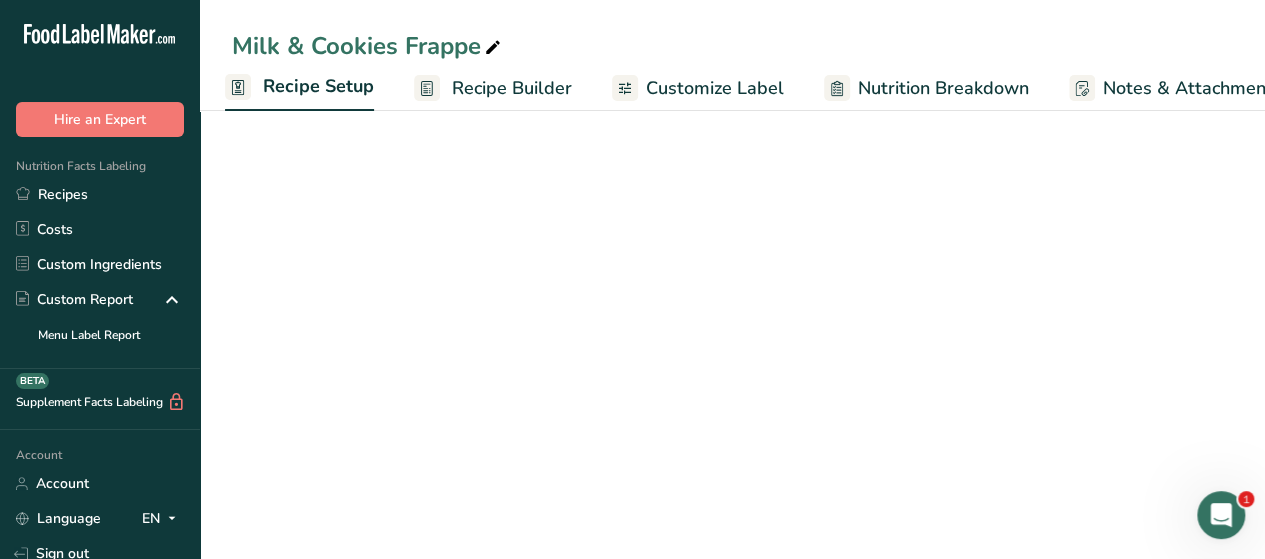 select on "22" 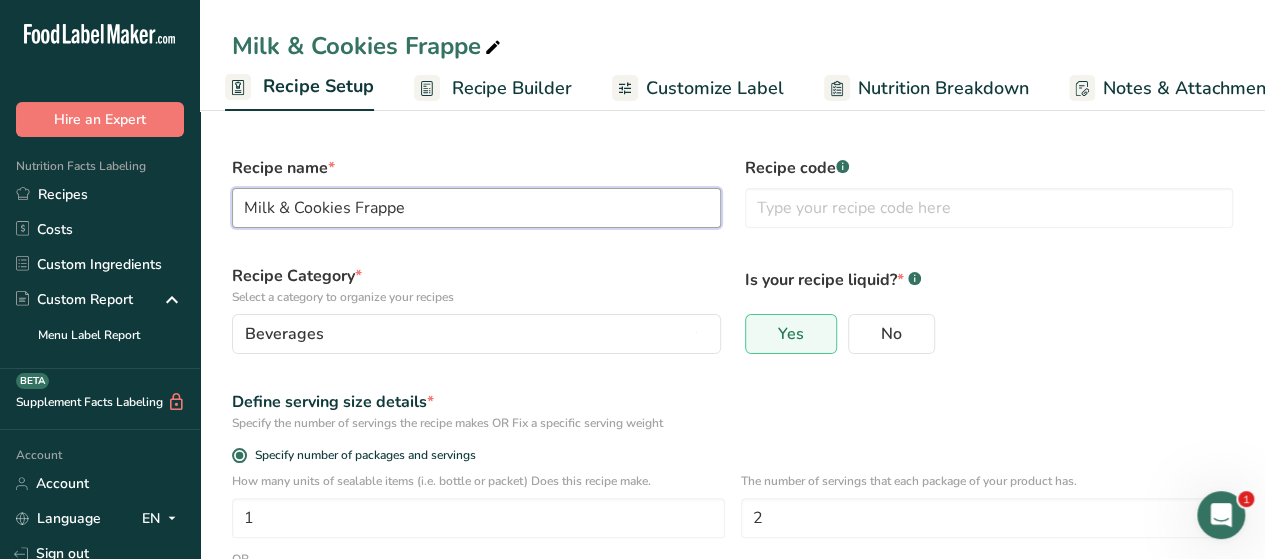 click on "Milk & Cookies Frappe" at bounding box center [476, 208] 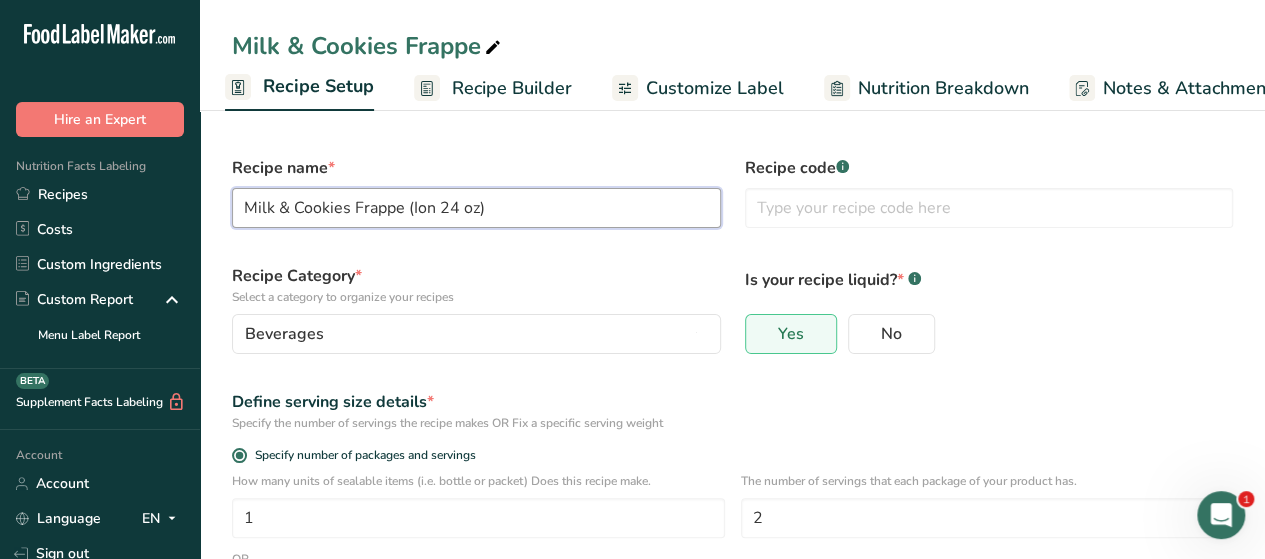 type on "Milk & Cookies Frappe (Ion 24 oz)" 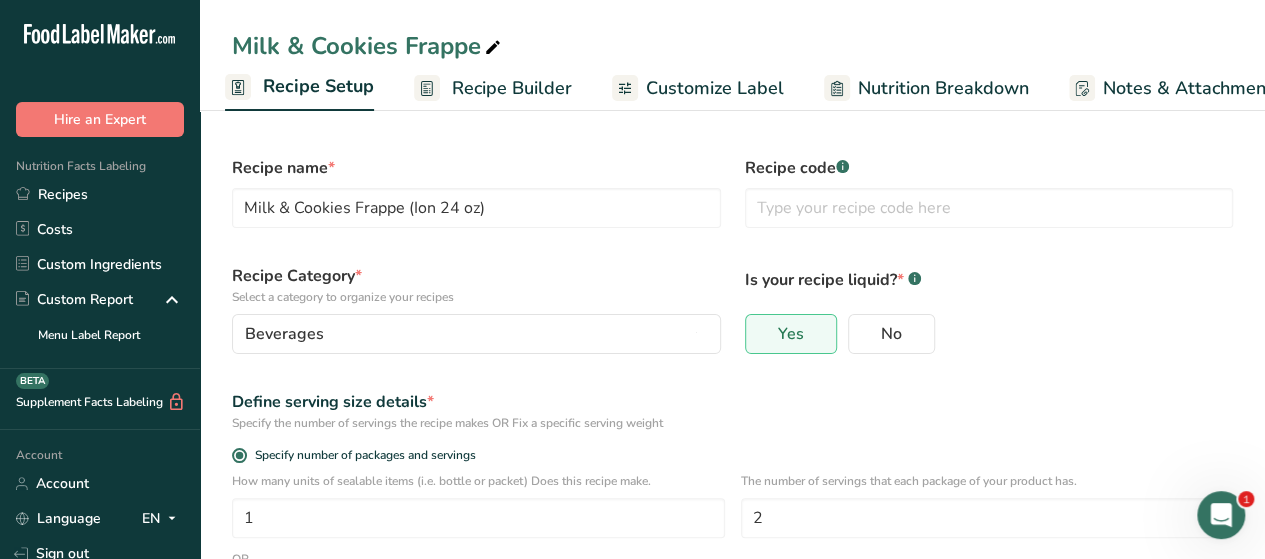 click on "Specify number of packages and servings" at bounding box center [732, 455] 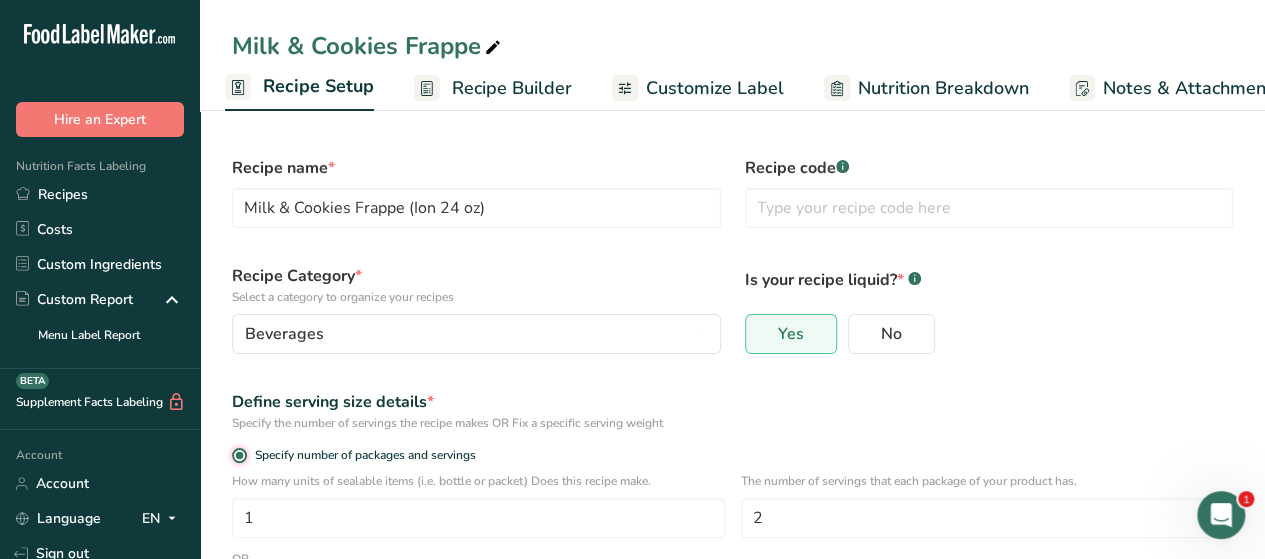 scroll, scrollTop: 339, scrollLeft: 0, axis: vertical 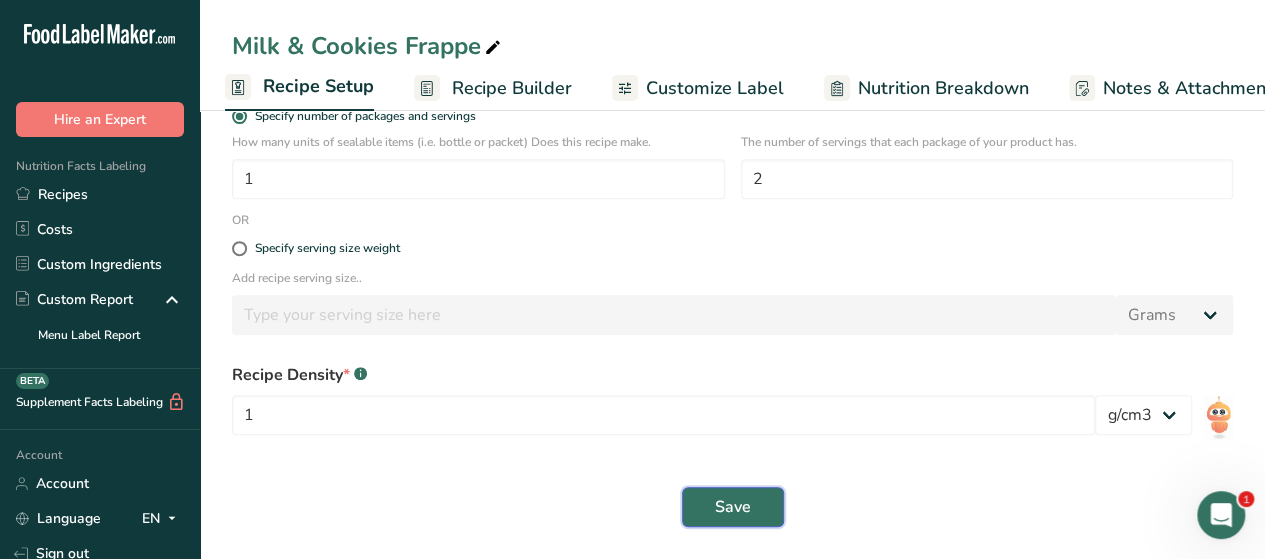 click on "Save" at bounding box center (733, 507) 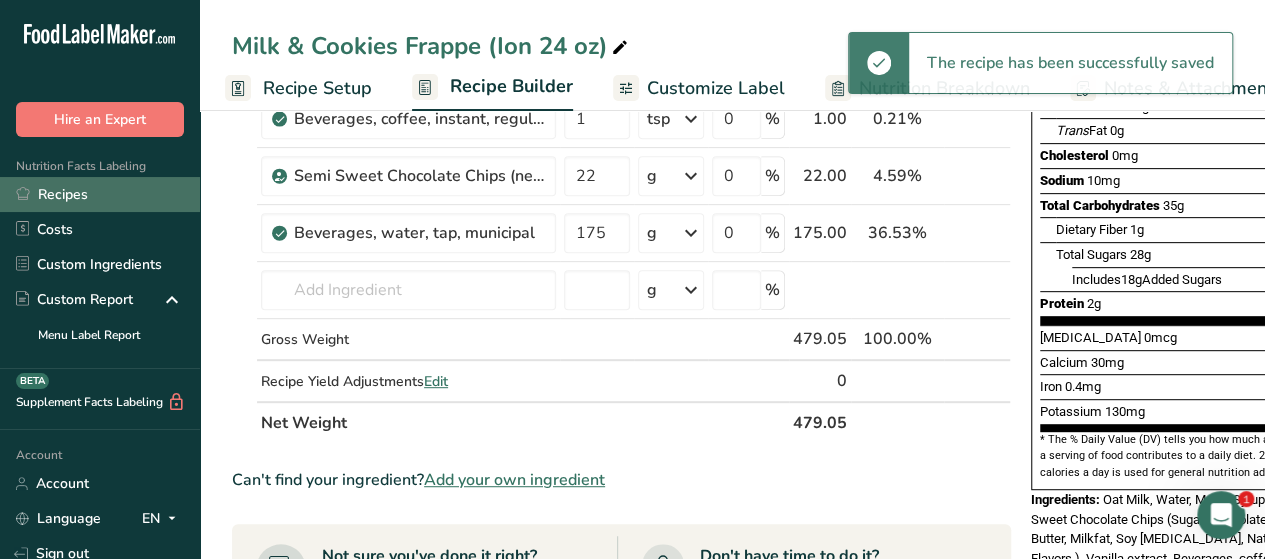 click on "Recipes" at bounding box center [100, 194] 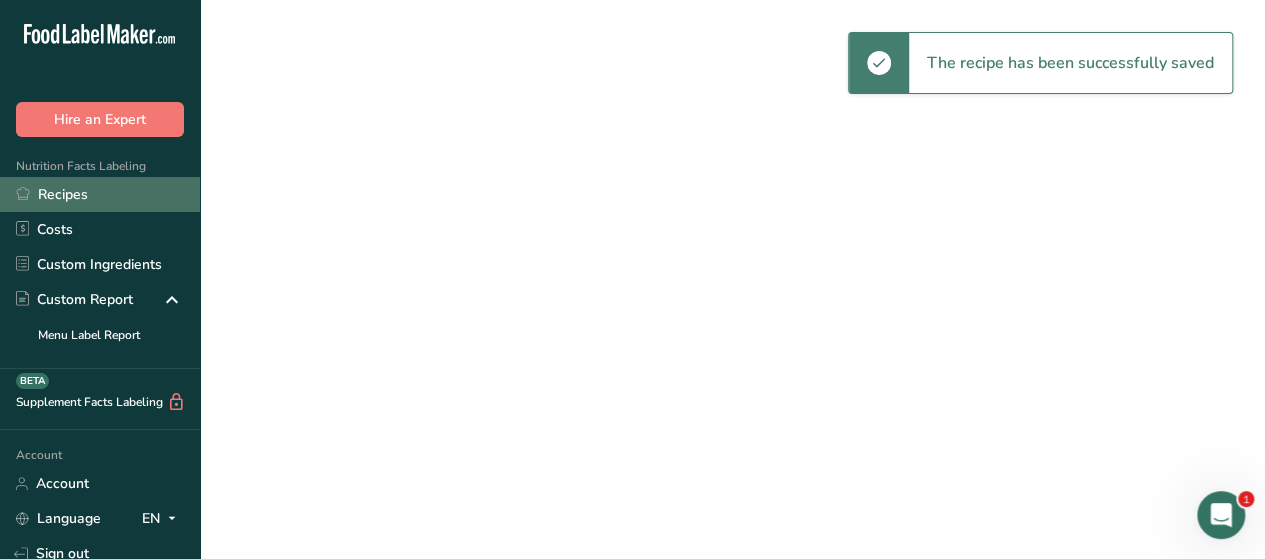 scroll, scrollTop: 0, scrollLeft: 0, axis: both 